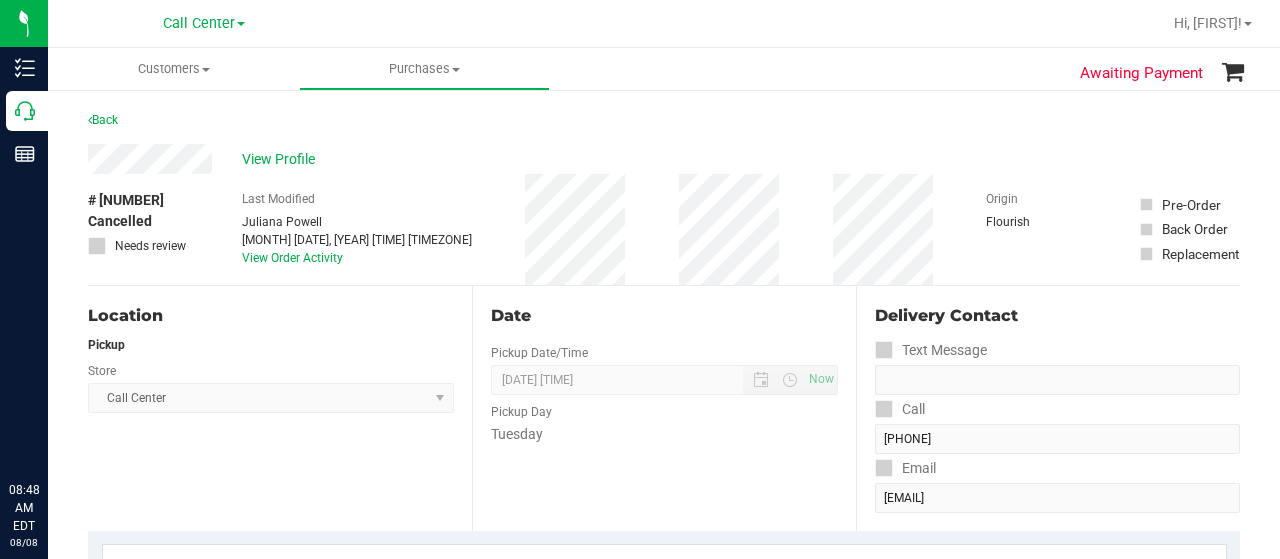 scroll, scrollTop: 0, scrollLeft: 0, axis: both 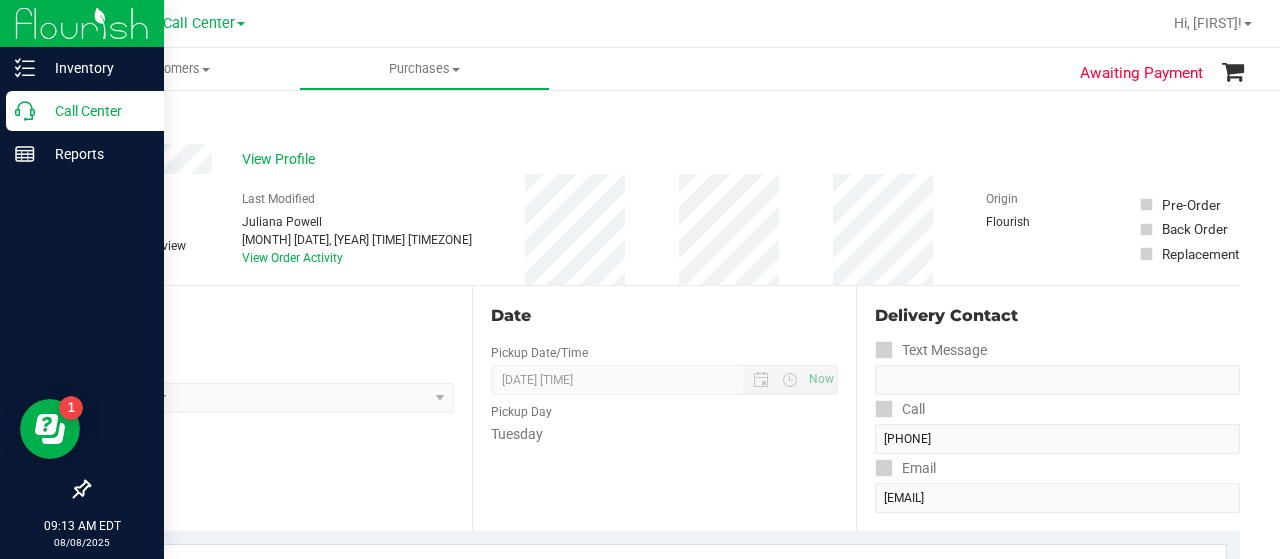 click 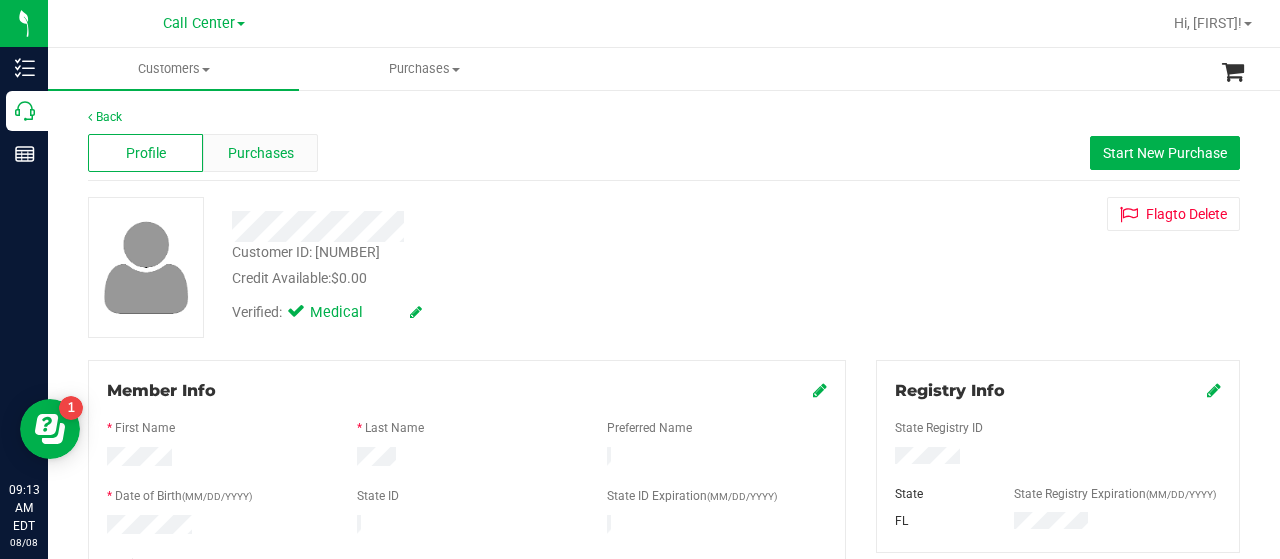 click on "Purchases" at bounding box center [261, 153] 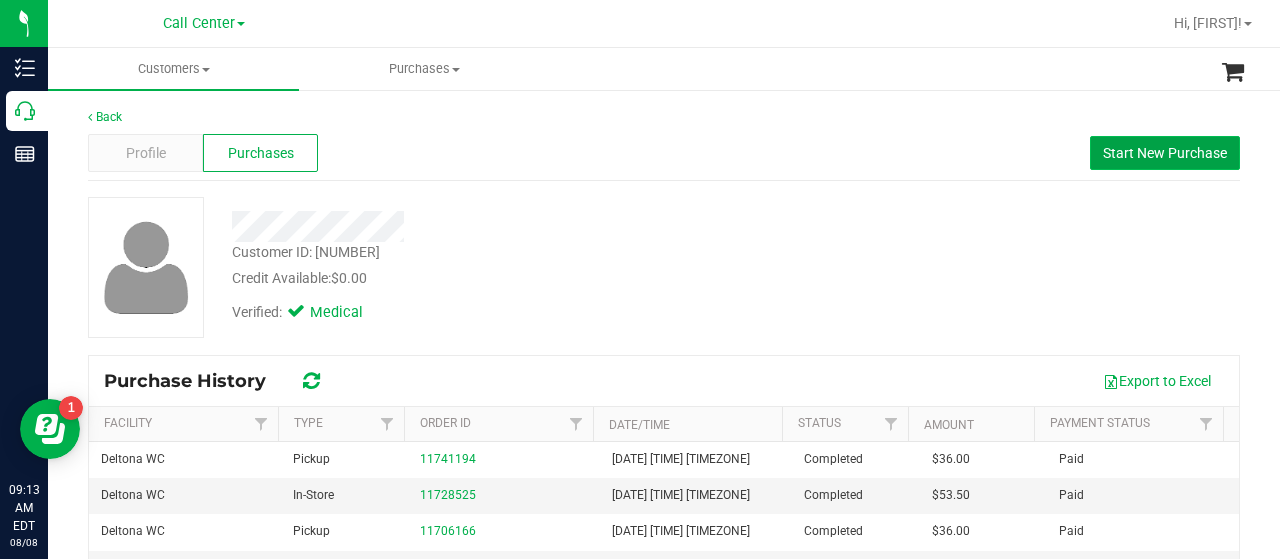 click on "Start New Purchase" at bounding box center [1165, 153] 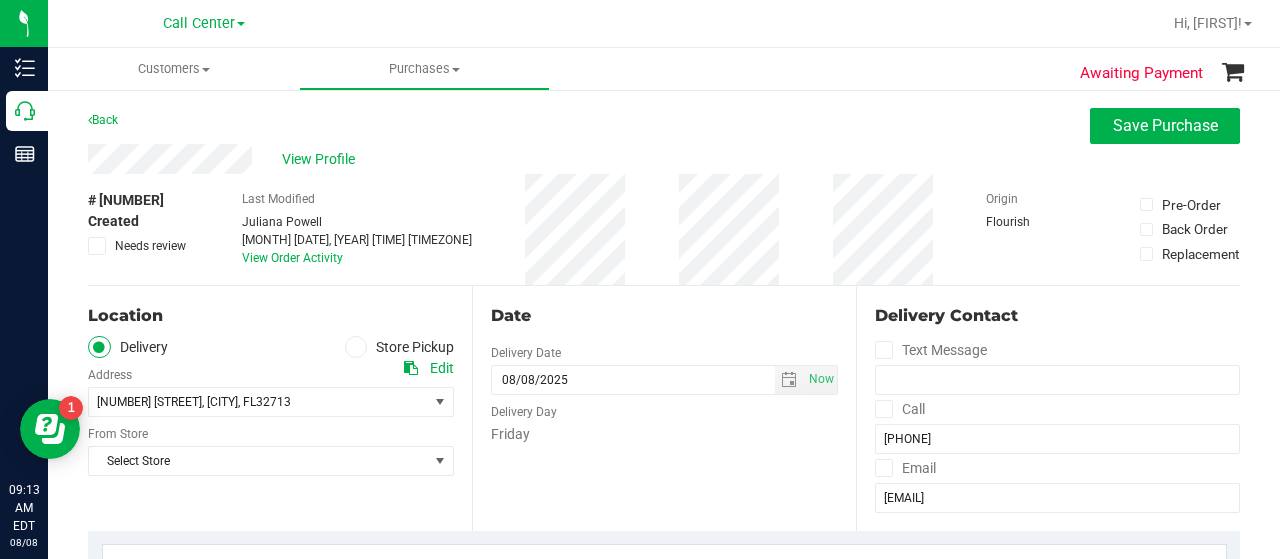 click at bounding box center (356, 347) 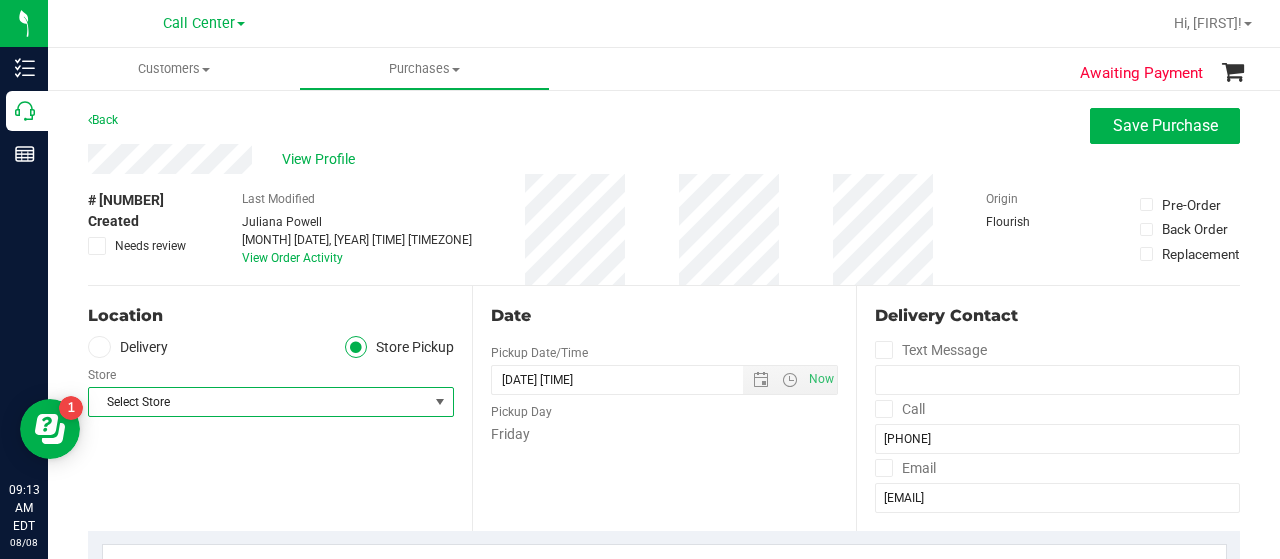 click at bounding box center (440, 402) 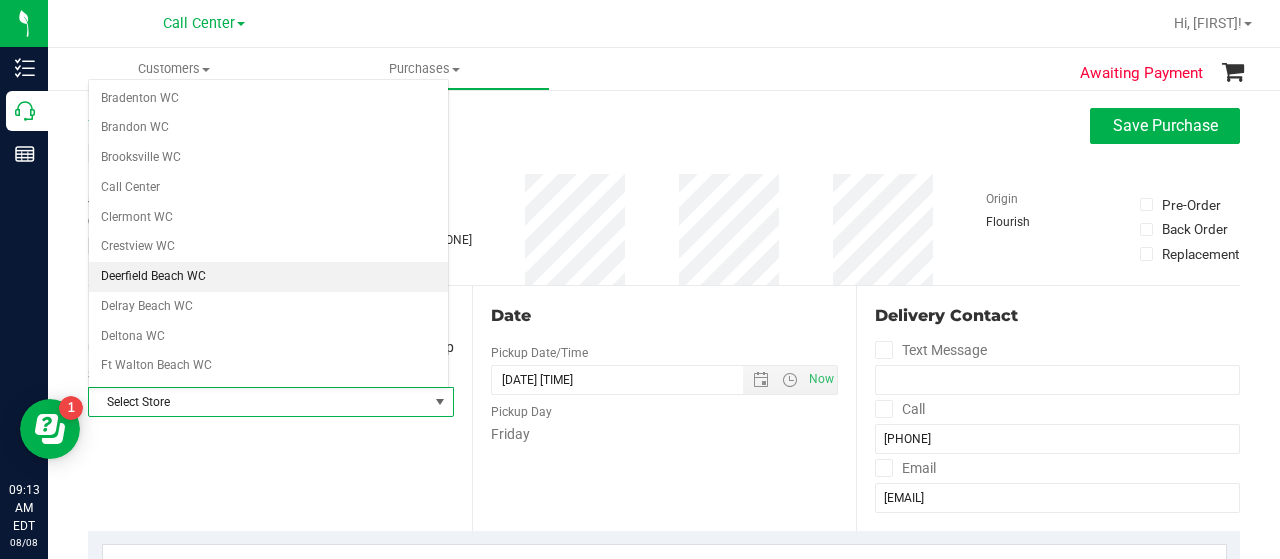 scroll, scrollTop: 60, scrollLeft: 0, axis: vertical 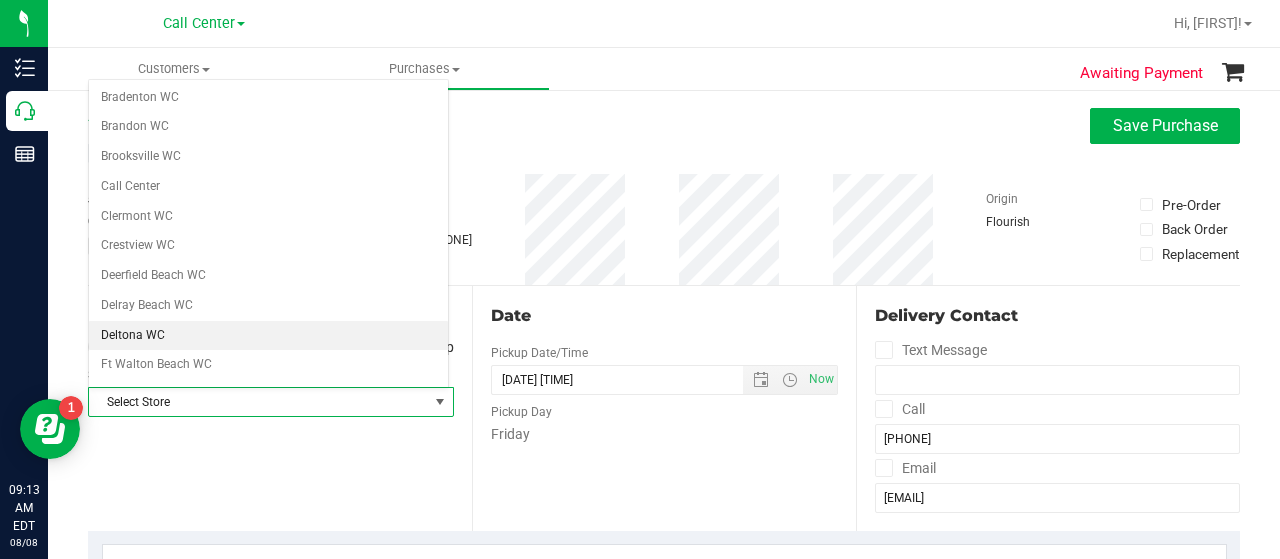 click on "Deltona WC" at bounding box center [268, 336] 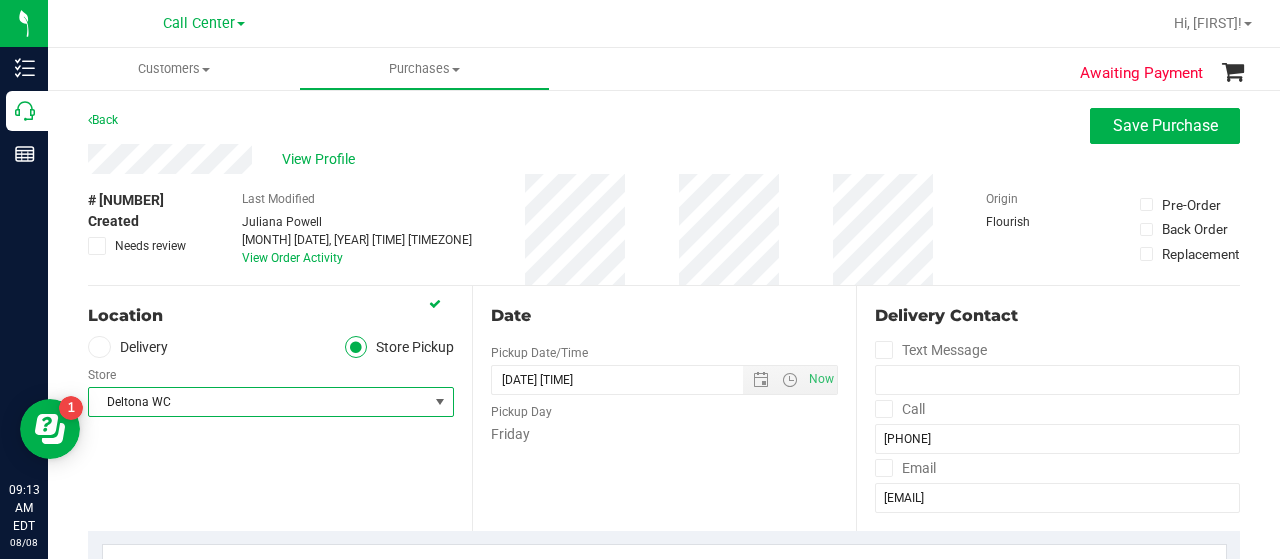 click on "Last Modified
[FIRST] [LAST]
[MONTH] [DATE], [YEAR] [TIME] [TIMEZONE]
View Order Activity" at bounding box center [664, 856] 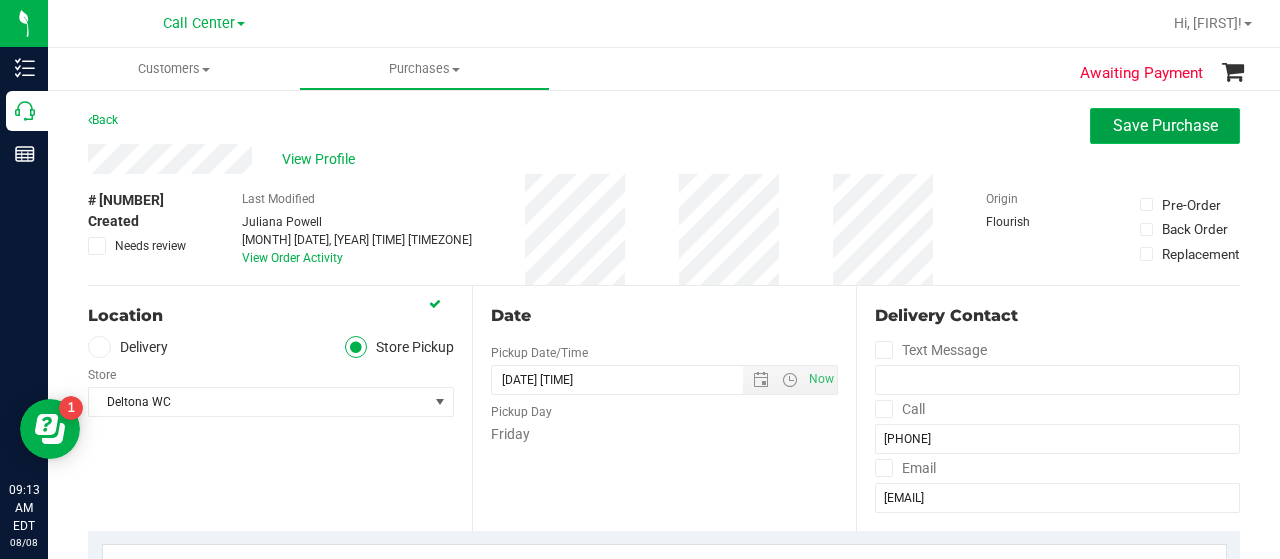 click on "Save Purchase" at bounding box center [1165, 126] 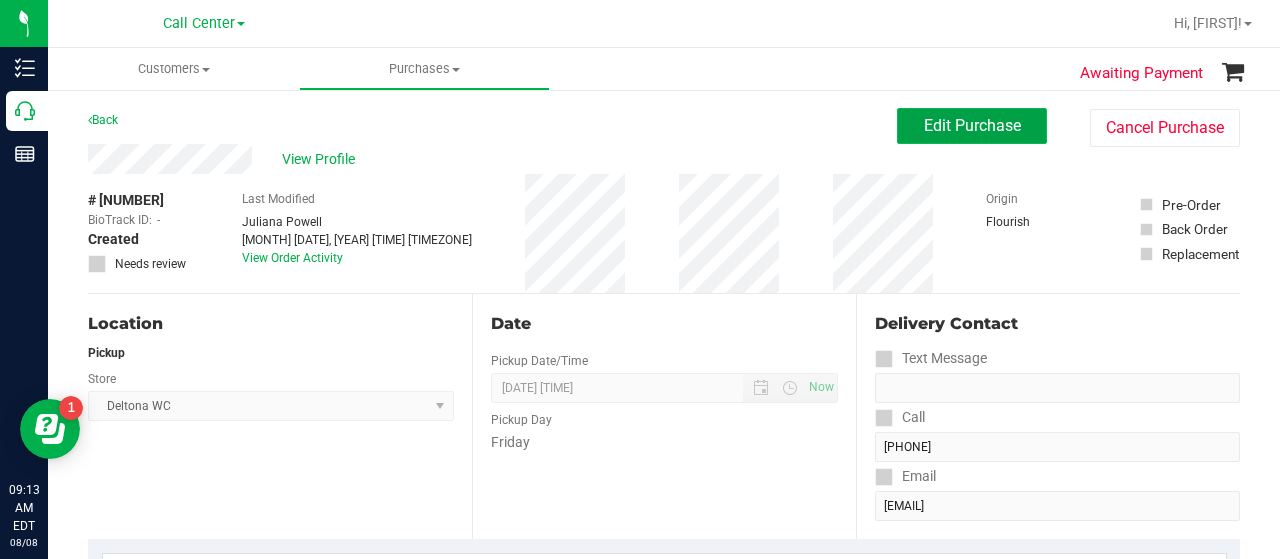 click on "Edit Purchase" at bounding box center (972, 126) 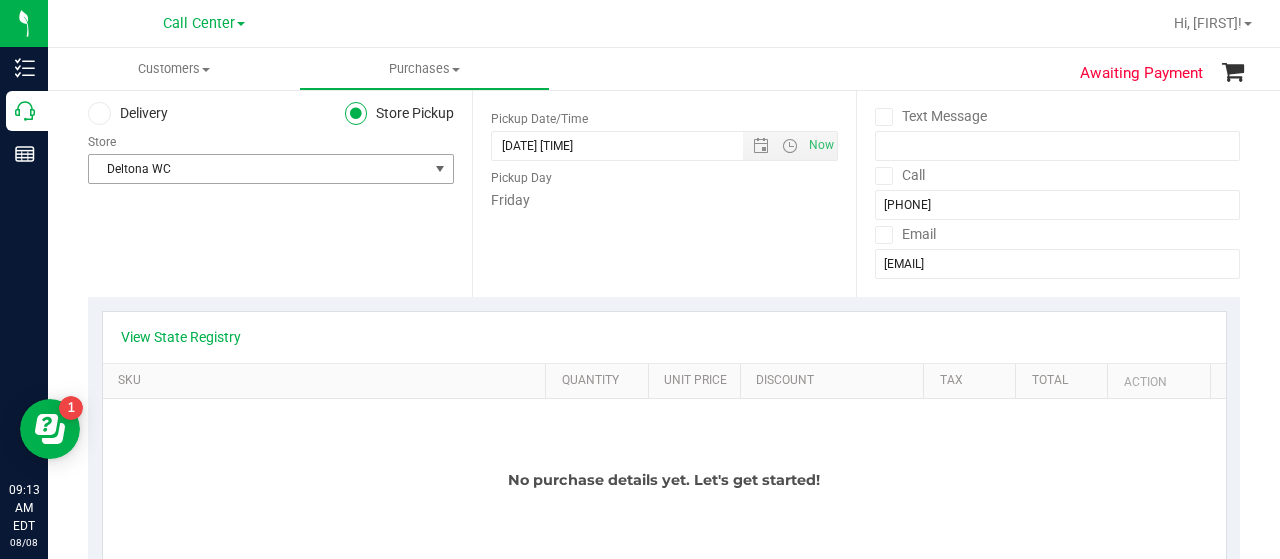 scroll, scrollTop: 254, scrollLeft: 0, axis: vertical 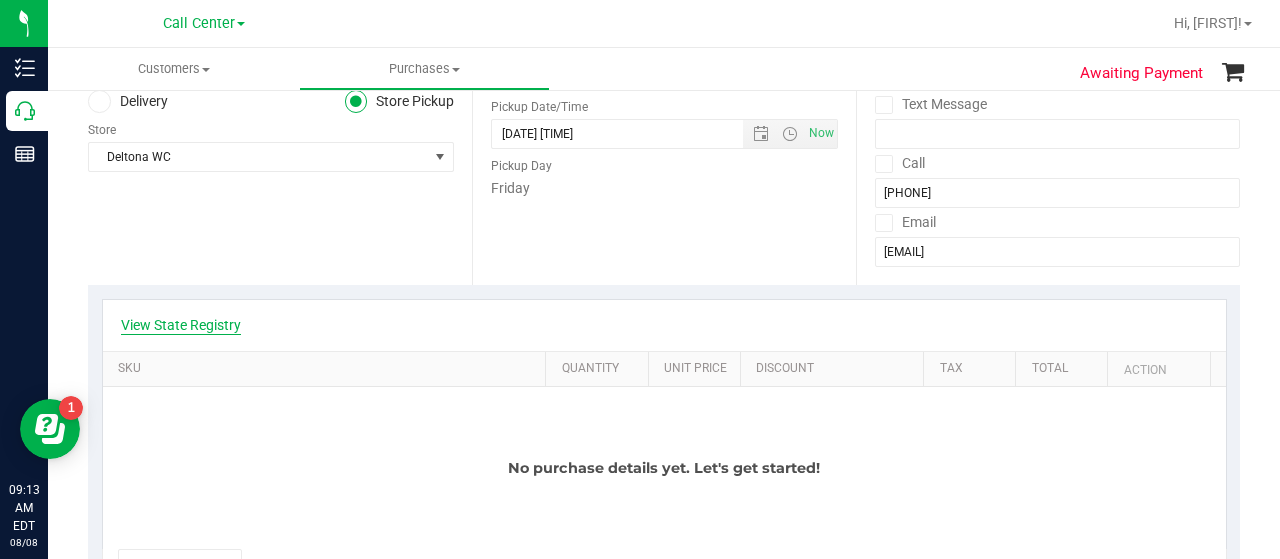 click on "View State Registry" at bounding box center (181, 325) 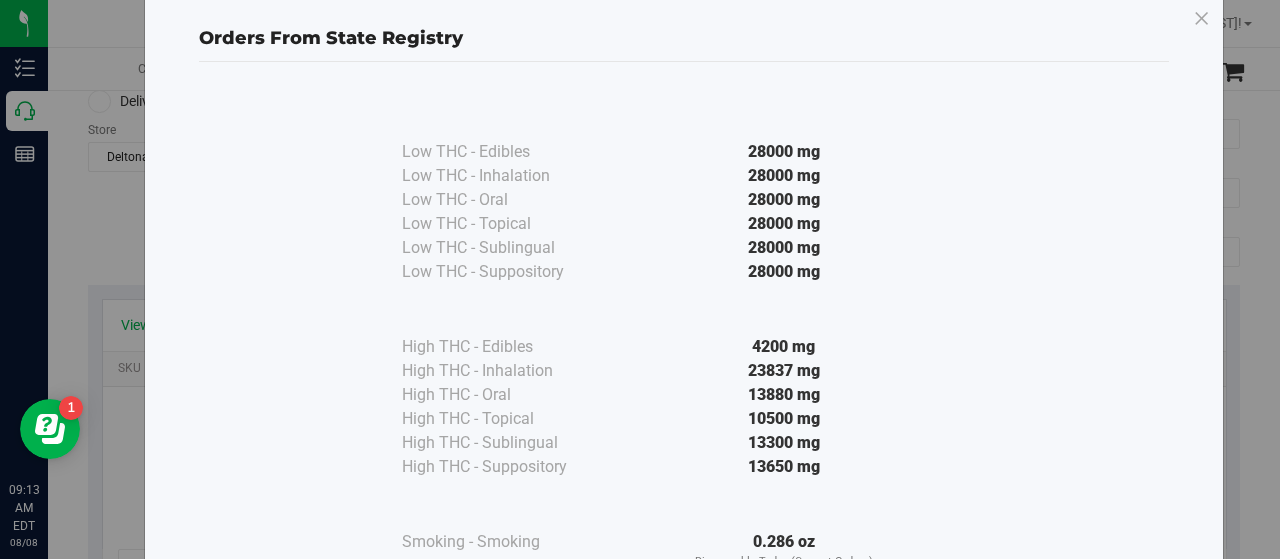 scroll, scrollTop: 12, scrollLeft: 0, axis: vertical 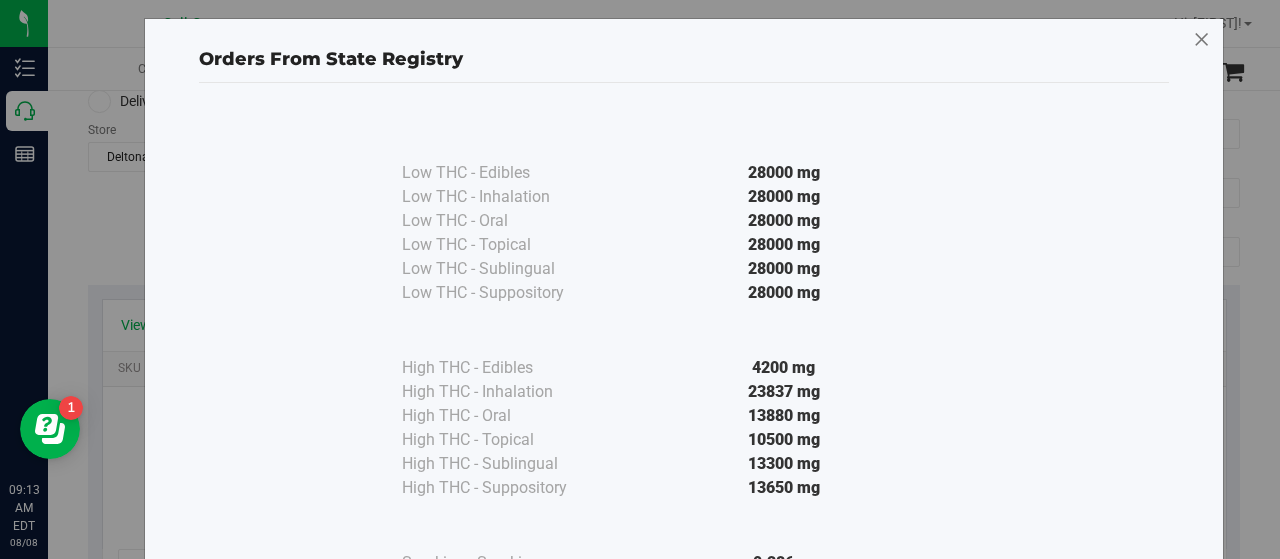 click at bounding box center (1202, 40) 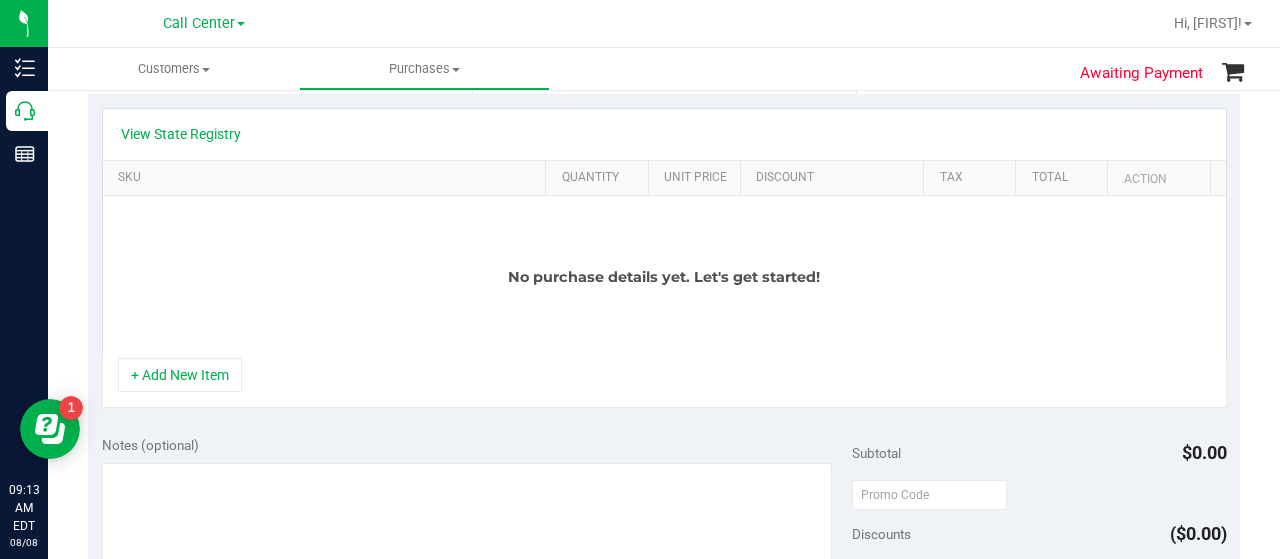 scroll, scrollTop: 446, scrollLeft: 0, axis: vertical 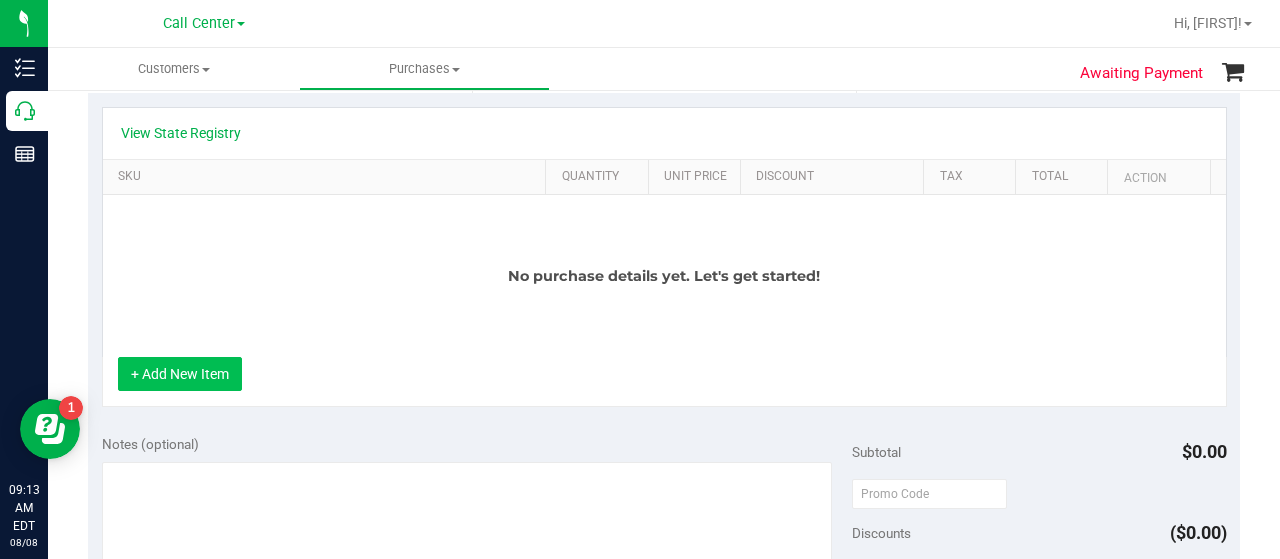 click on "+ Add New Item" at bounding box center (180, 374) 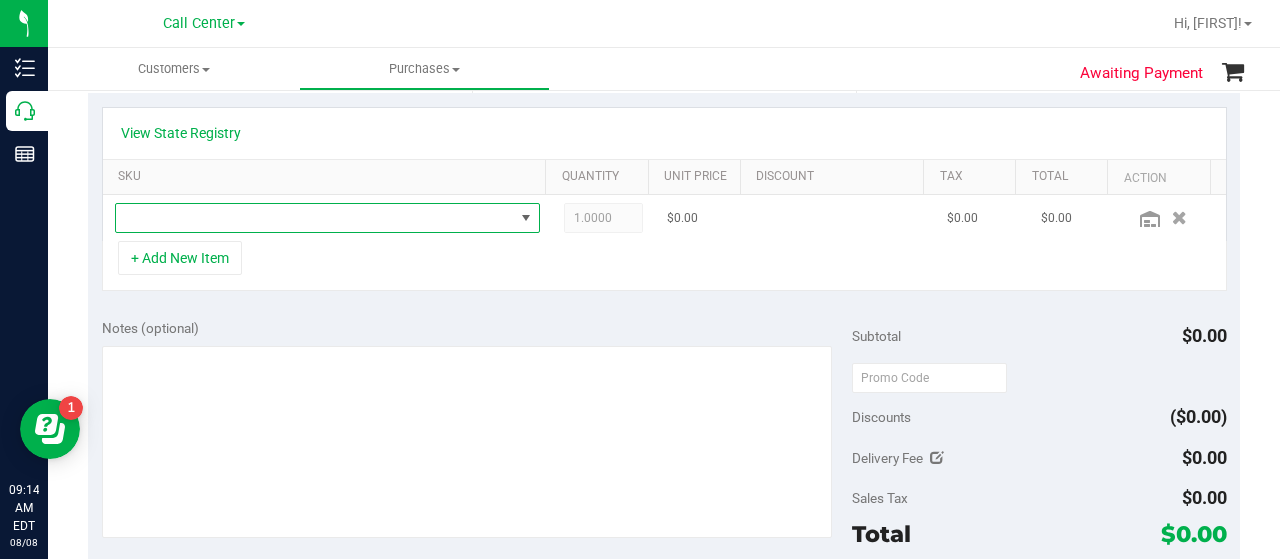 click at bounding box center [315, 218] 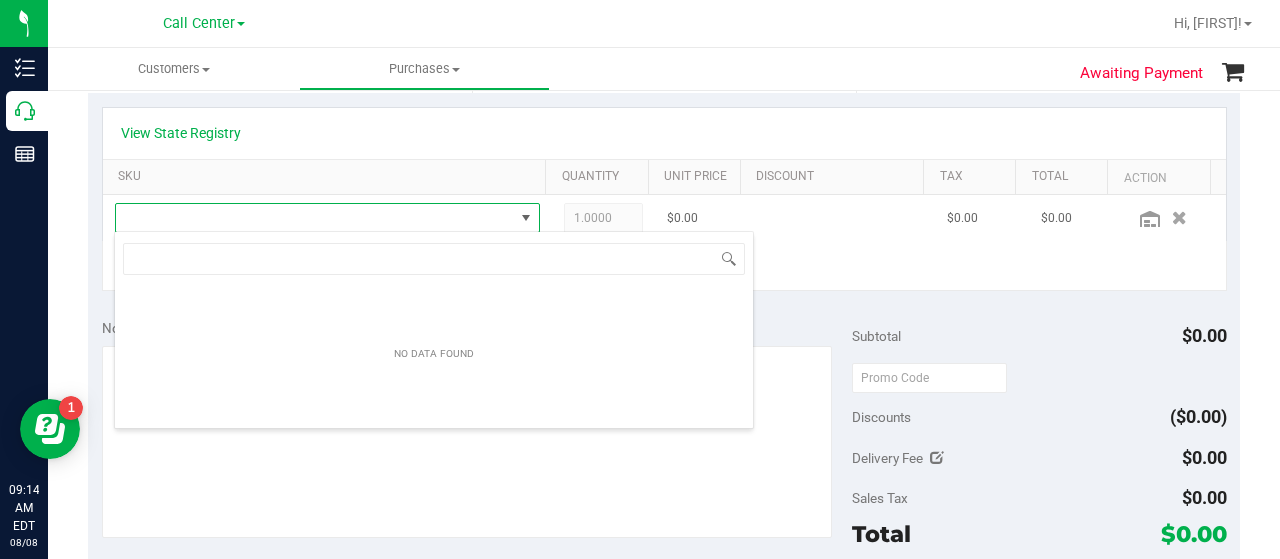 scroll, scrollTop: 99970, scrollLeft: 99586, axis: both 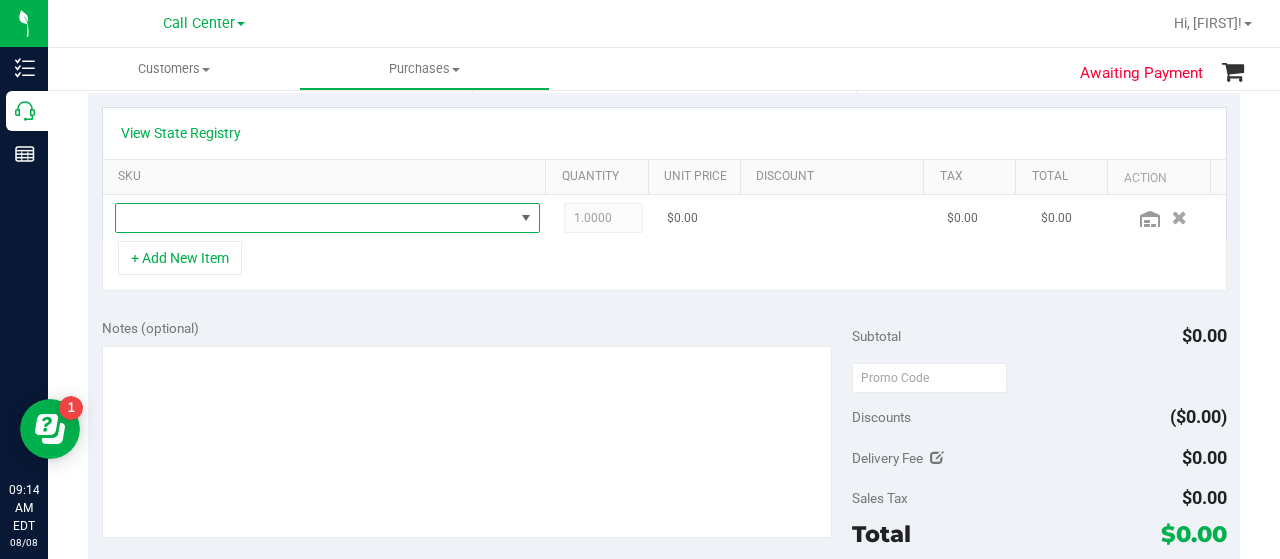 click at bounding box center [315, 218] 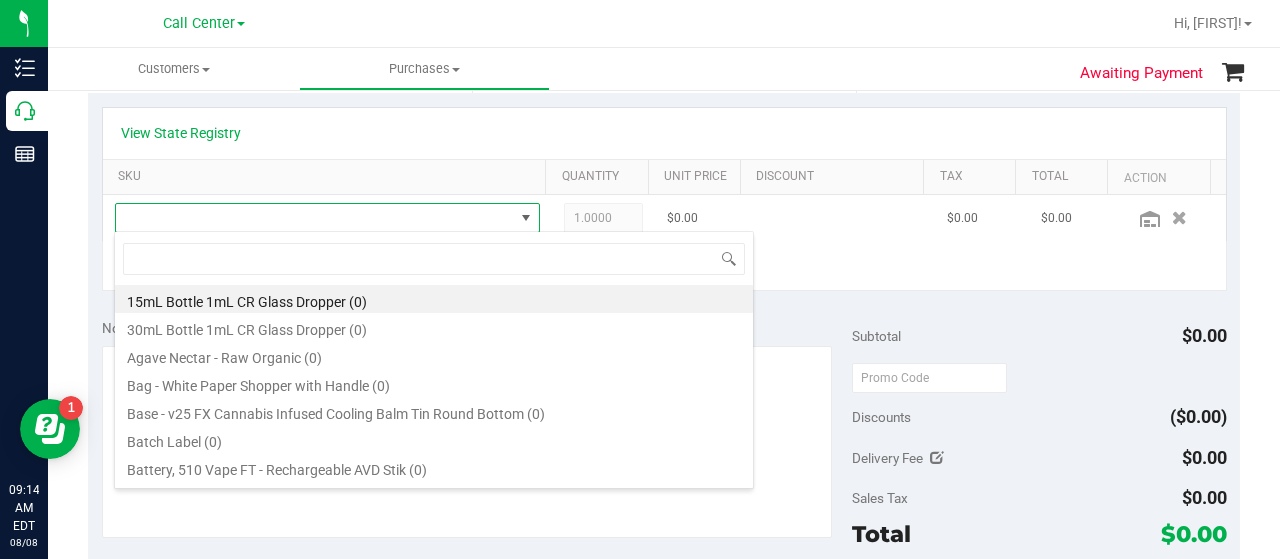 scroll, scrollTop: 99970, scrollLeft: 99586, axis: both 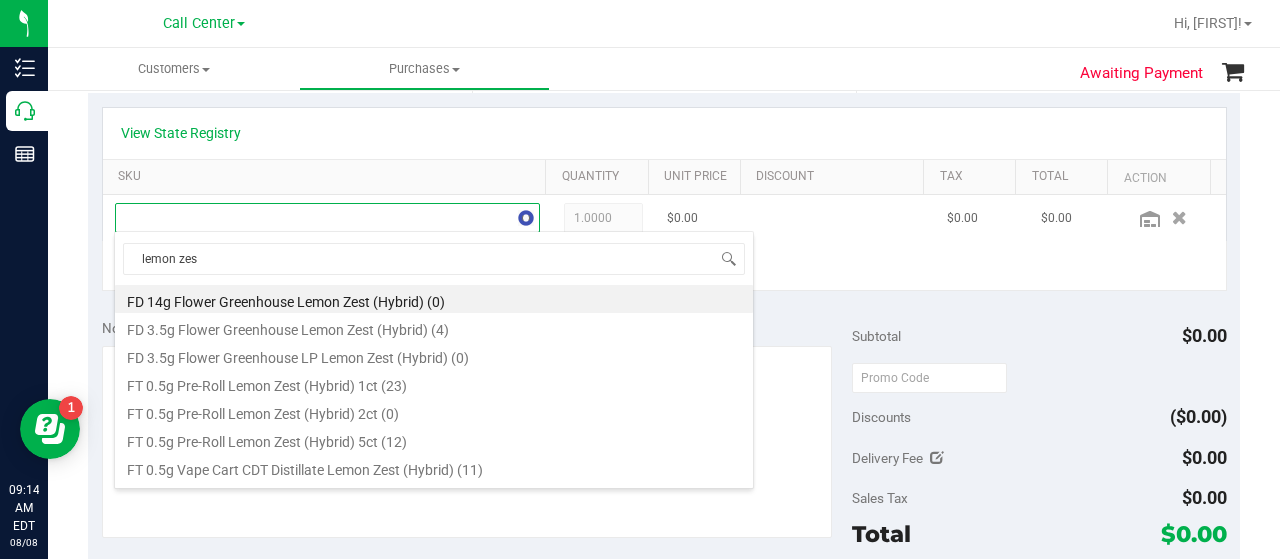 type on "lemon zest" 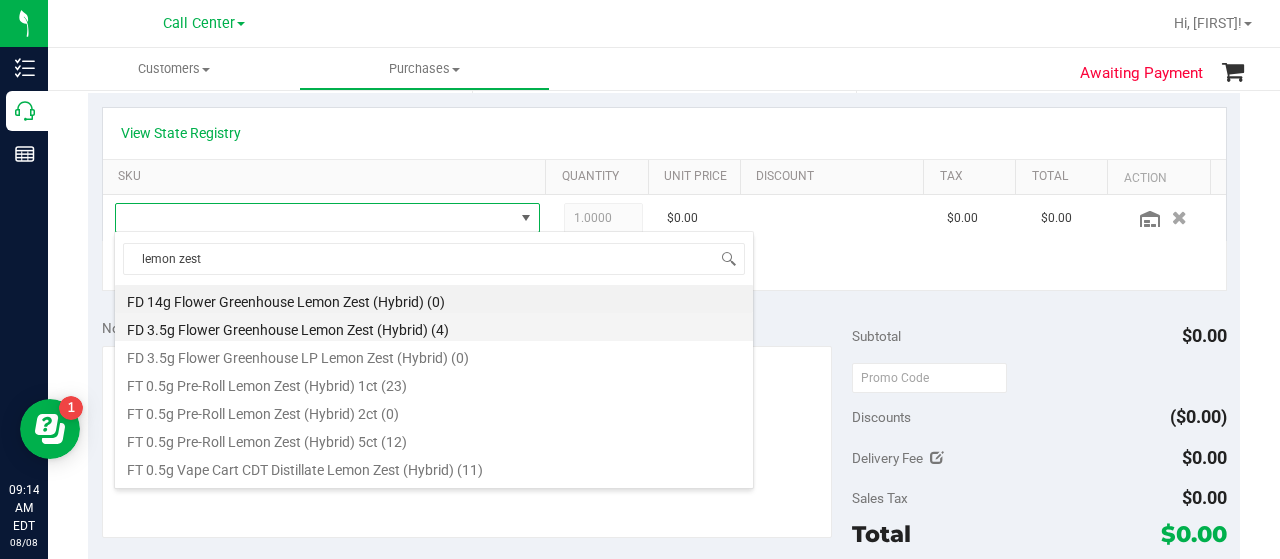 click on "FD 3.5g Flower Greenhouse Lemon Zest (Hybrid) (4)" at bounding box center (434, 327) 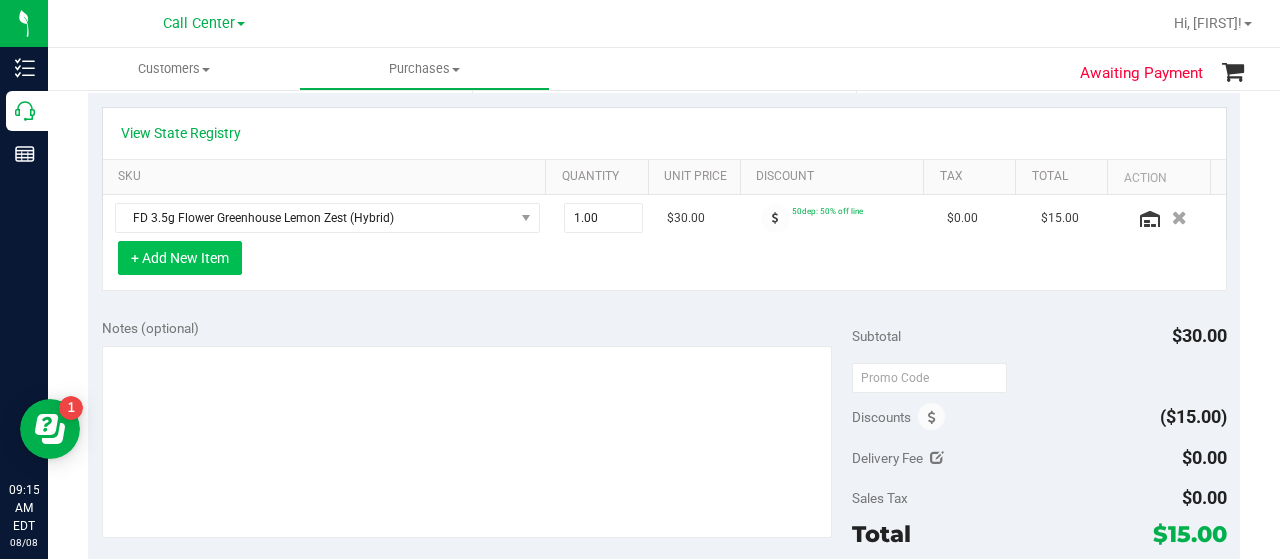 click on "+ Add New Item" at bounding box center [180, 258] 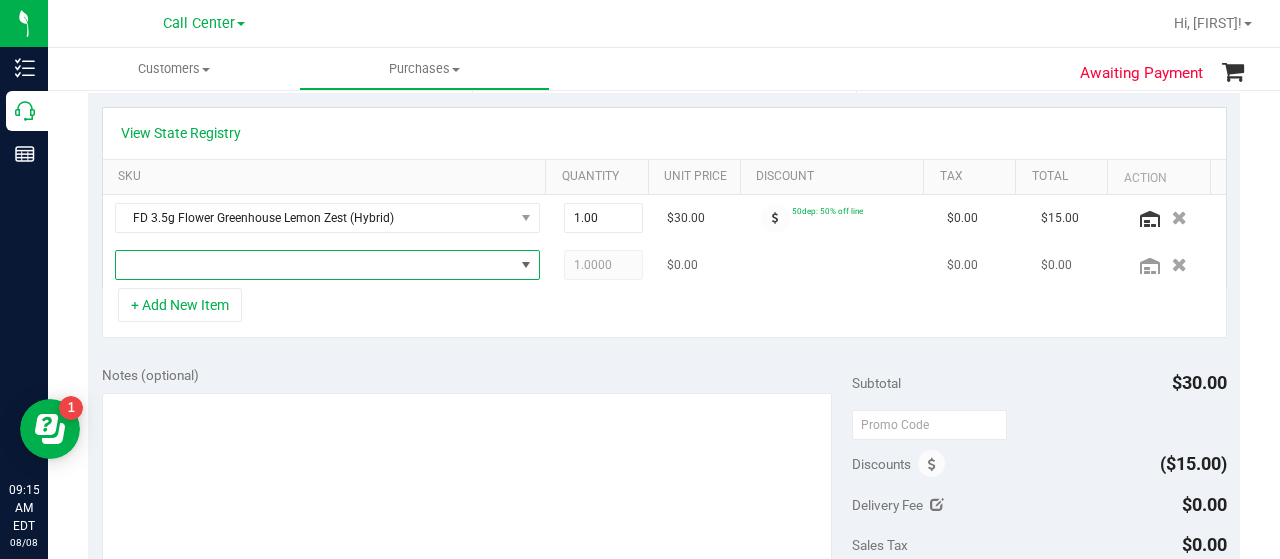 click at bounding box center (315, 265) 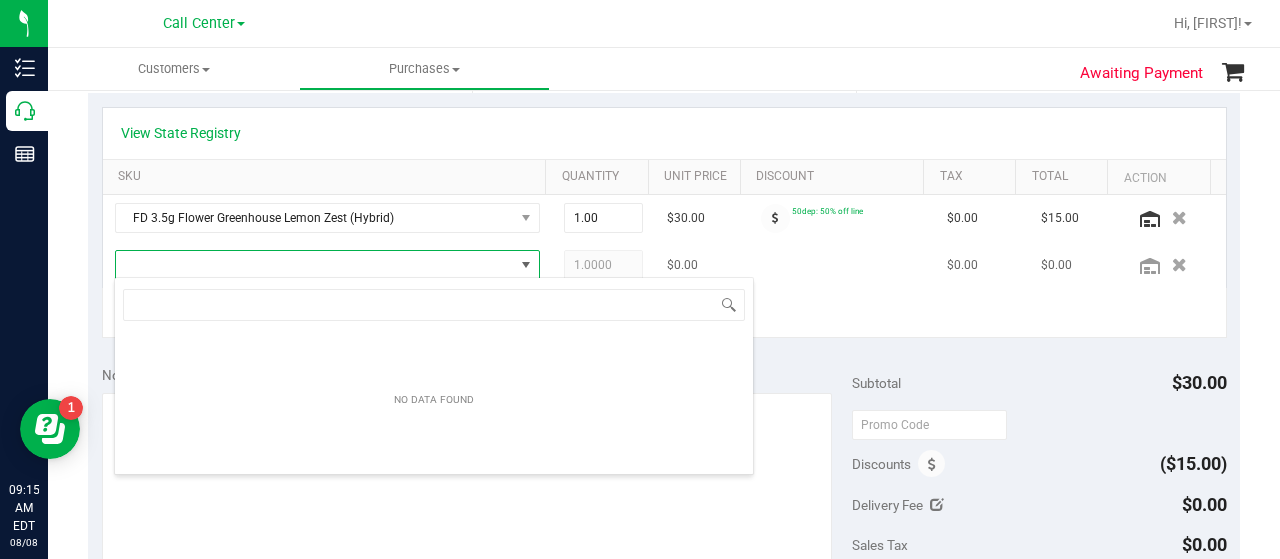 scroll, scrollTop: 99970, scrollLeft: 99586, axis: both 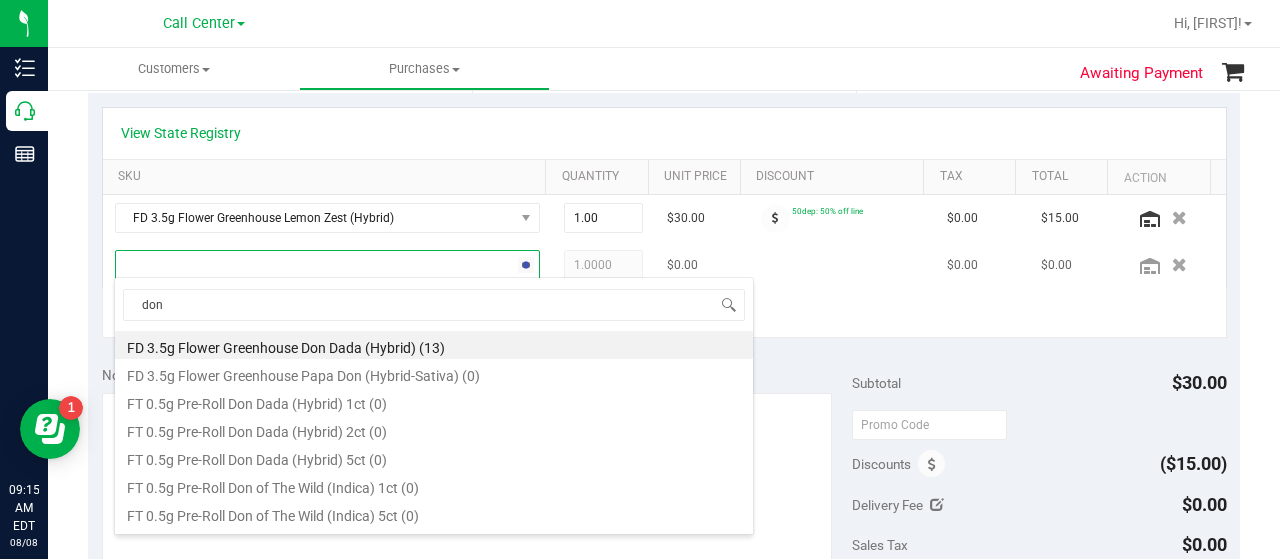 type on "don" 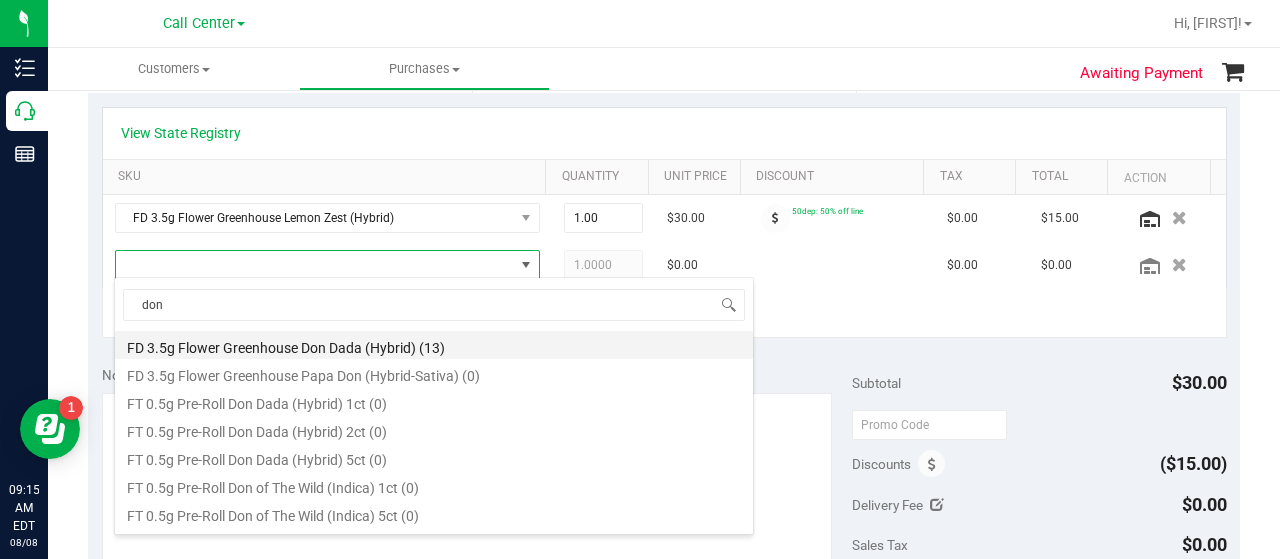 click on "FD 3.5g Flower Greenhouse Don Dada (Hybrid) (13)" at bounding box center [434, 345] 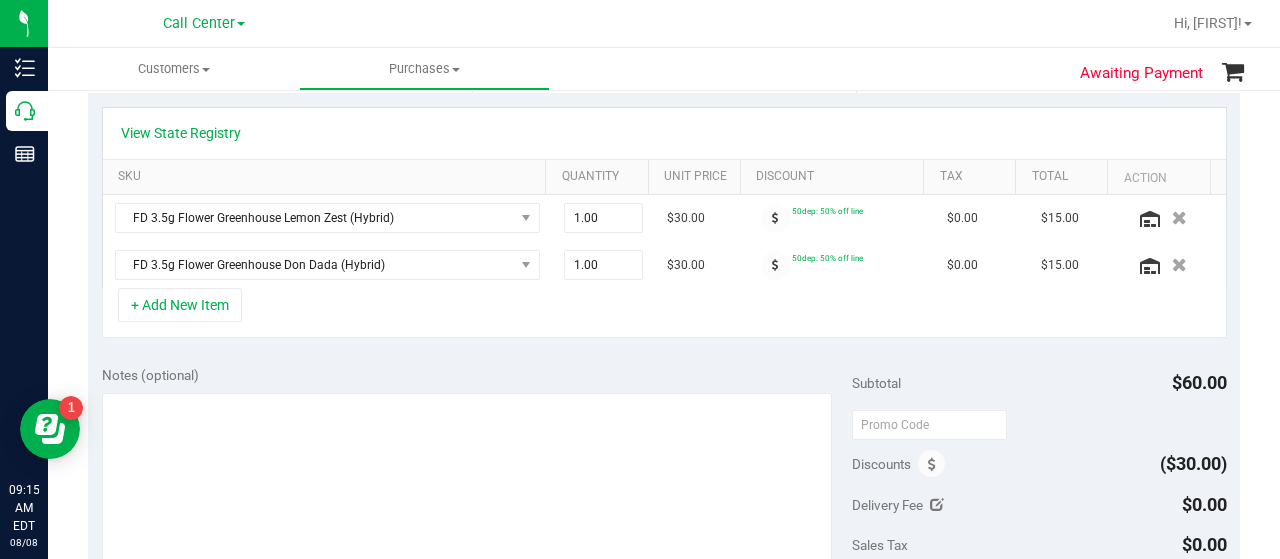 click on "Notes (optional)" at bounding box center (477, 375) 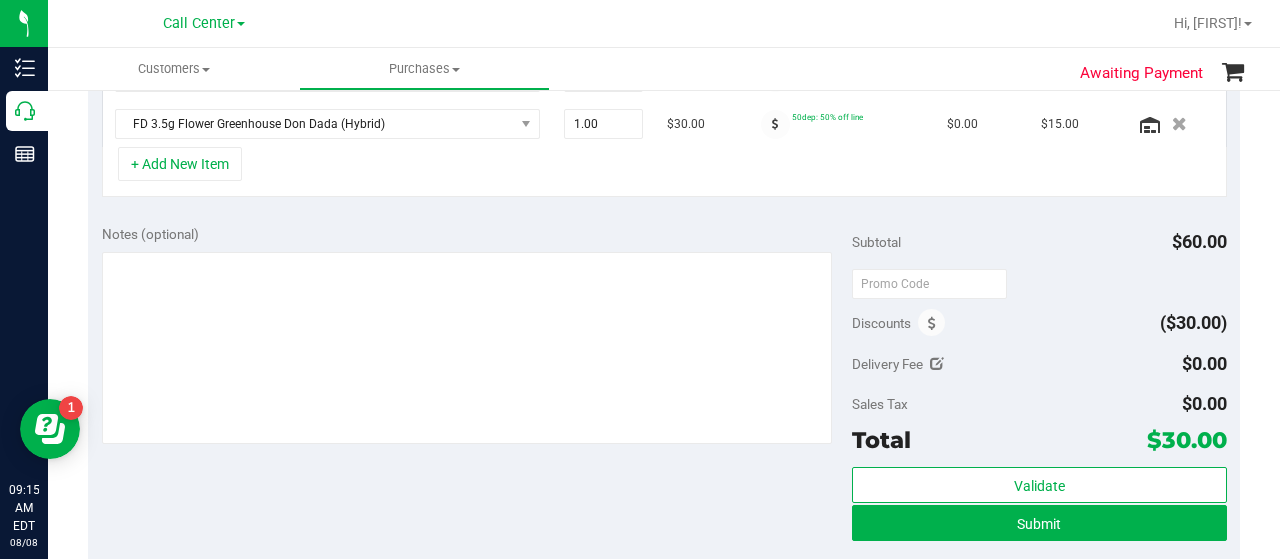 scroll, scrollTop: 588, scrollLeft: 0, axis: vertical 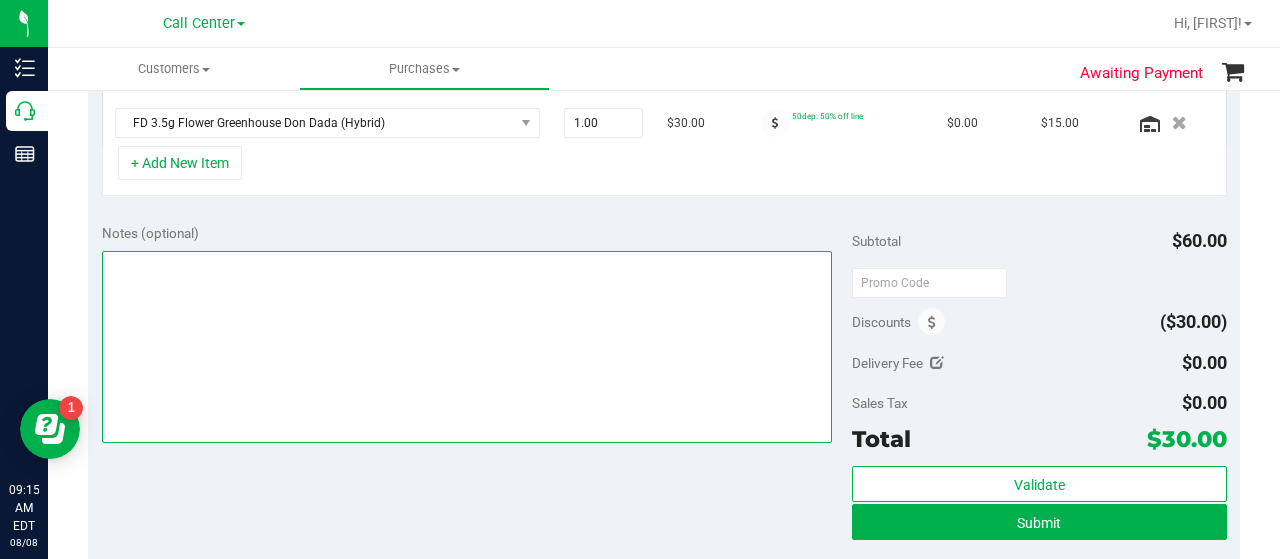 click at bounding box center [467, 347] 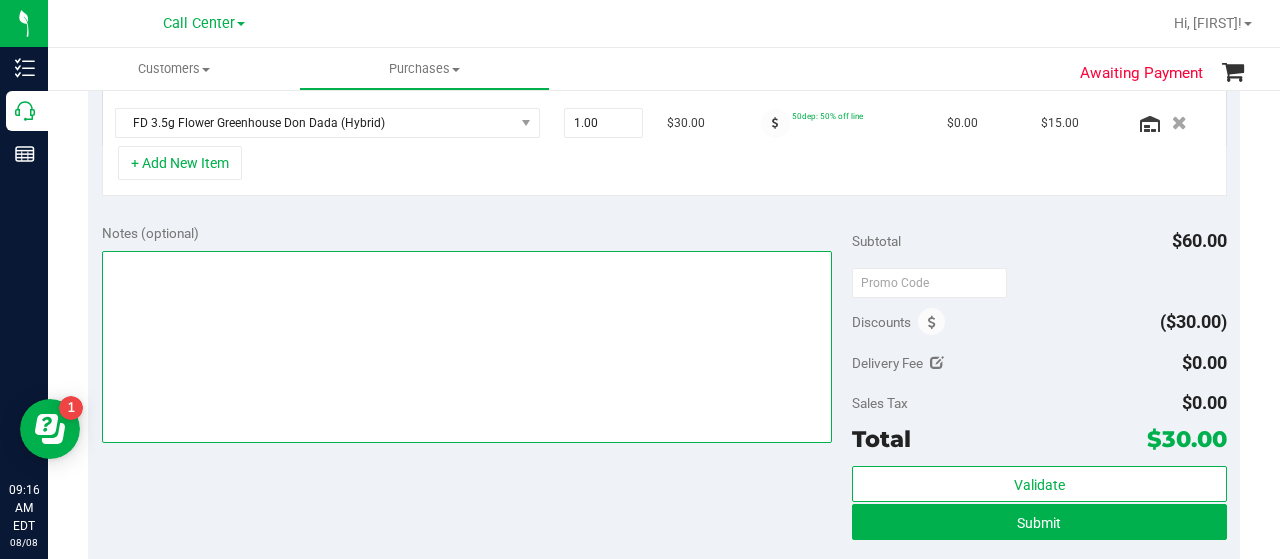 click at bounding box center (467, 347) 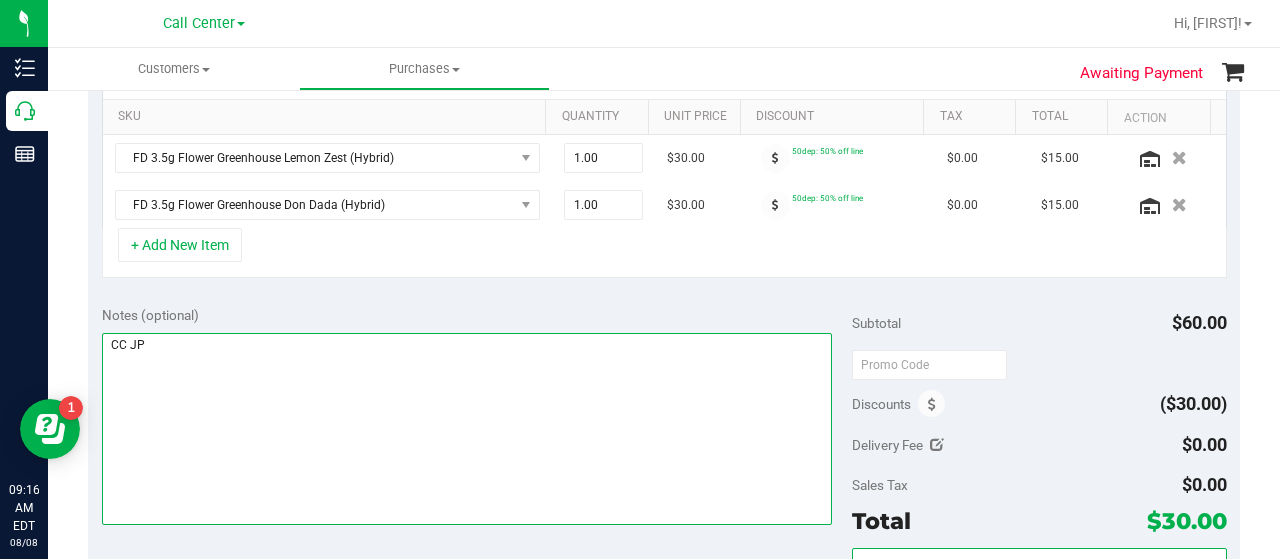 scroll, scrollTop: 553, scrollLeft: 0, axis: vertical 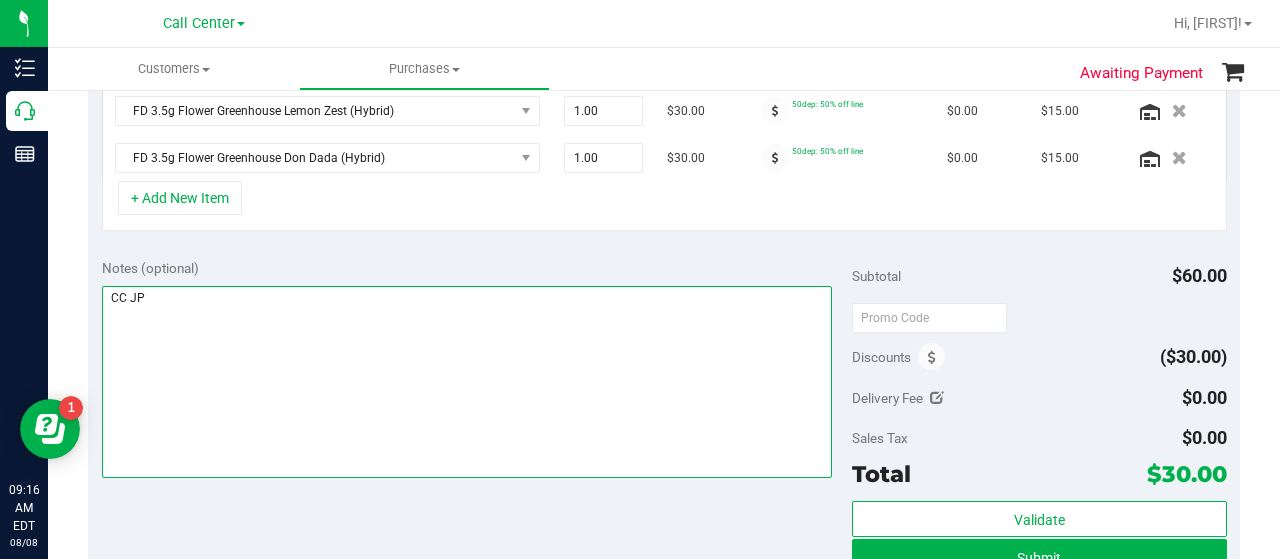 click at bounding box center (467, 382) 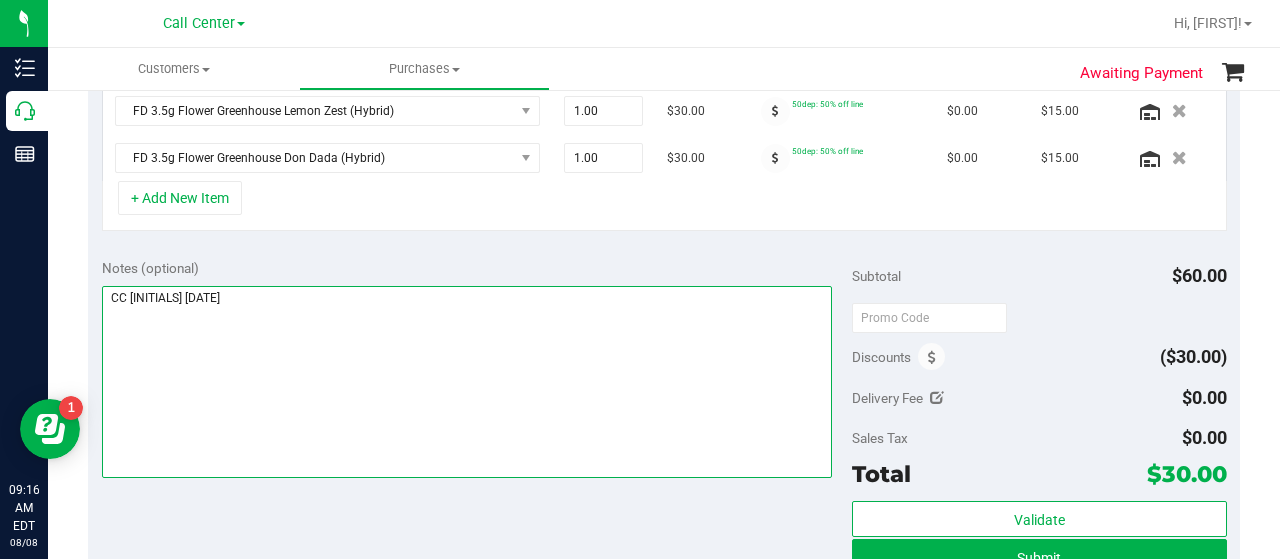 scroll, scrollTop: 631, scrollLeft: 0, axis: vertical 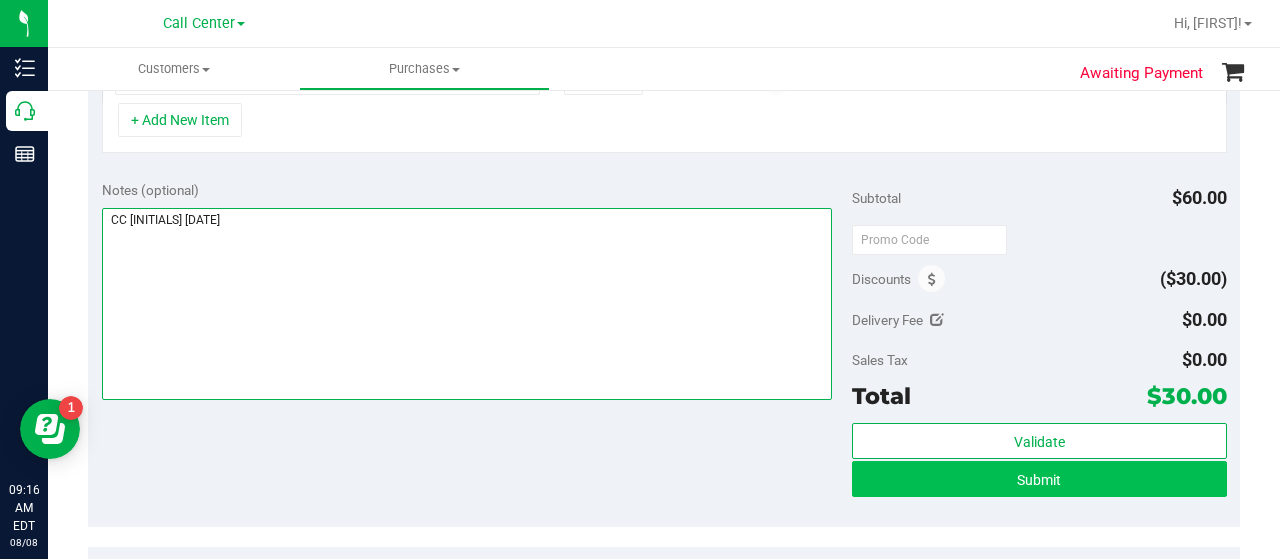 type on "CC [INITIALS] [DATE]" 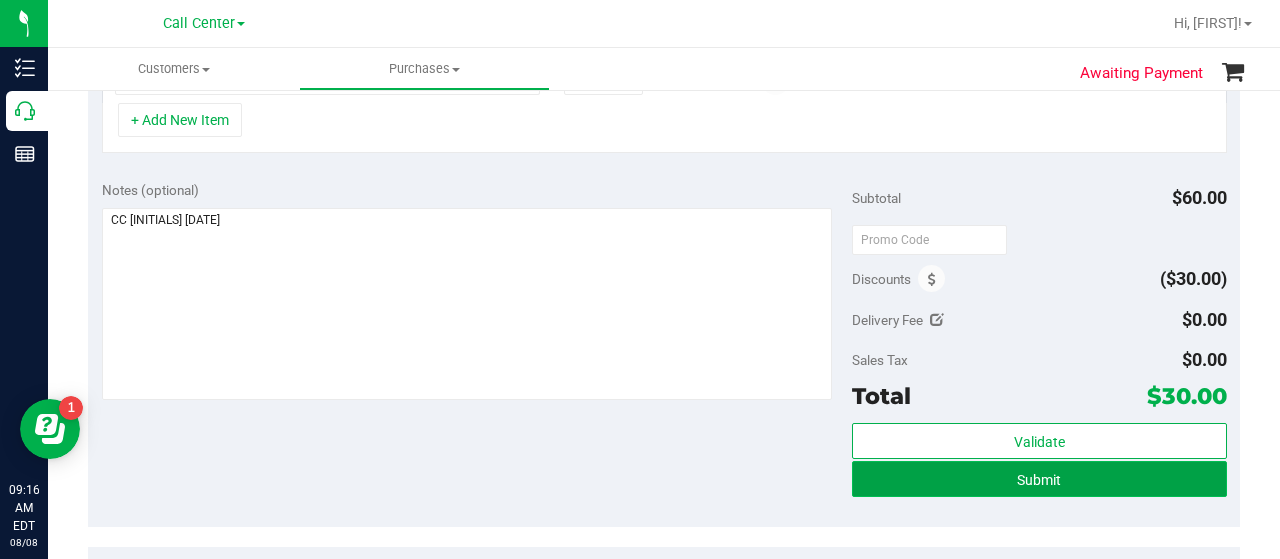click on "Submit" at bounding box center [1039, 479] 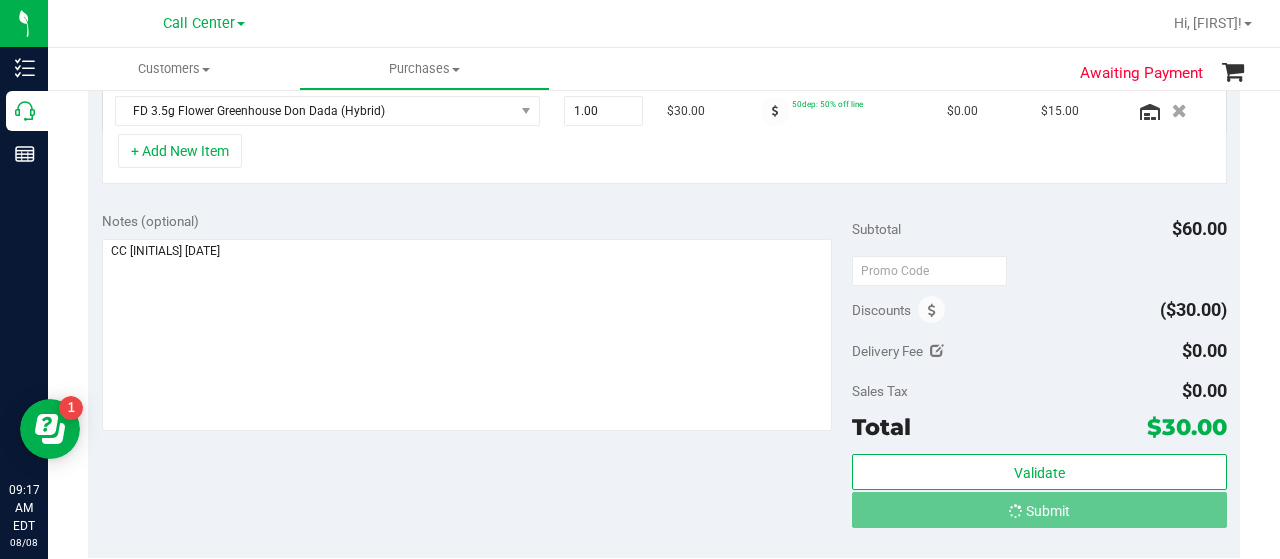 scroll, scrollTop: 568, scrollLeft: 0, axis: vertical 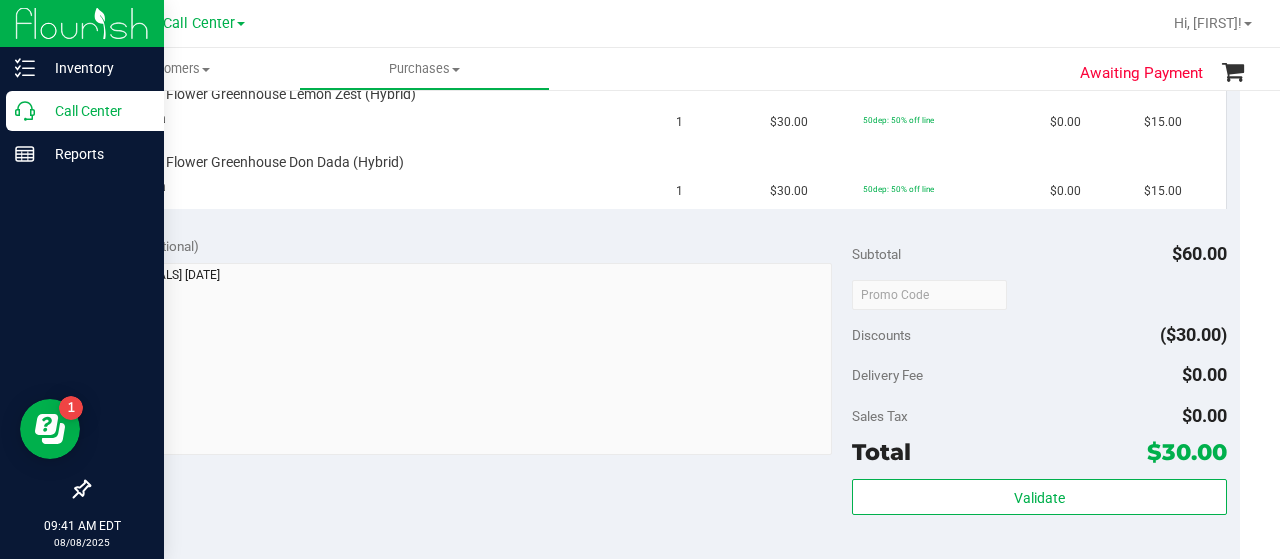 click on "Call Center" at bounding box center [95, 111] 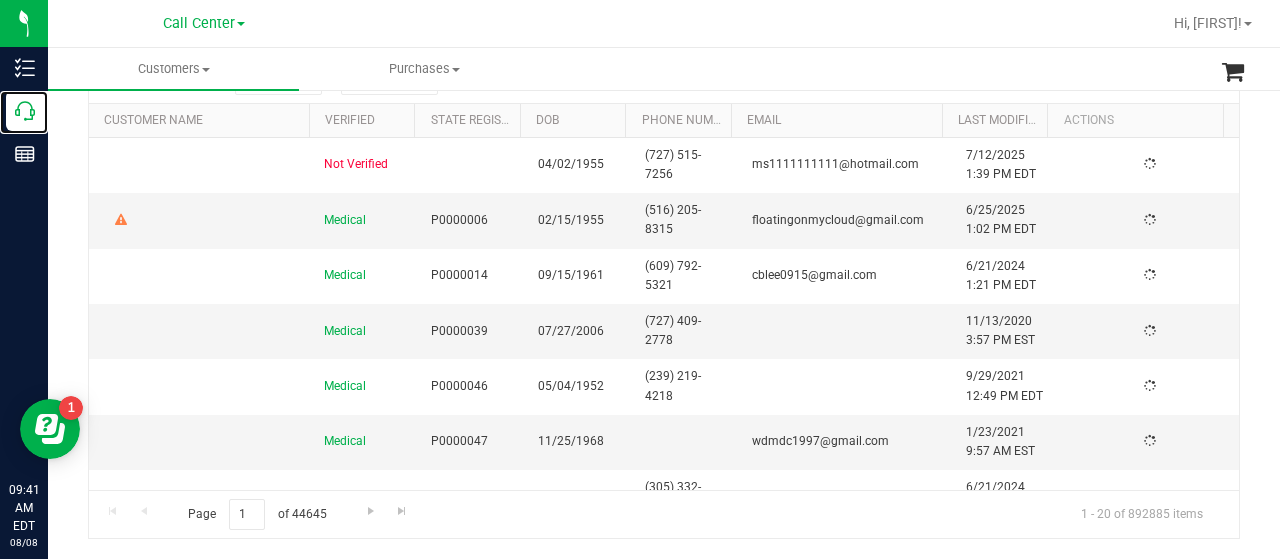 scroll, scrollTop: 0, scrollLeft: 0, axis: both 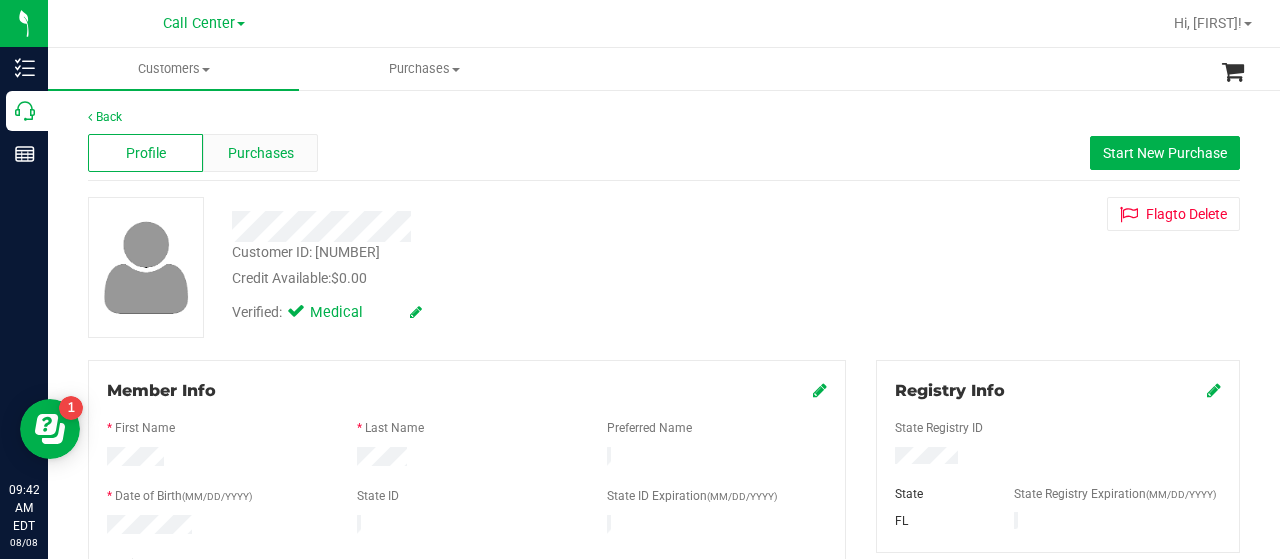 click on "Purchases" at bounding box center (261, 153) 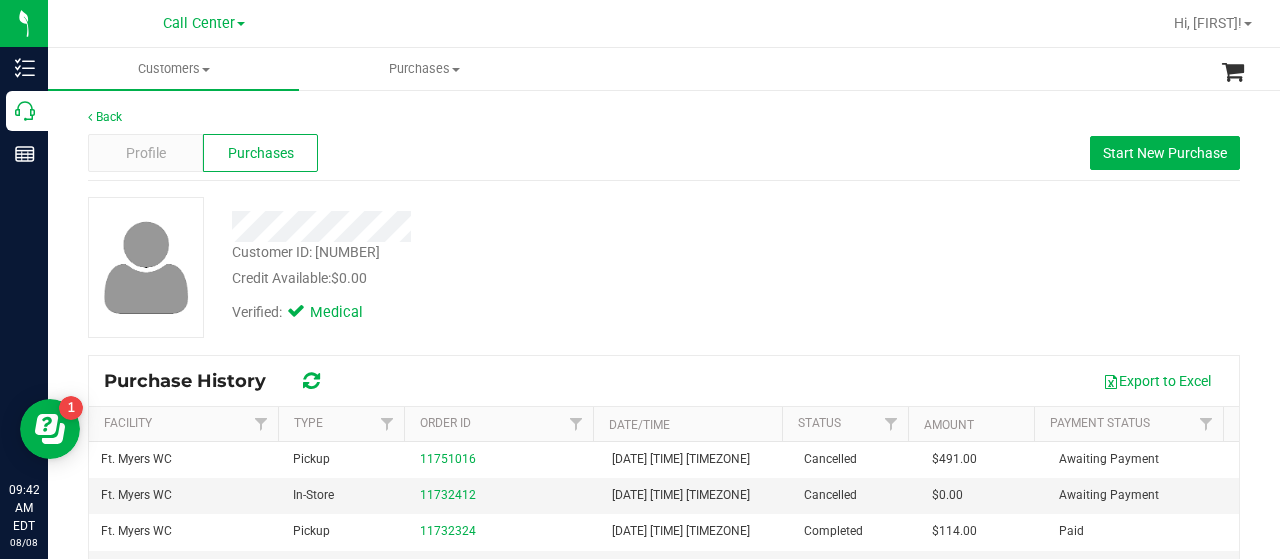 scroll, scrollTop: 62, scrollLeft: 0, axis: vertical 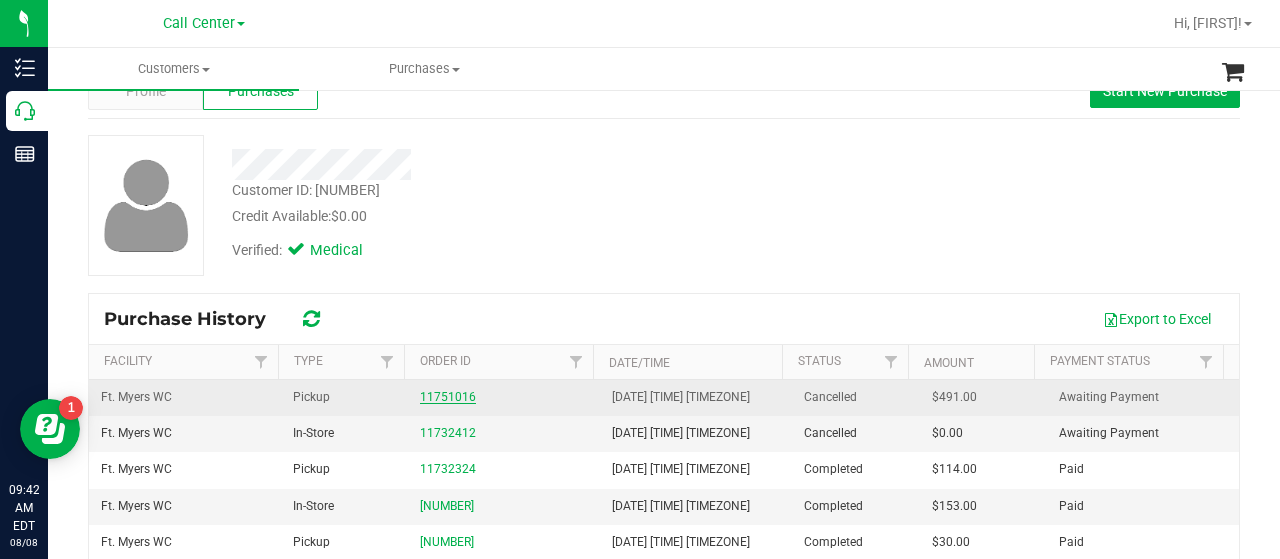 click on "11751016" at bounding box center [448, 397] 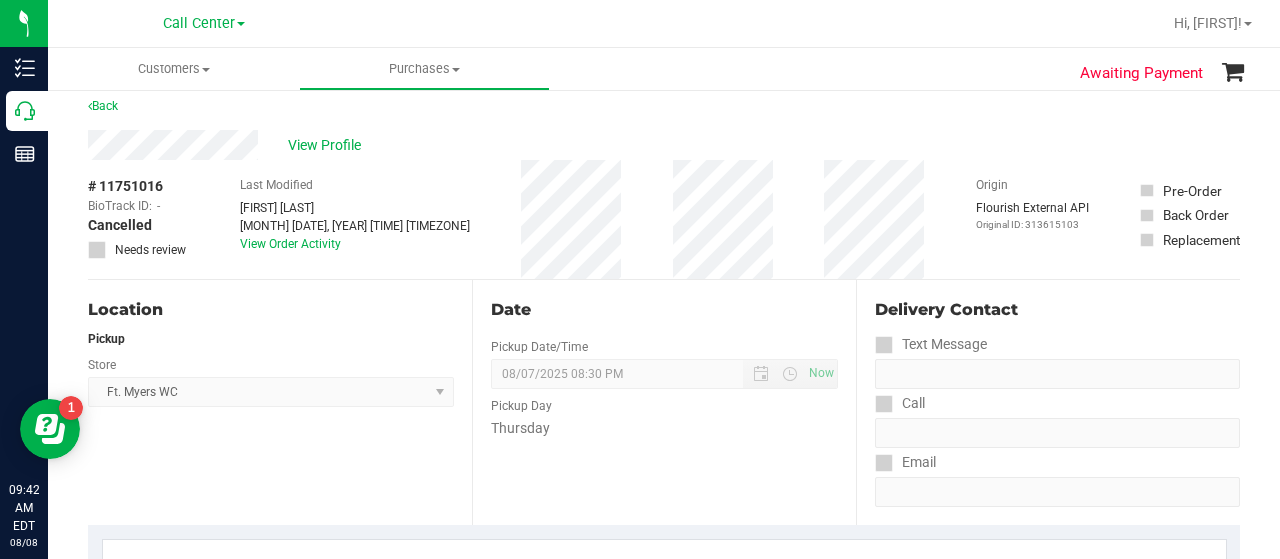 scroll, scrollTop: 13, scrollLeft: 0, axis: vertical 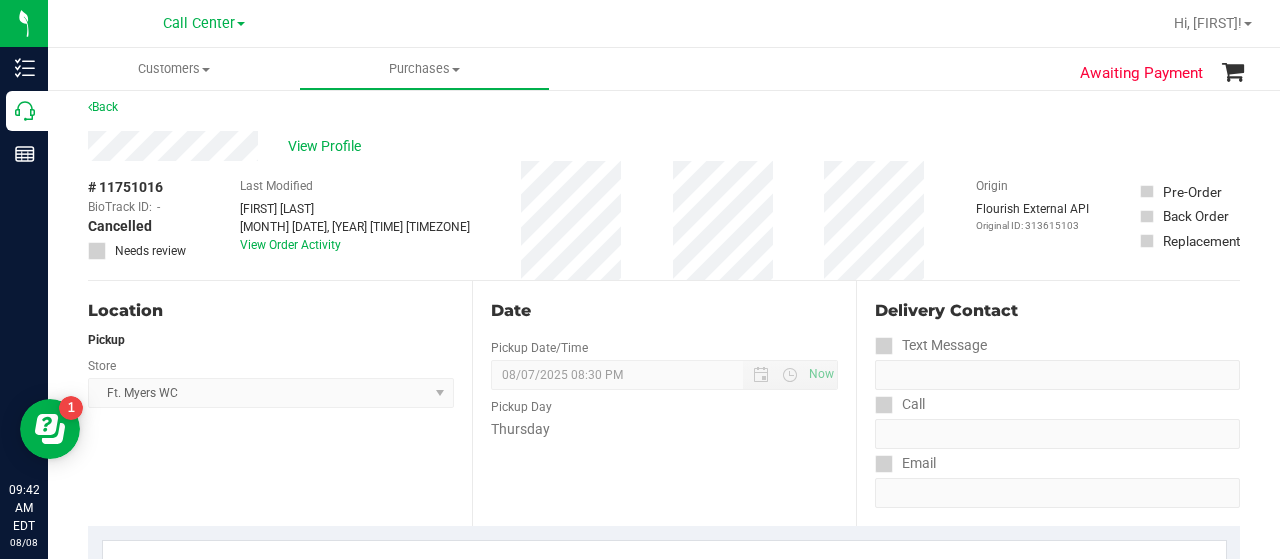 click on "Last Modified
[FIRST] [LAST]
[MONTH] [DATE], [YEAR] [TIME] [TIMEZONE]
View Order Activity" at bounding box center (664, 220) 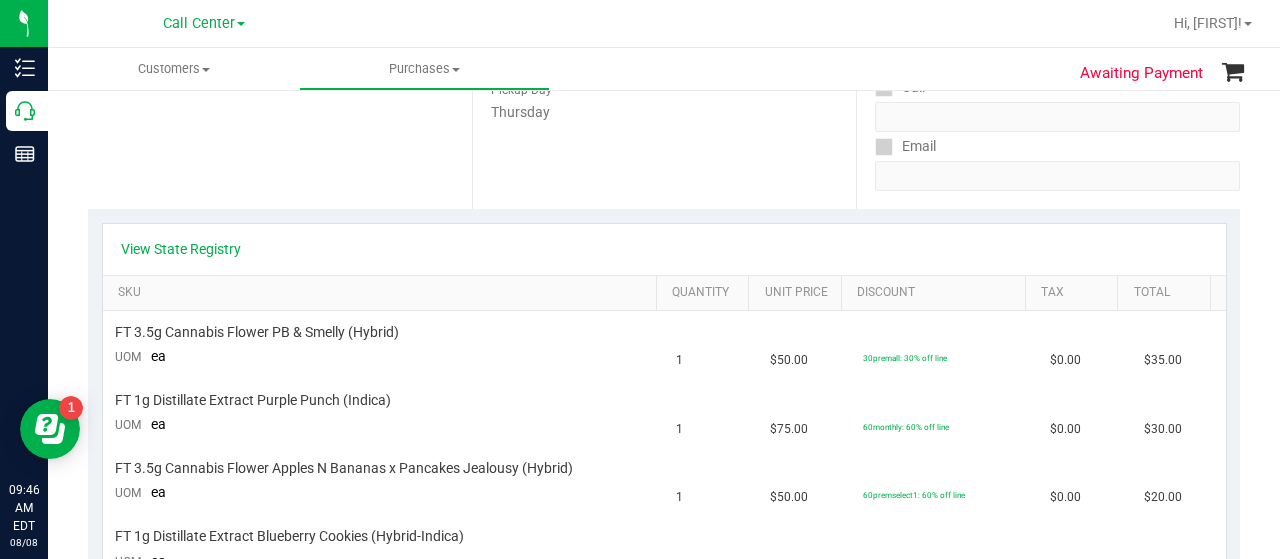 scroll, scrollTop: 384, scrollLeft: 0, axis: vertical 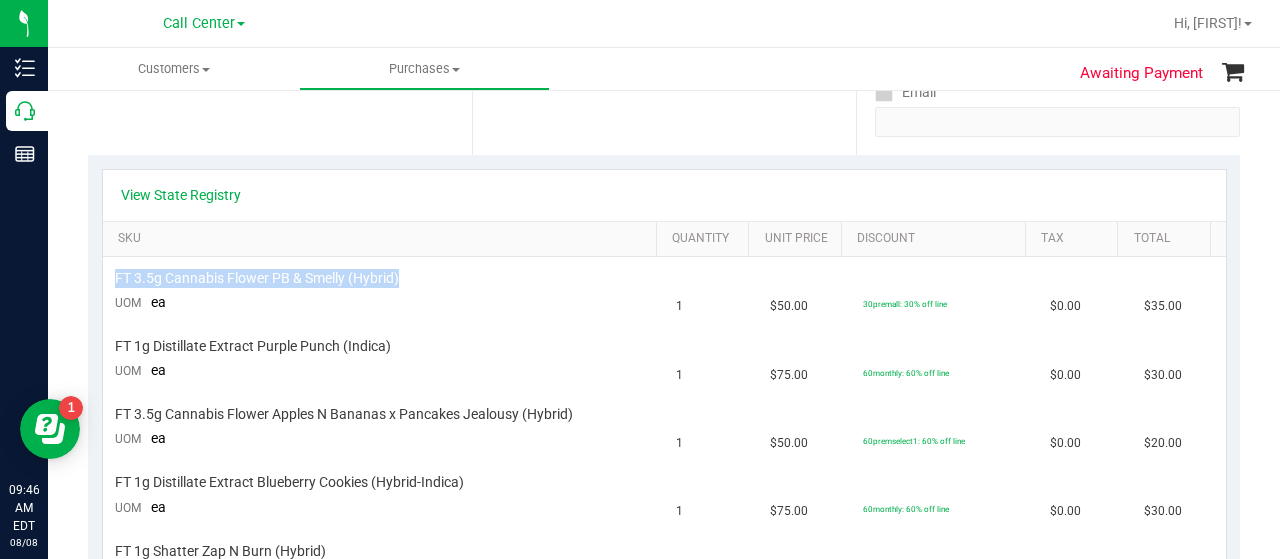 drag, startPoint x: 406, startPoint y: 276, endPoint x: 98, endPoint y: 274, distance: 308.0065 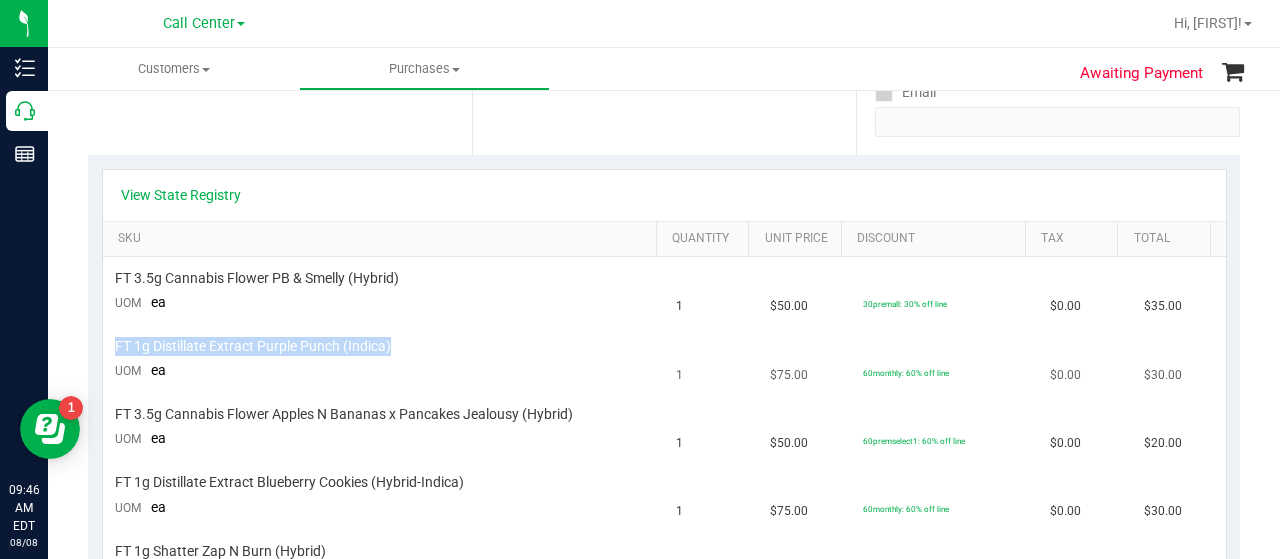 drag, startPoint x: 394, startPoint y: 343, endPoint x: 111, endPoint y: 349, distance: 283.0636 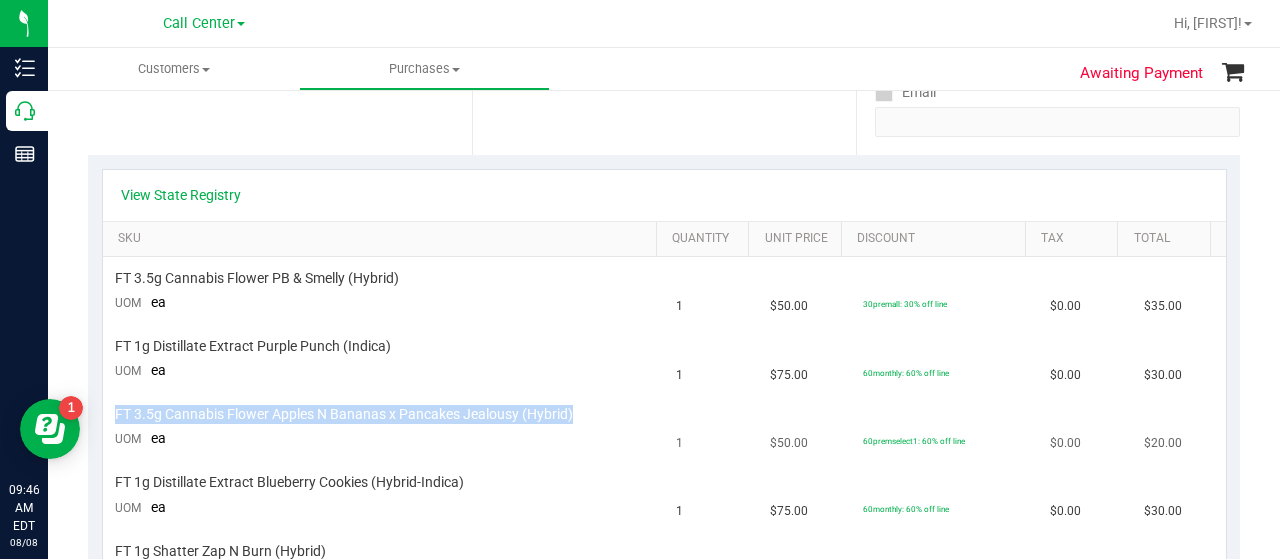 drag, startPoint x: 579, startPoint y: 415, endPoint x: 106, endPoint y: 399, distance: 473.27054 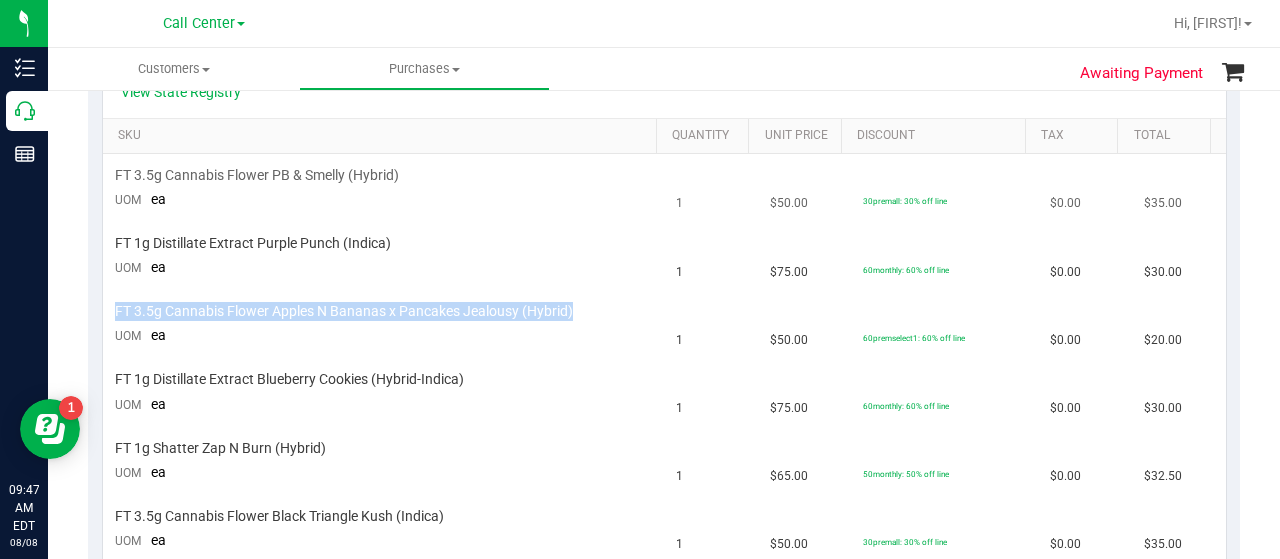 scroll, scrollTop: 489, scrollLeft: 0, axis: vertical 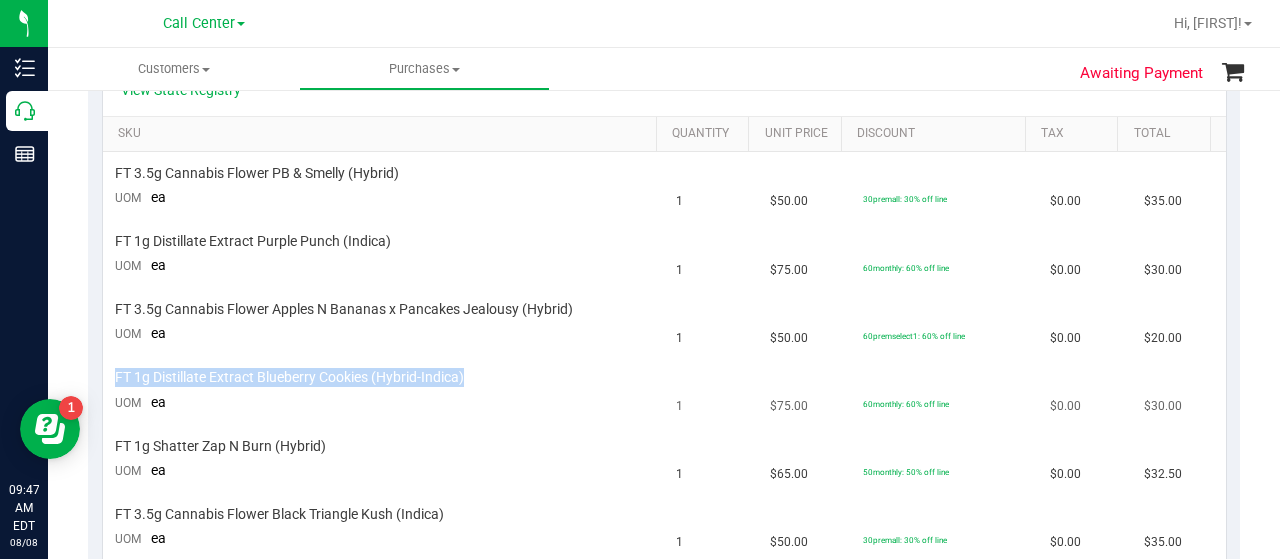 drag, startPoint x: 468, startPoint y: 365, endPoint x: 113, endPoint y: 367, distance: 355.00565 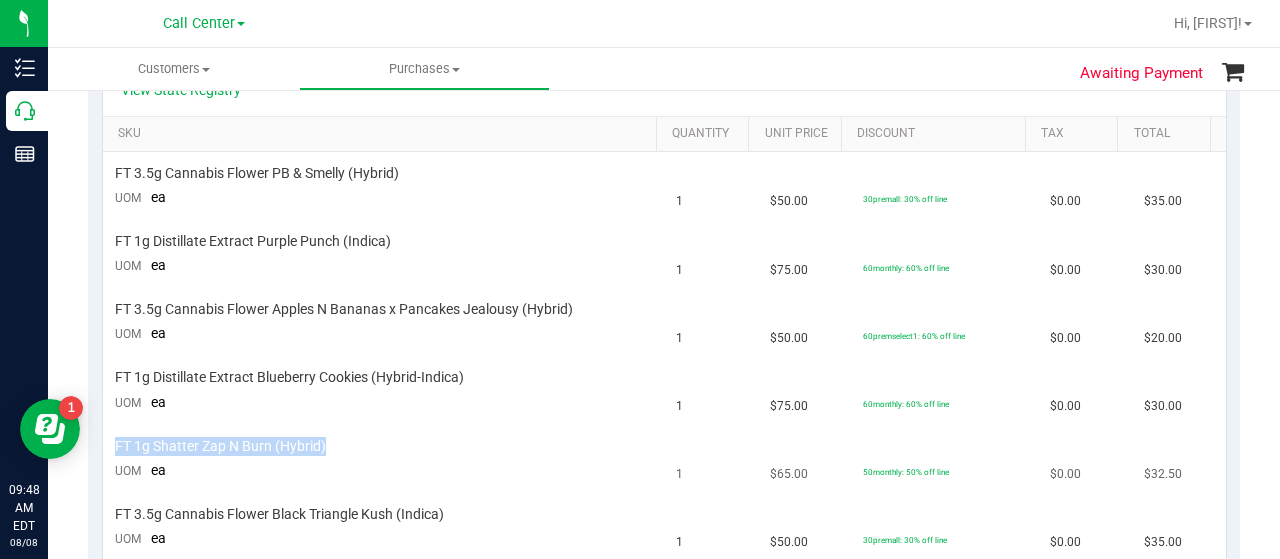 drag, startPoint x: 330, startPoint y: 443, endPoint x: 111, endPoint y: 445, distance: 219.00912 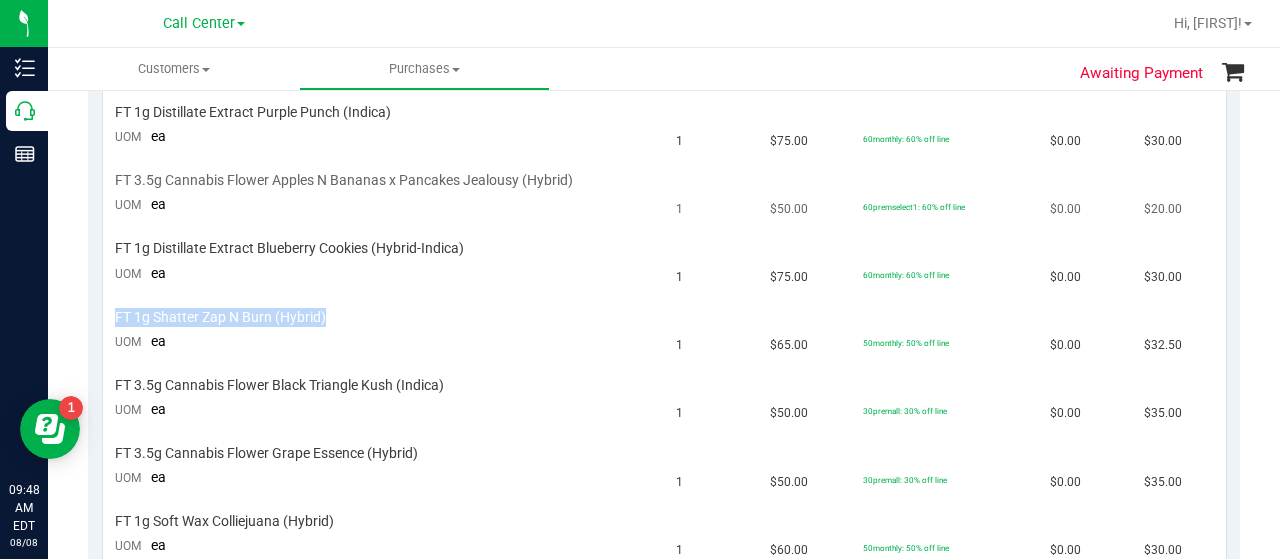 scroll, scrollTop: 619, scrollLeft: 0, axis: vertical 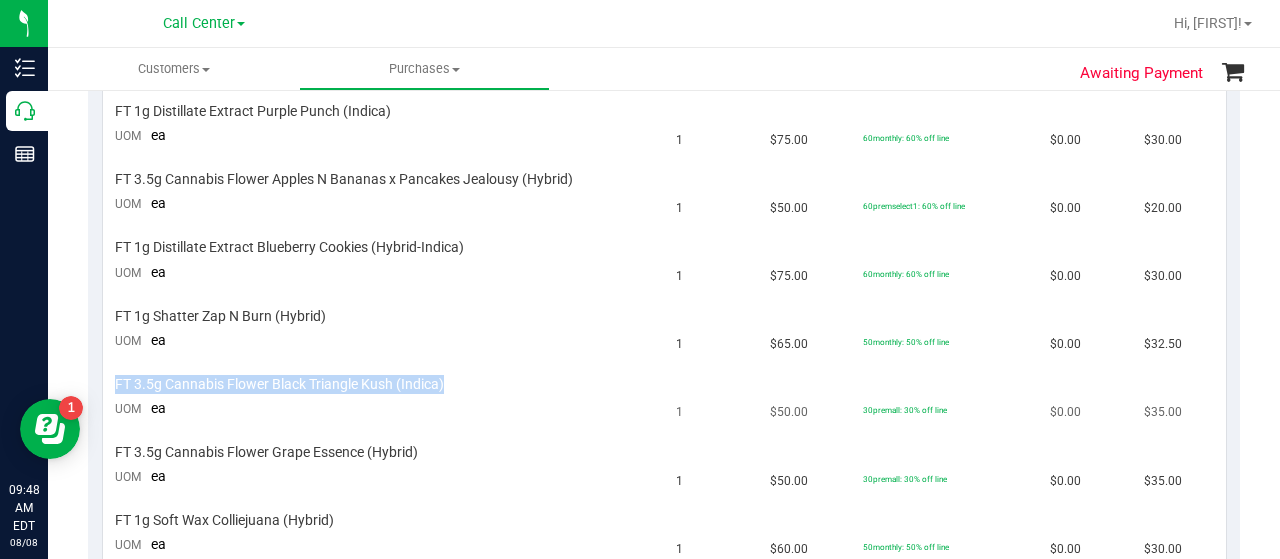 drag, startPoint x: 452, startPoint y: 383, endPoint x: 103, endPoint y: 385, distance: 349.00574 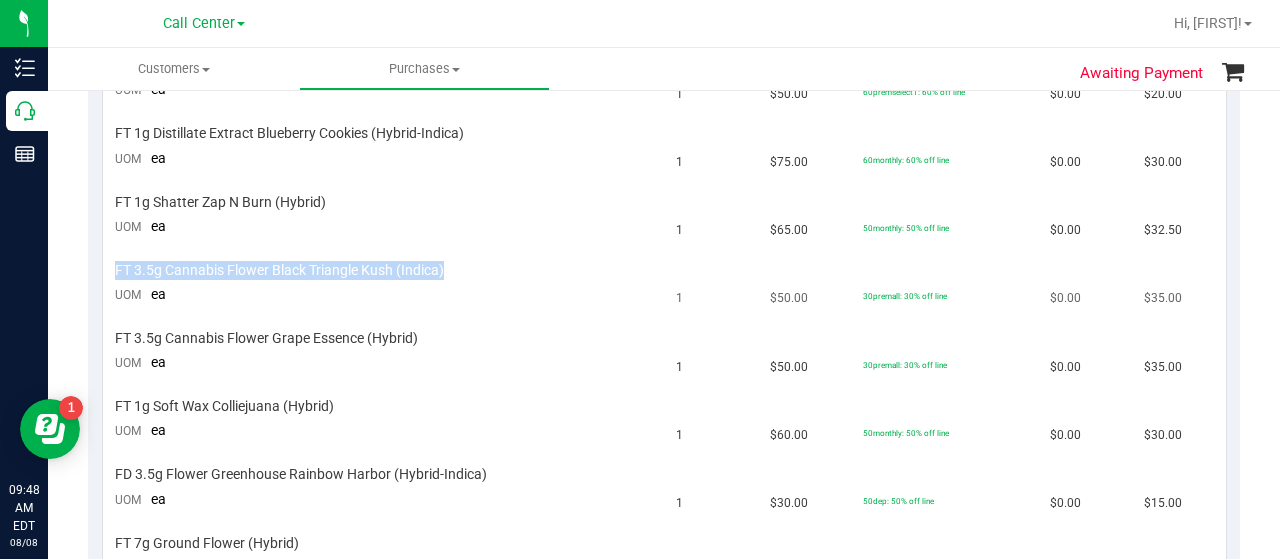 scroll, scrollTop: 754, scrollLeft: 0, axis: vertical 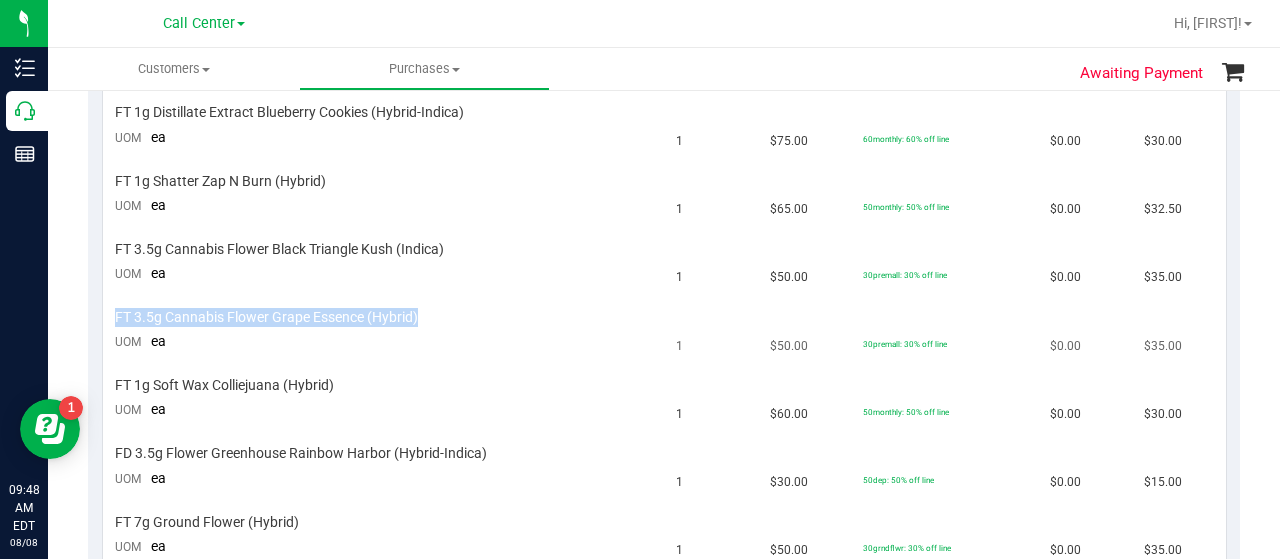 drag, startPoint x: 426, startPoint y: 309, endPoint x: 114, endPoint y: 298, distance: 312.19385 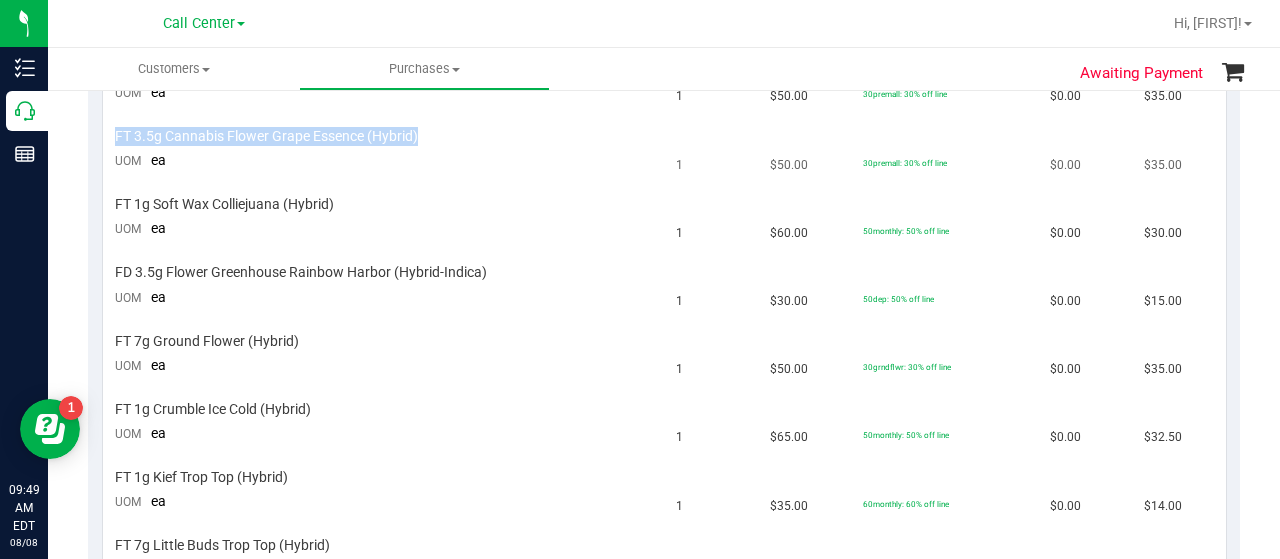 scroll, scrollTop: 936, scrollLeft: 0, axis: vertical 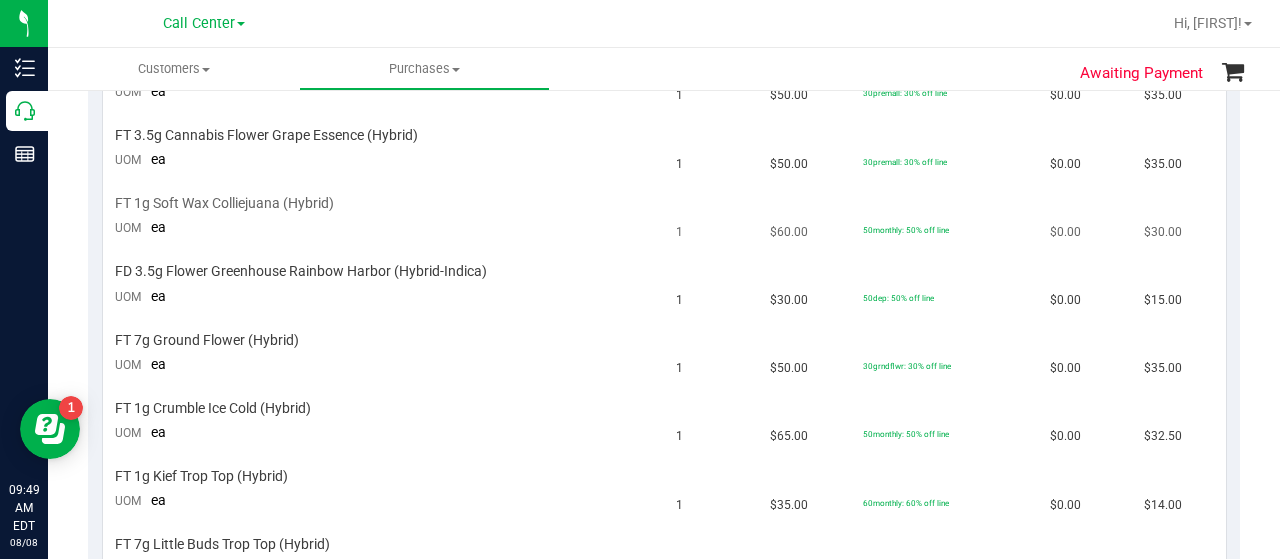 click on "FT 1g Soft Wax Colliejuana (Hybrid)" at bounding box center (384, 203) 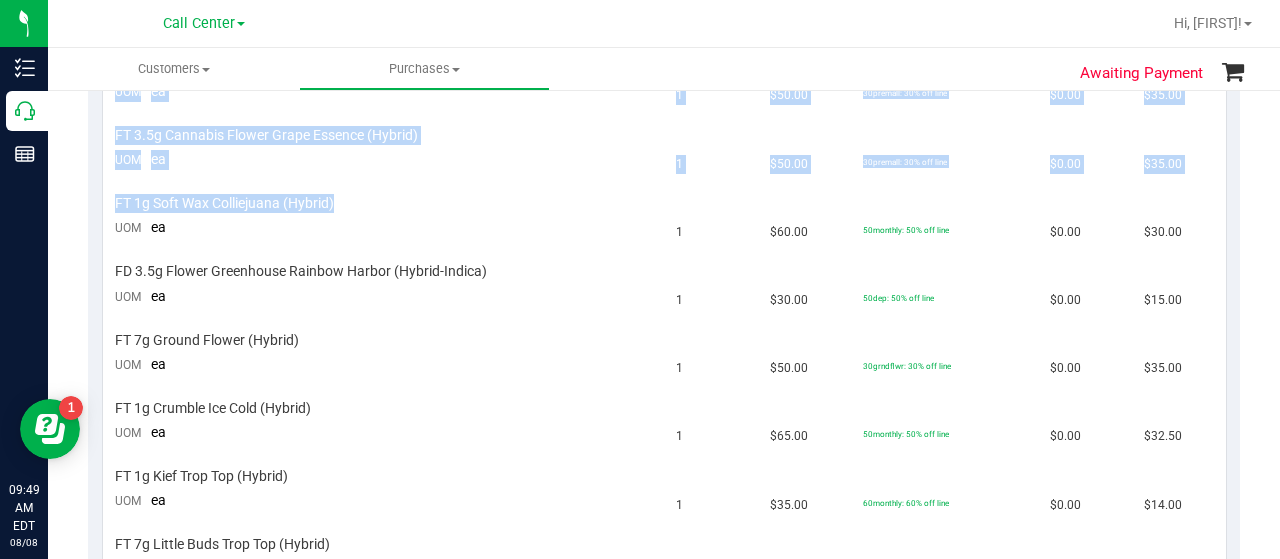 drag, startPoint x: 344, startPoint y: 195, endPoint x: 100, endPoint y: 199, distance: 244.03279 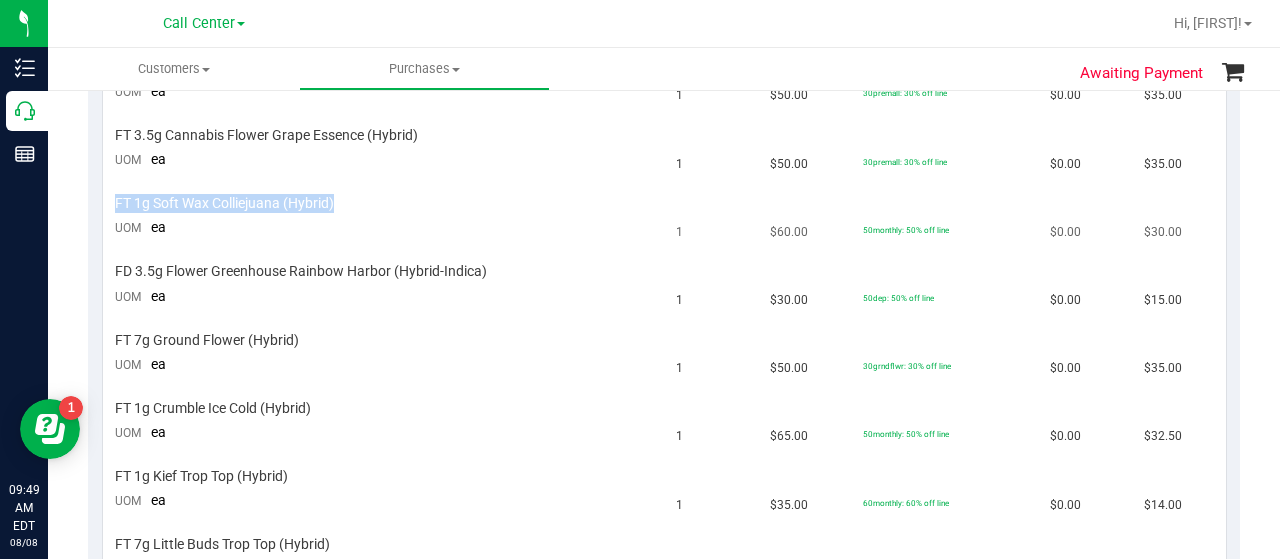 drag, startPoint x: 338, startPoint y: 199, endPoint x: 105, endPoint y: 195, distance: 233.03433 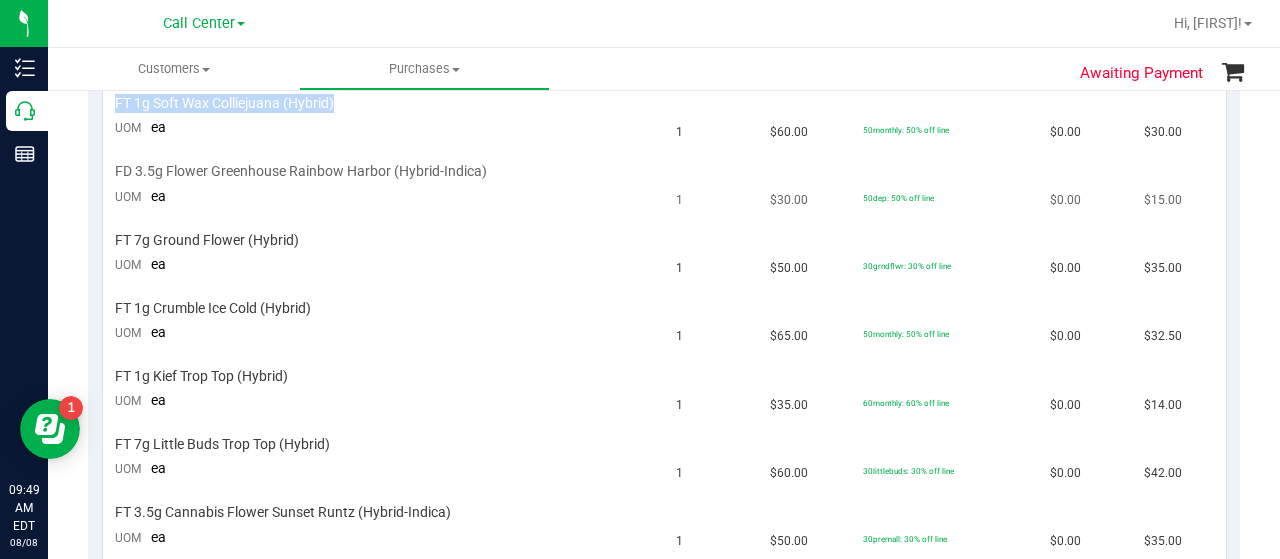 scroll, scrollTop: 1037, scrollLeft: 0, axis: vertical 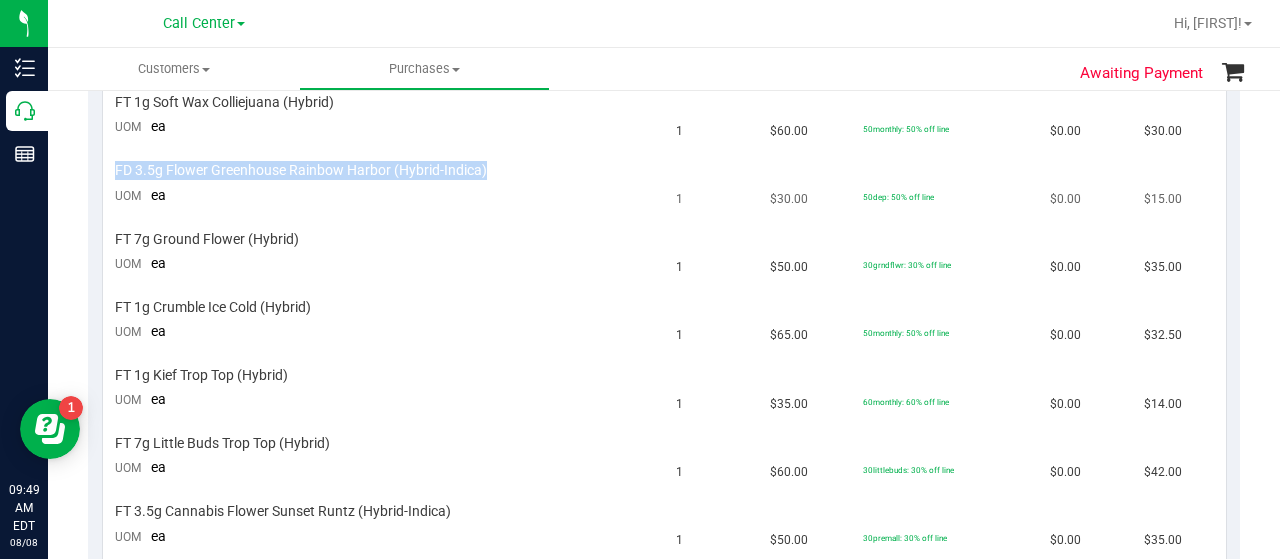 drag, startPoint x: 484, startPoint y: 167, endPoint x: 118, endPoint y: 172, distance: 366.03415 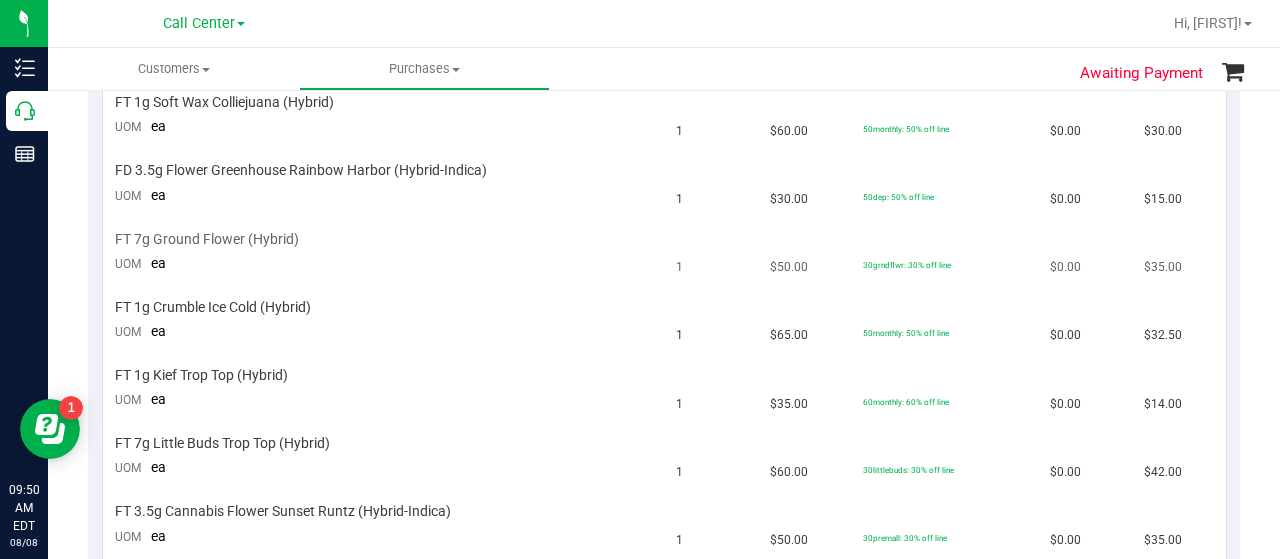 click on "FT 7g Ground Flower (Hybrid)" at bounding box center [384, 239] 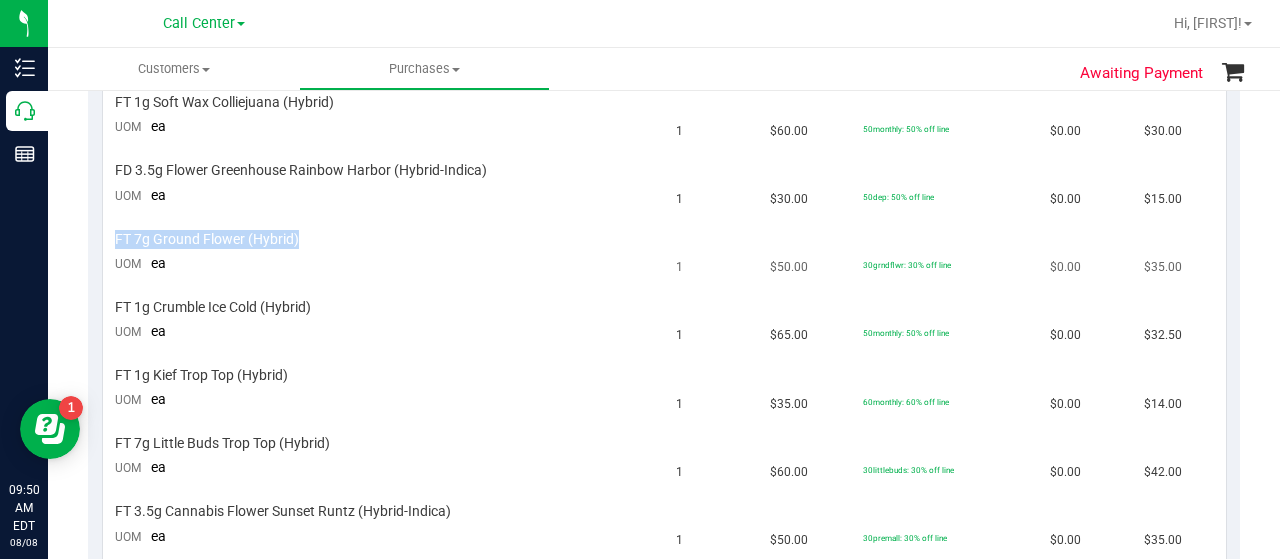 drag, startPoint x: 303, startPoint y: 231, endPoint x: 111, endPoint y: 232, distance: 192.00261 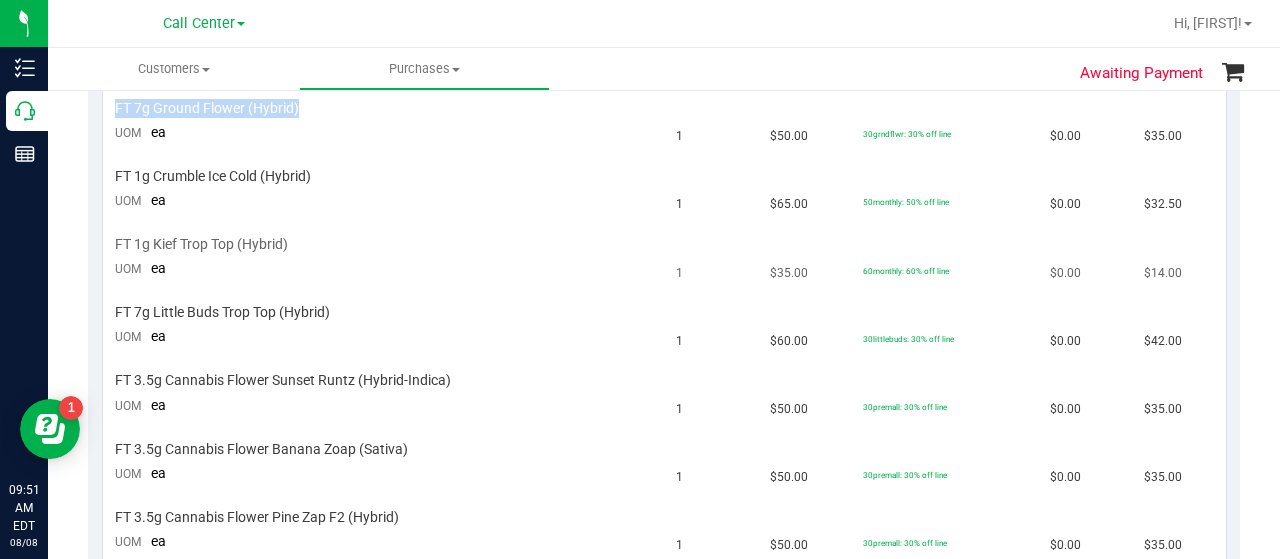 scroll, scrollTop: 1181, scrollLeft: 0, axis: vertical 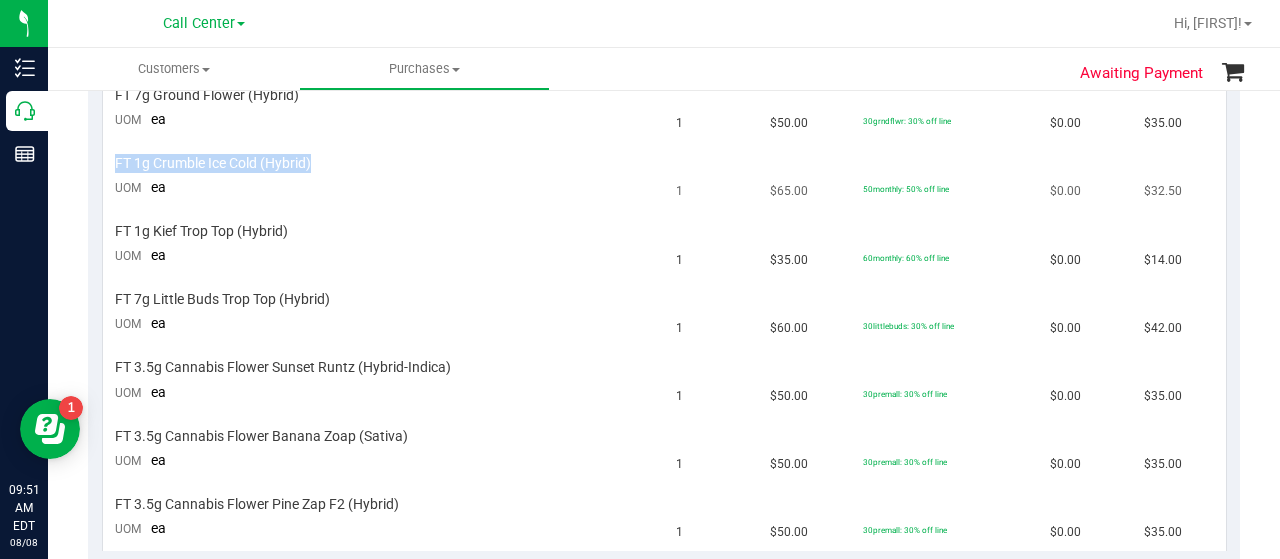 drag, startPoint x: 315, startPoint y: 151, endPoint x: 104, endPoint y: 156, distance: 211.05923 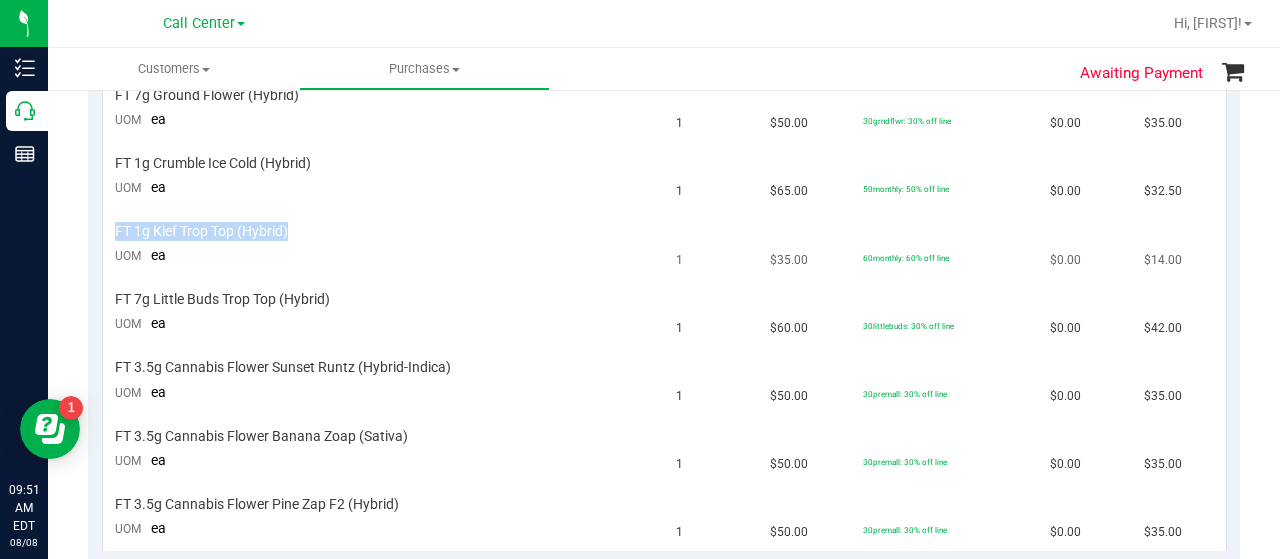 drag, startPoint x: 294, startPoint y: 219, endPoint x: 109, endPoint y: 228, distance: 185.2188 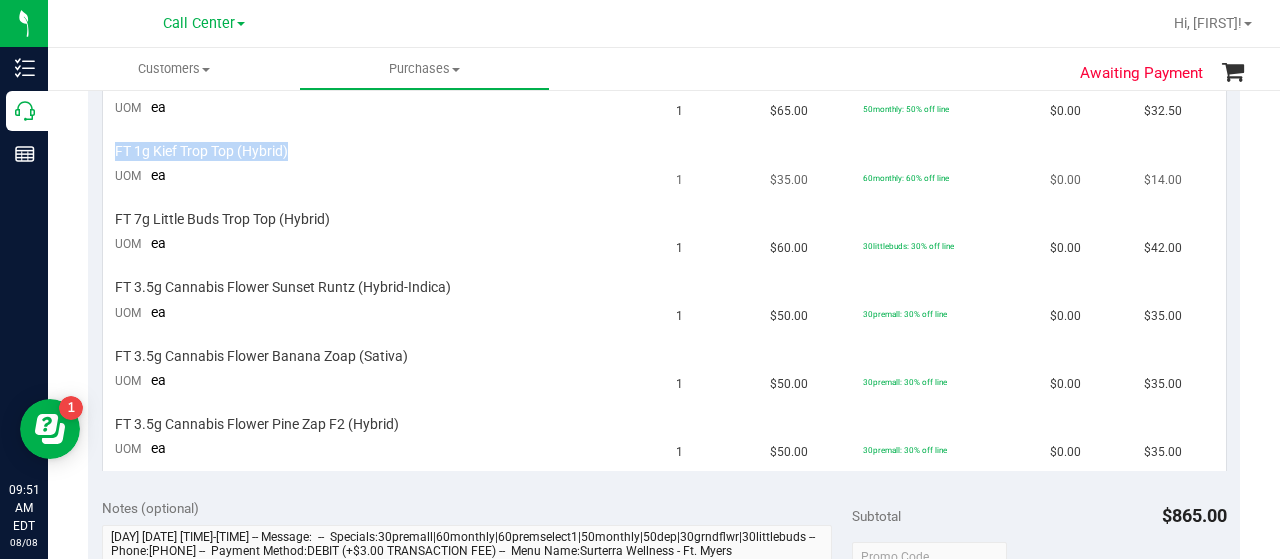 scroll, scrollTop: 1262, scrollLeft: 0, axis: vertical 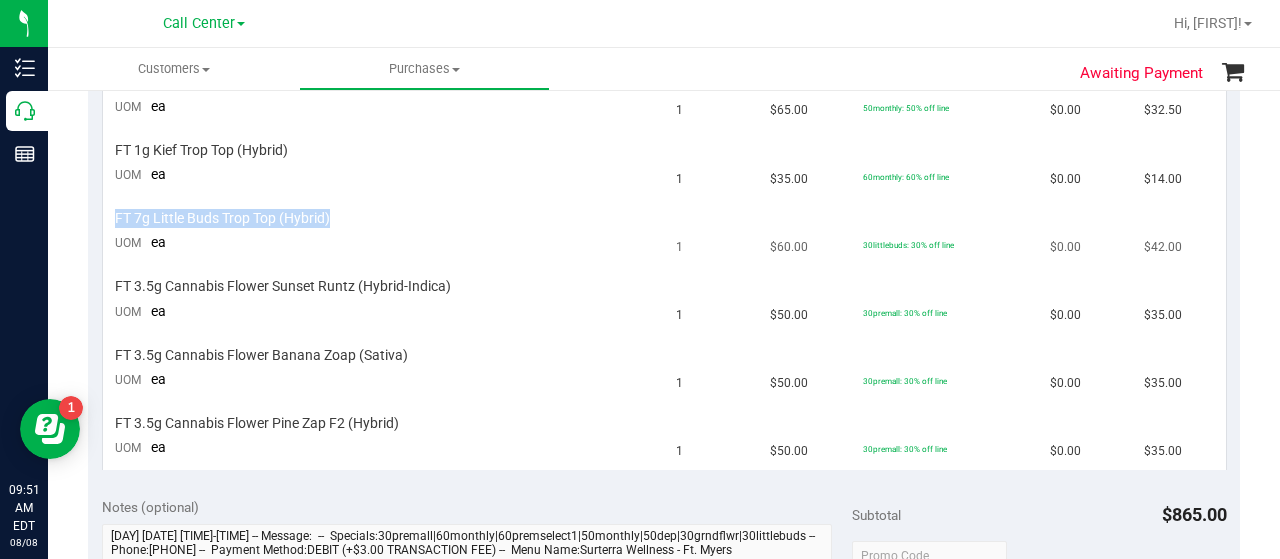 drag, startPoint x: 334, startPoint y: 209, endPoint x: 114, endPoint y: 205, distance: 220.03636 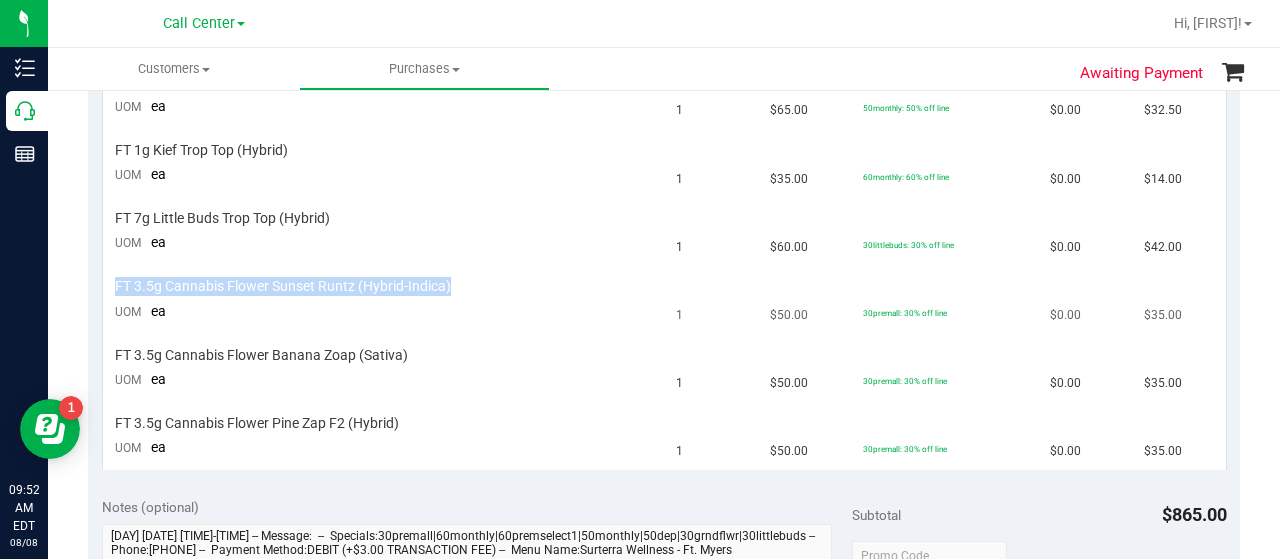 drag, startPoint x: 458, startPoint y: 275, endPoint x: 106, endPoint y: 283, distance: 352.0909 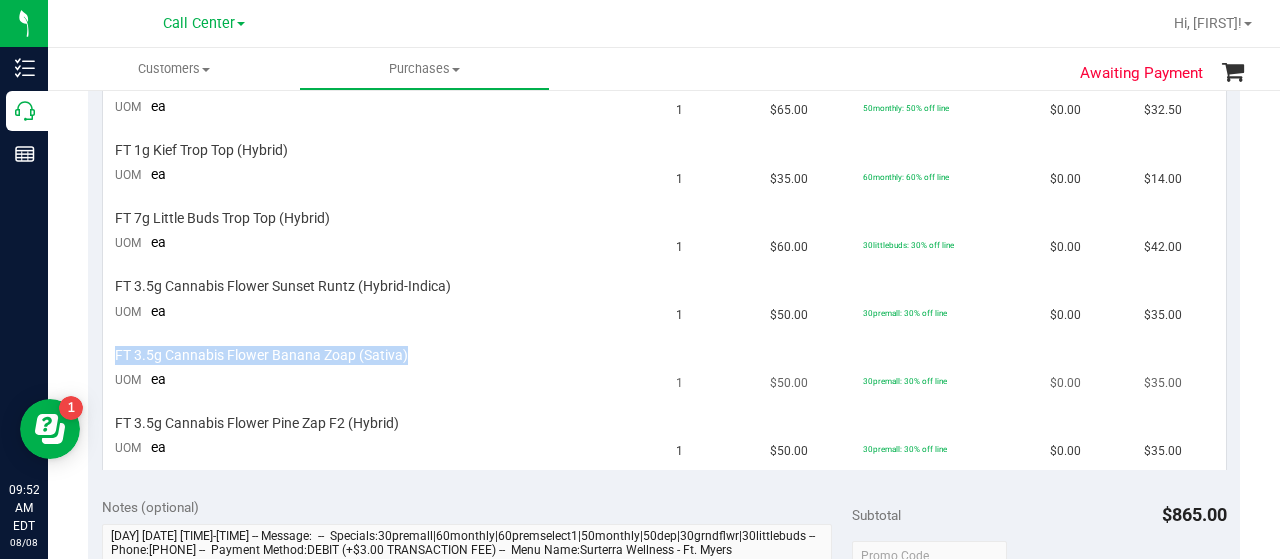 drag, startPoint x: 410, startPoint y: 351, endPoint x: 110, endPoint y: 347, distance: 300.02667 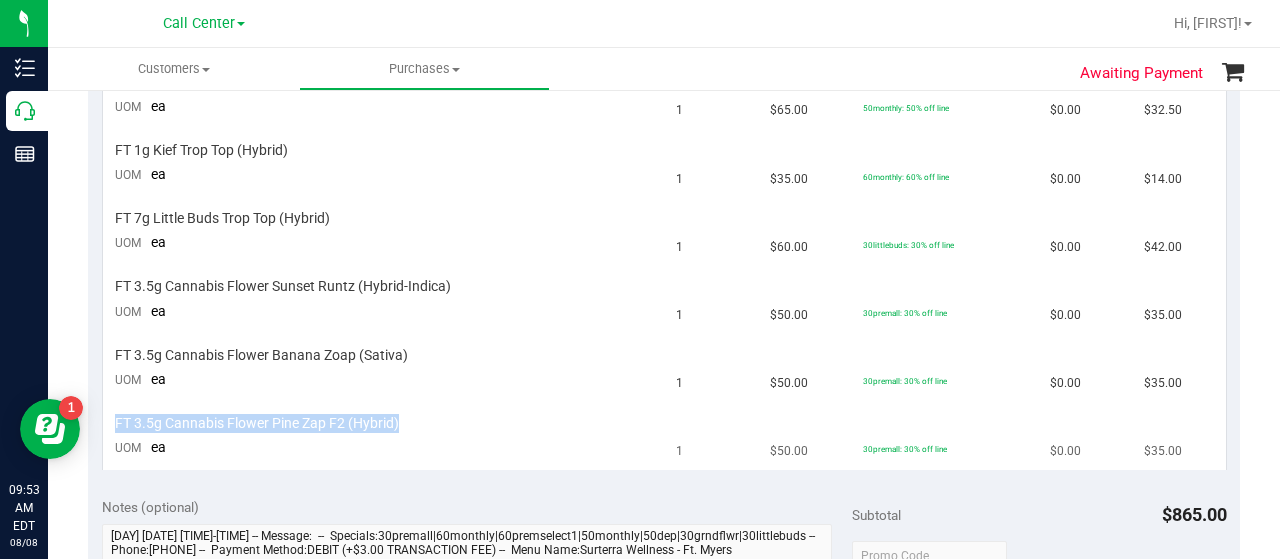 drag, startPoint x: 400, startPoint y: 409, endPoint x: 114, endPoint y: 417, distance: 286.11188 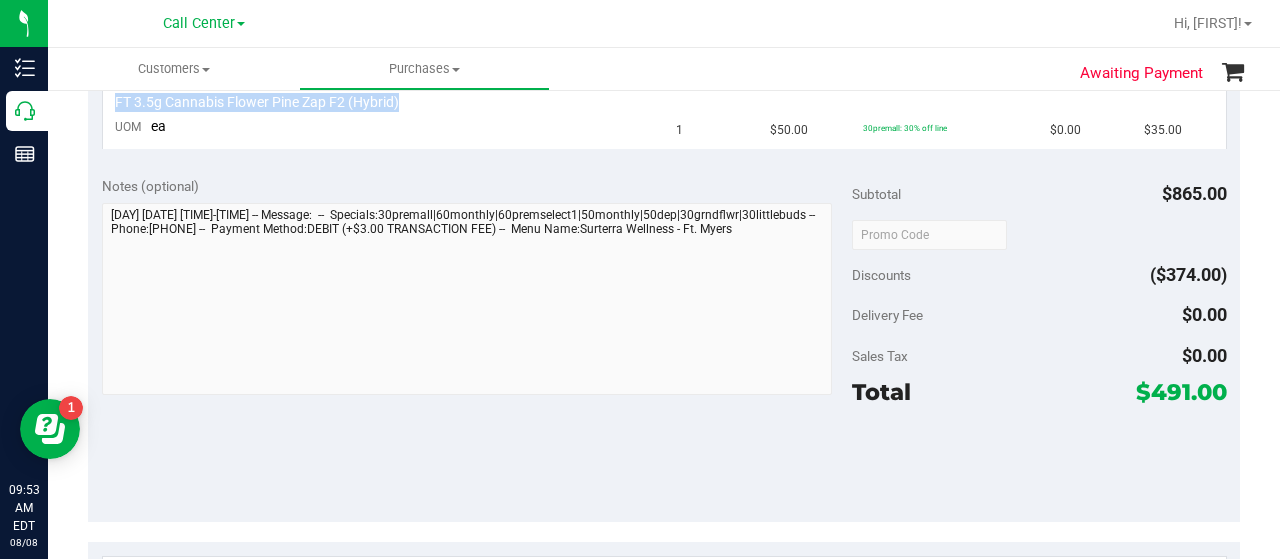 scroll, scrollTop: 1584, scrollLeft: 0, axis: vertical 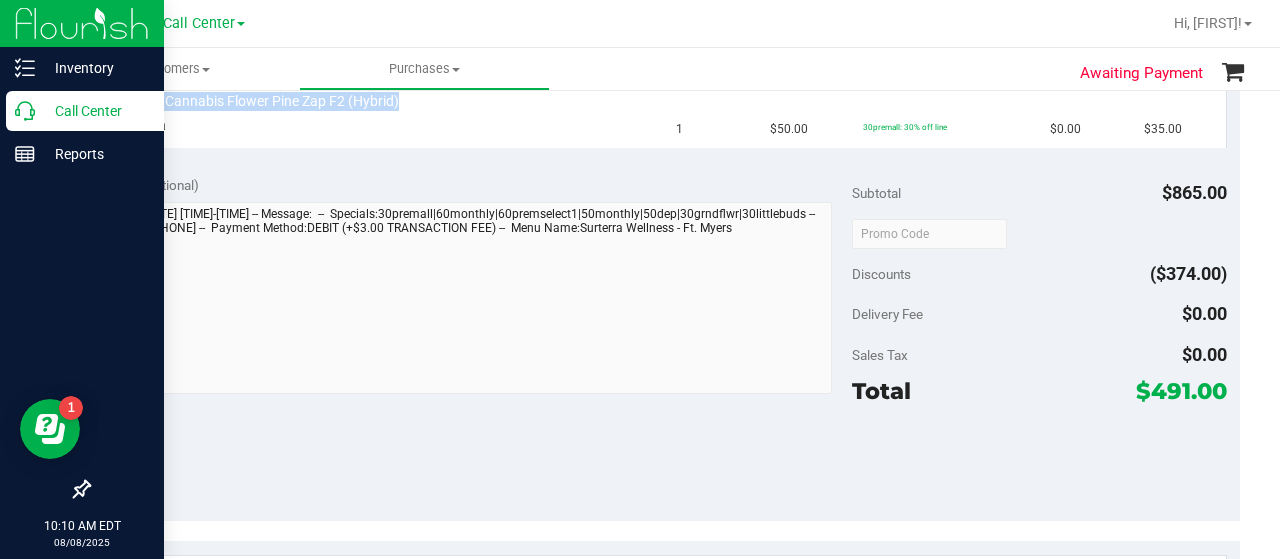 click on "Call Center" at bounding box center (95, 111) 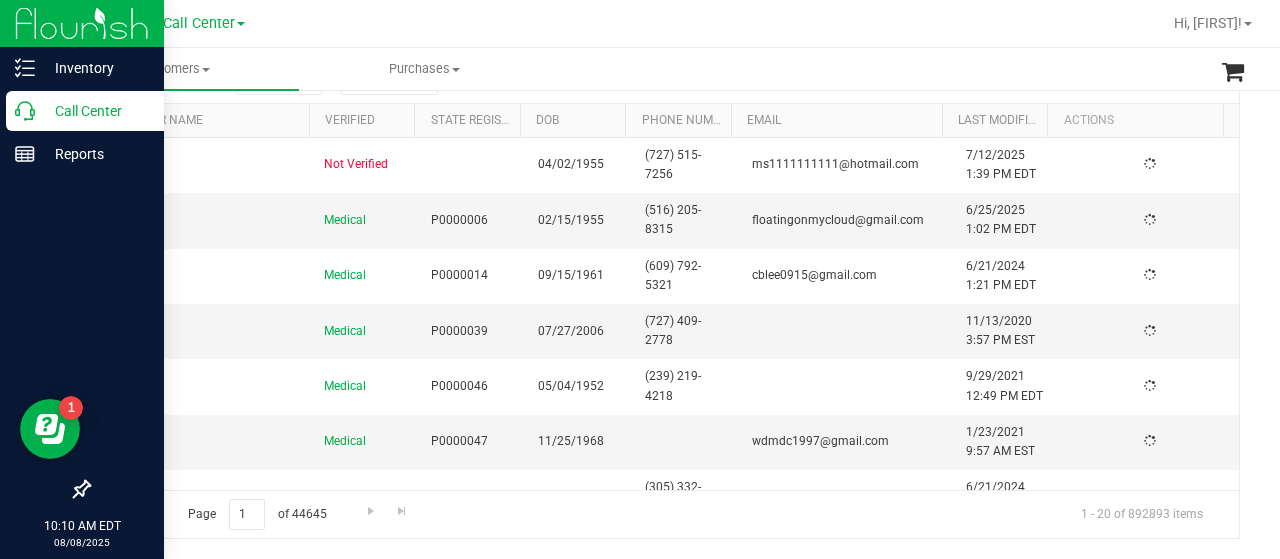 scroll, scrollTop: 0, scrollLeft: 0, axis: both 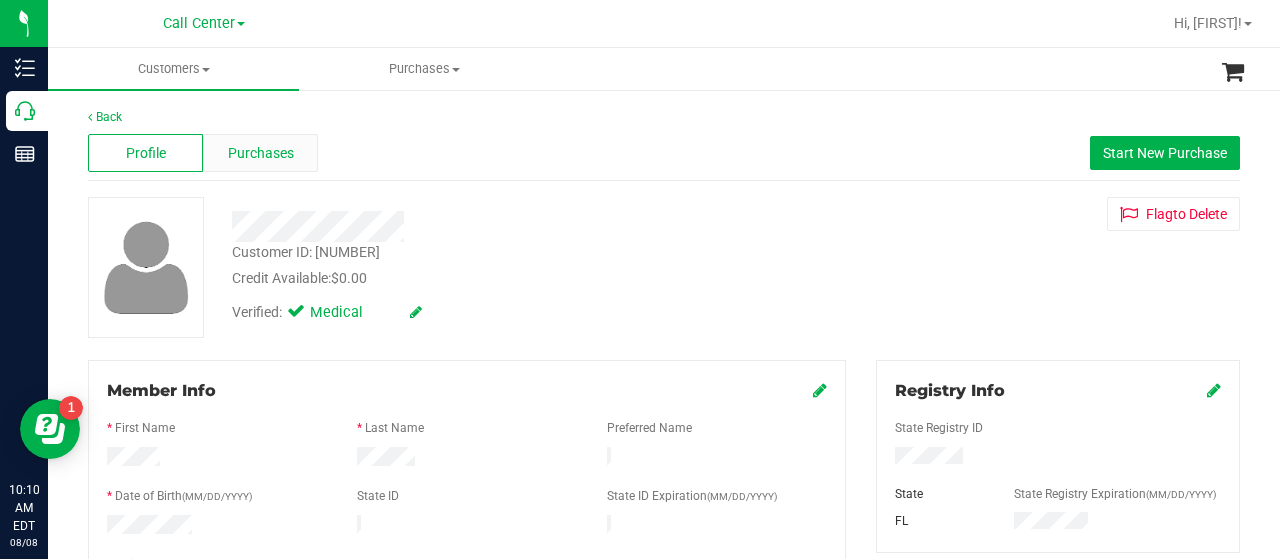 click on "Purchases" at bounding box center (261, 153) 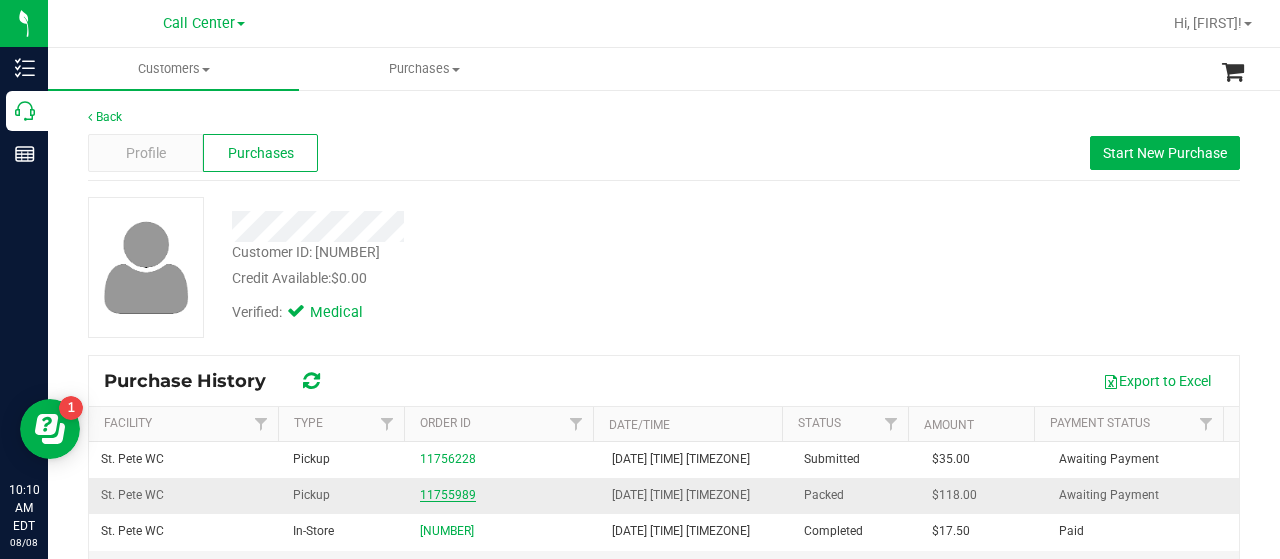 click on "11755989" at bounding box center (448, 495) 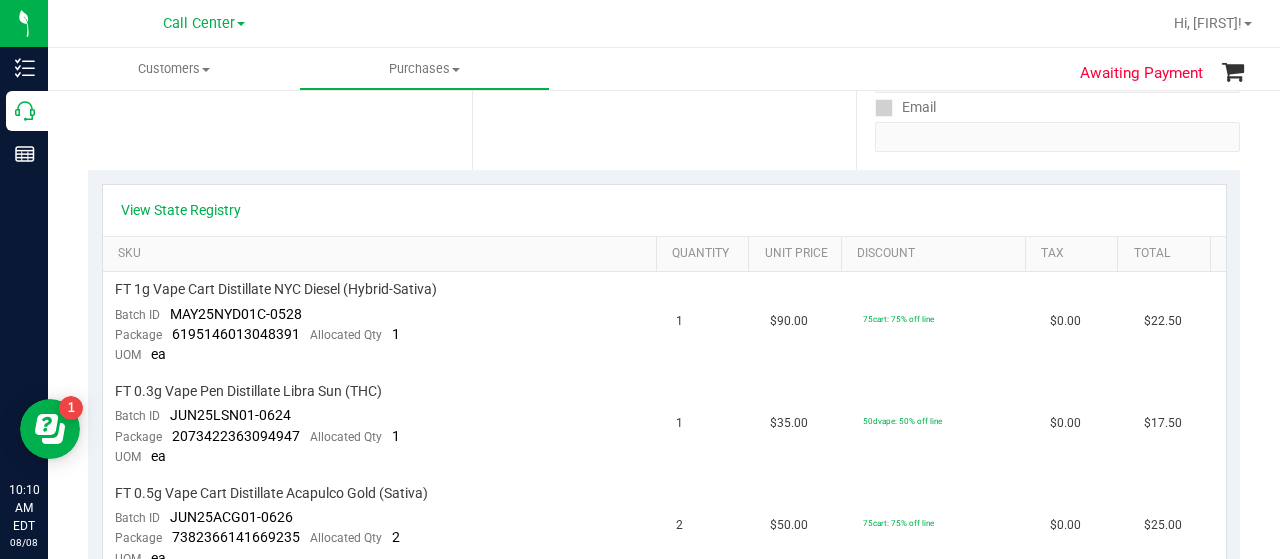 scroll, scrollTop: 0, scrollLeft: 0, axis: both 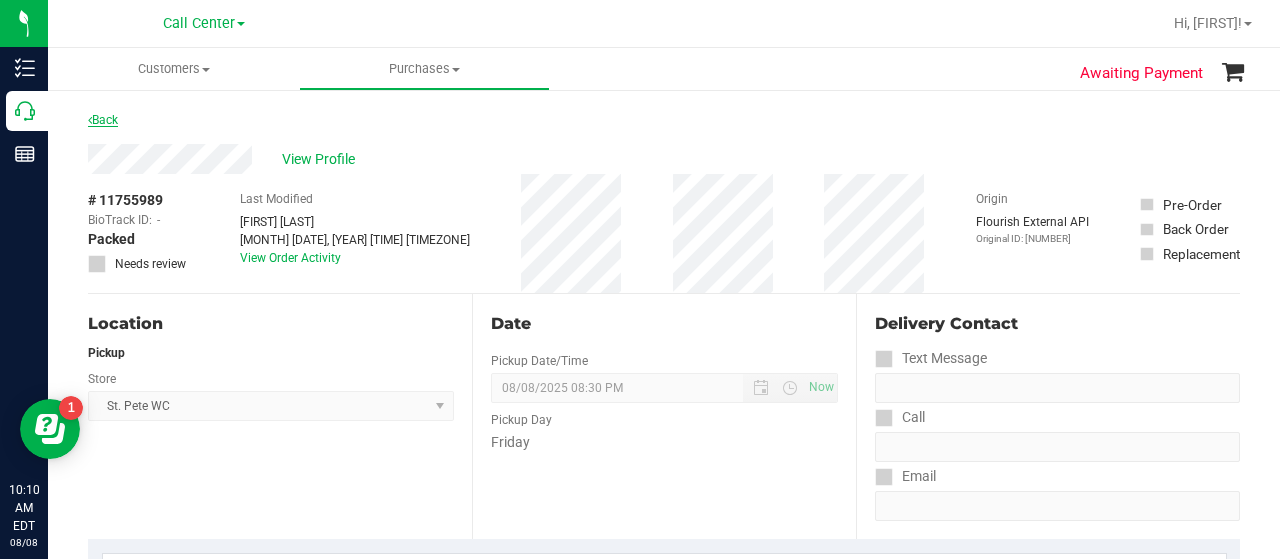 click on "Back" at bounding box center [103, 120] 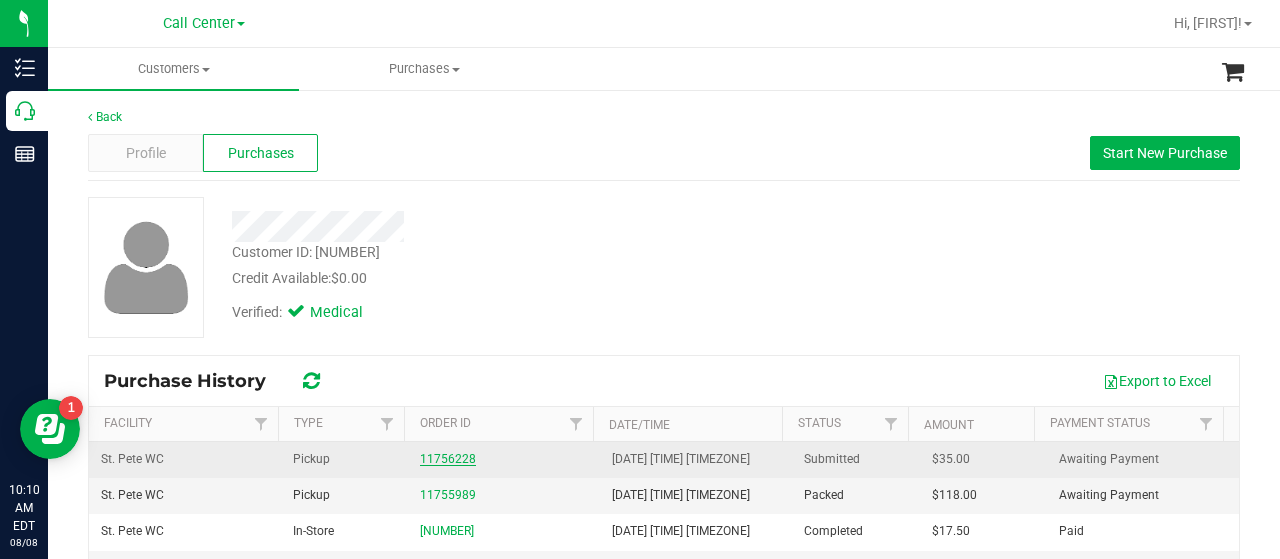 click on "11756228" at bounding box center [448, 459] 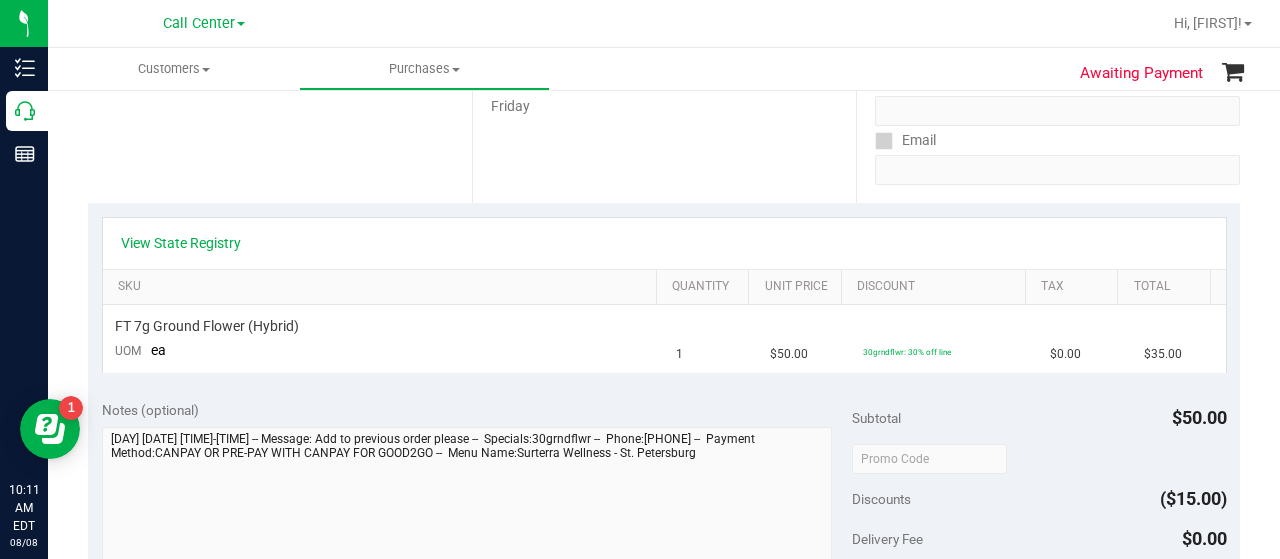scroll, scrollTop: 337, scrollLeft: 0, axis: vertical 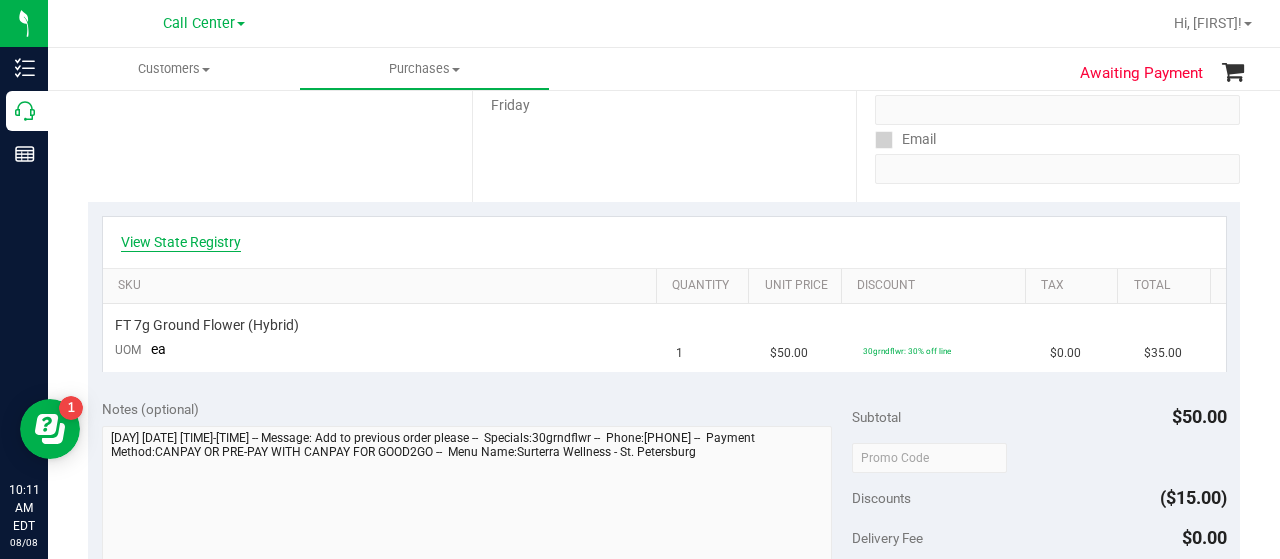 click on "View State Registry" at bounding box center [181, 242] 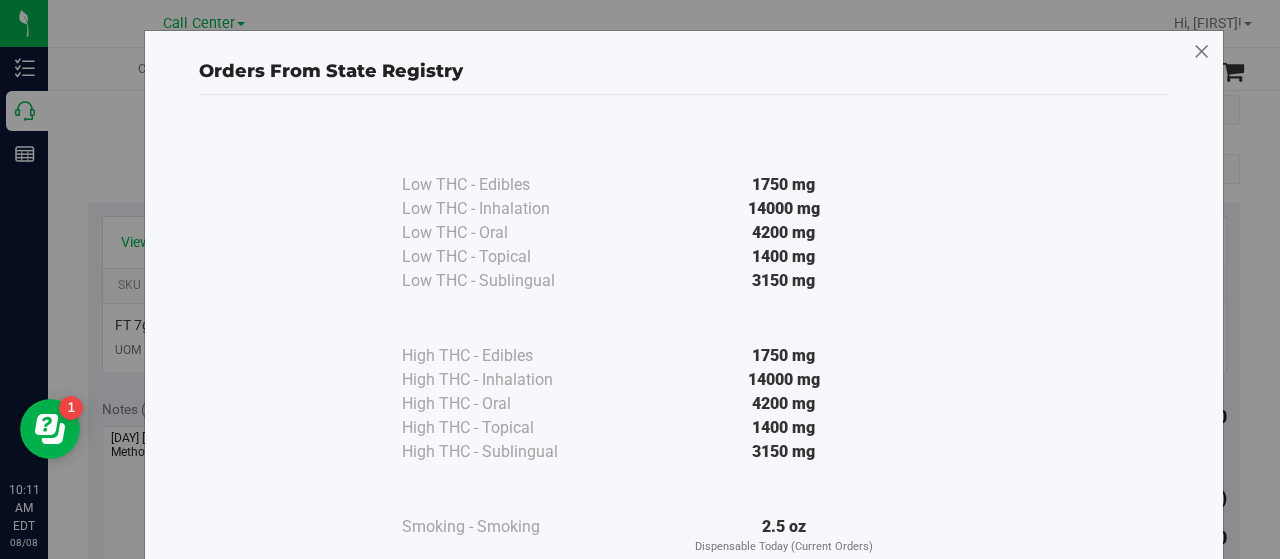 click at bounding box center [1202, 52] 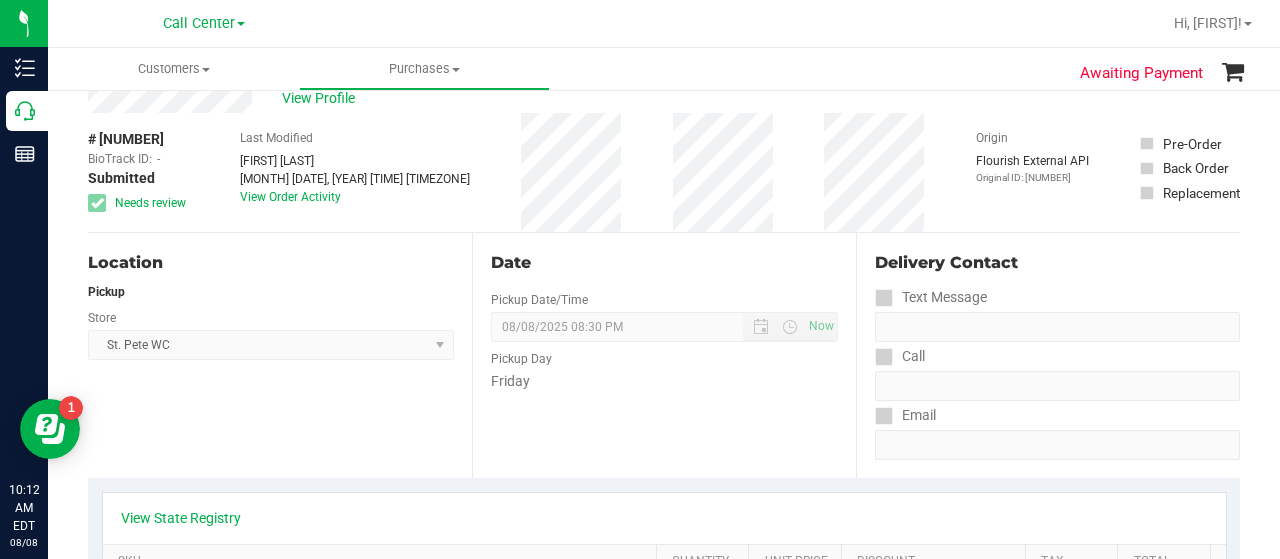 scroll, scrollTop: 0, scrollLeft: 0, axis: both 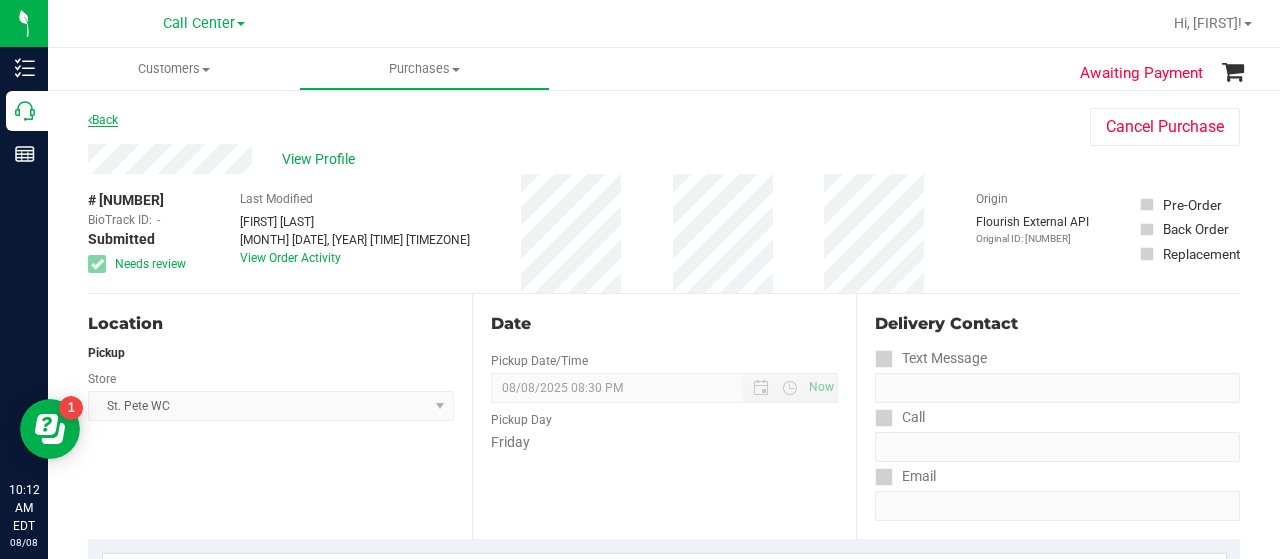 click on "Back" at bounding box center [103, 120] 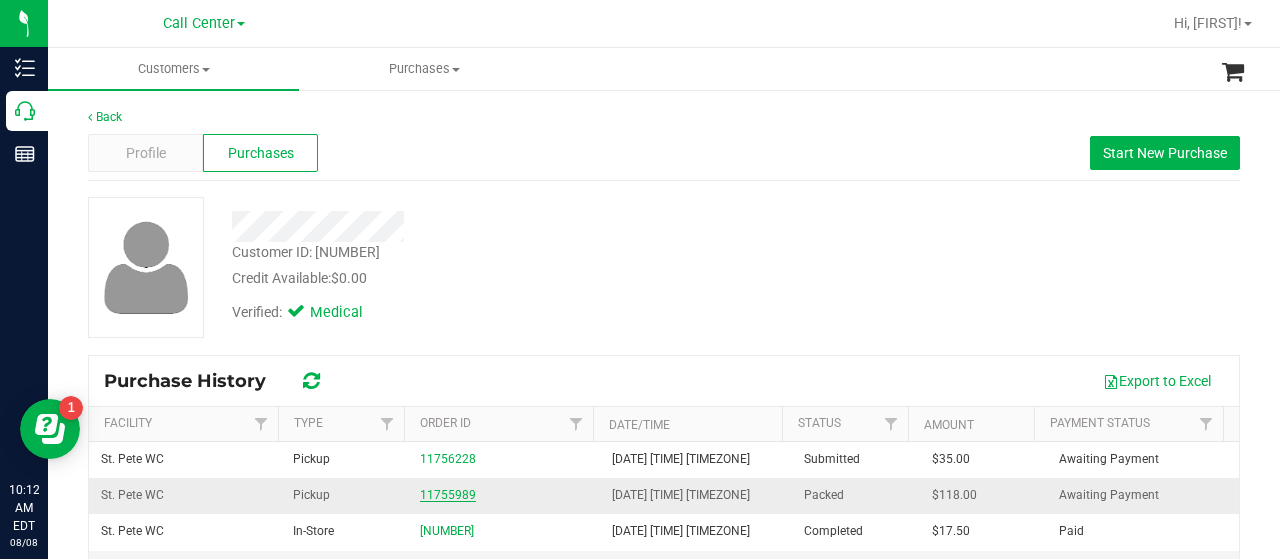 click on "11755989" at bounding box center [448, 495] 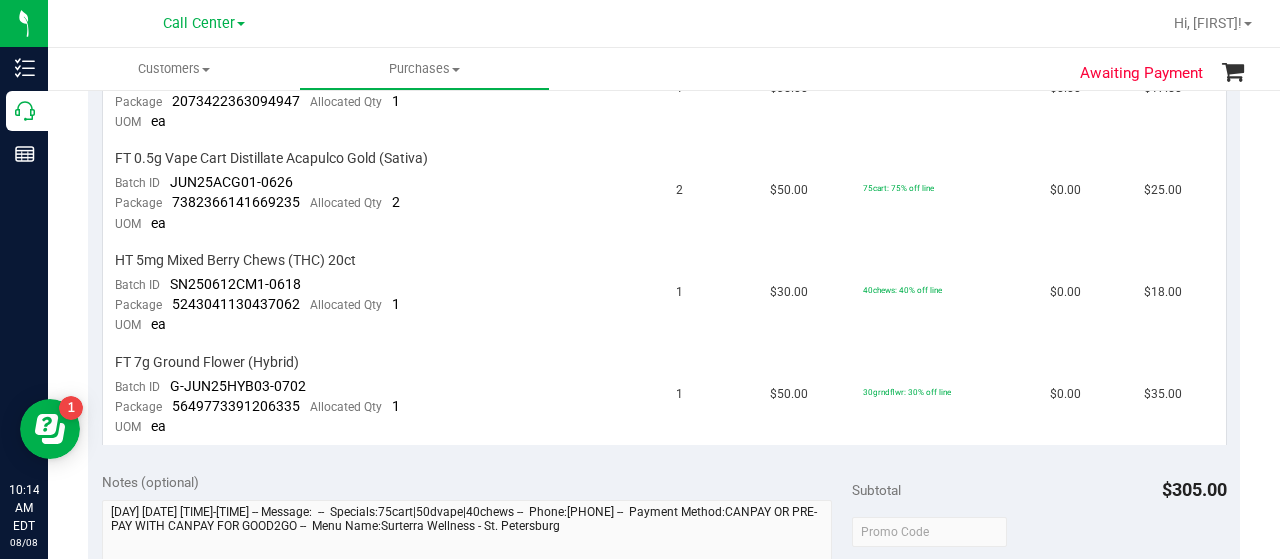 scroll, scrollTop: 705, scrollLeft: 0, axis: vertical 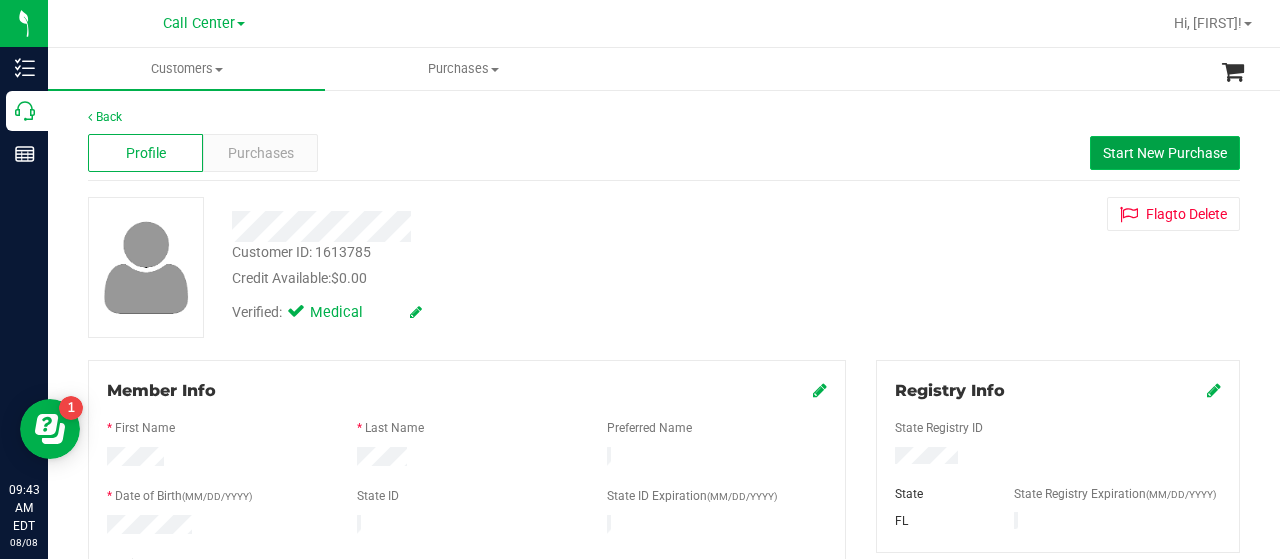 click on "Start New Purchase" at bounding box center (1165, 153) 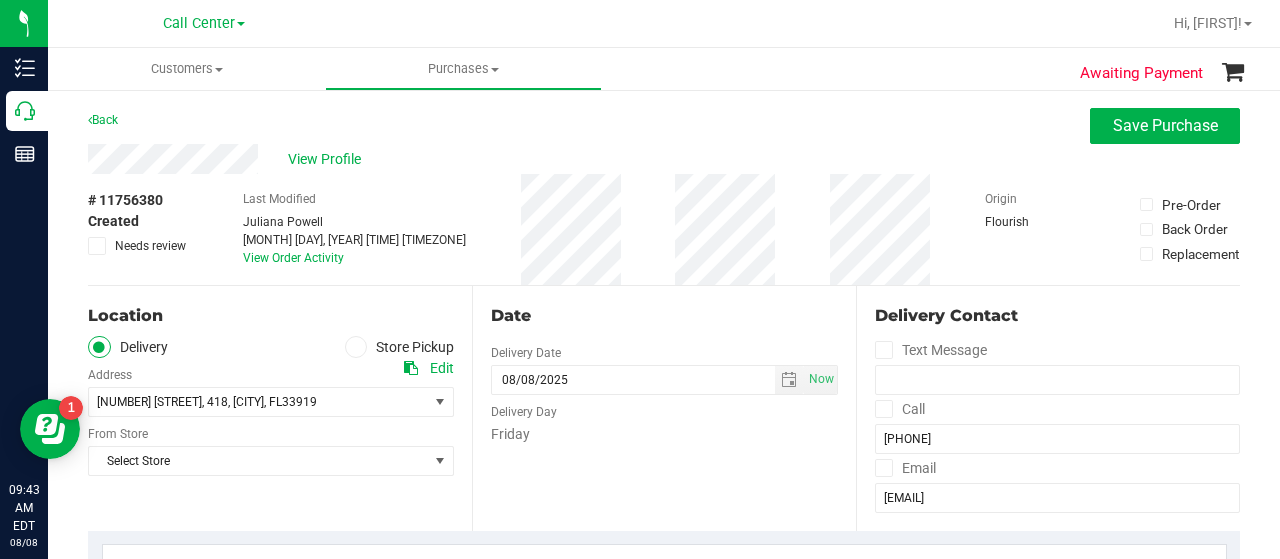 click at bounding box center (356, 347) 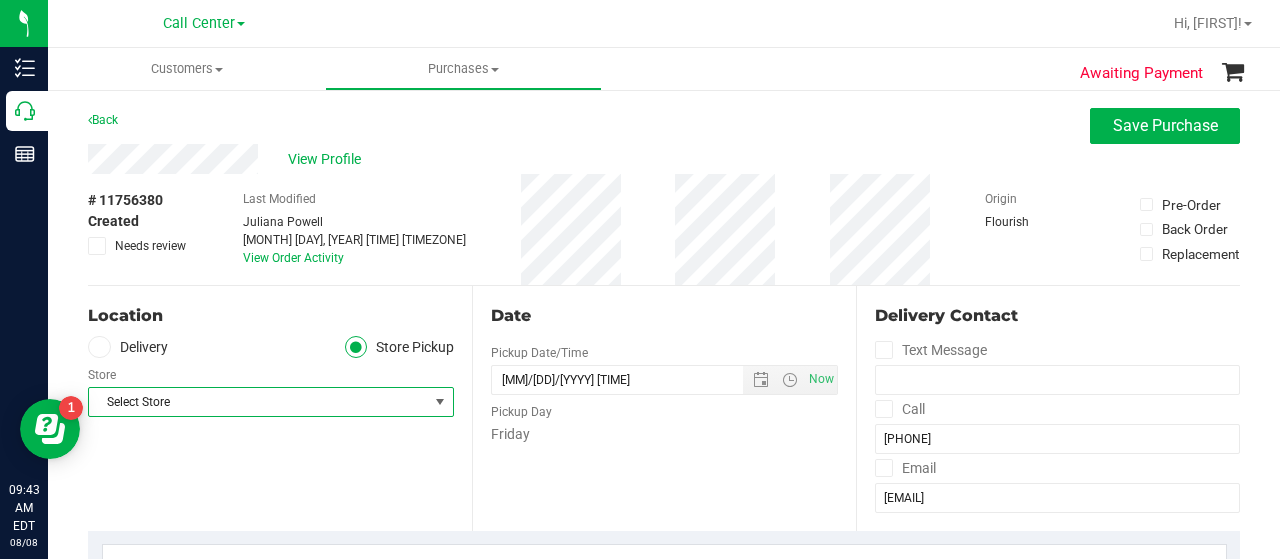 click on "Select Store" at bounding box center (258, 402) 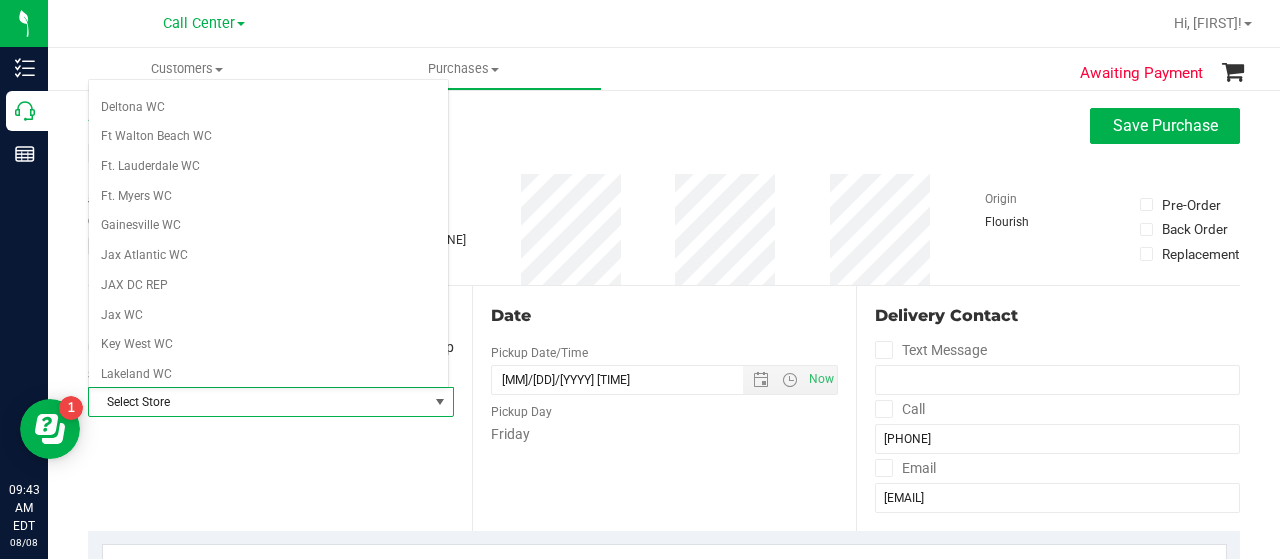scroll, scrollTop: 287, scrollLeft: 0, axis: vertical 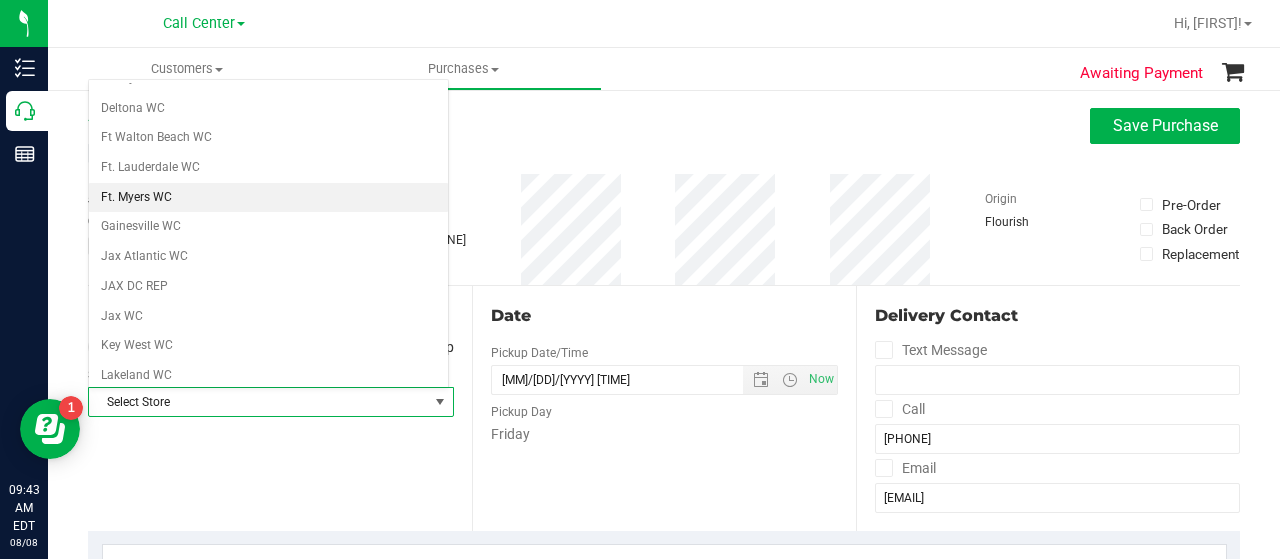 click on "Ft. Myers WC" at bounding box center (268, 198) 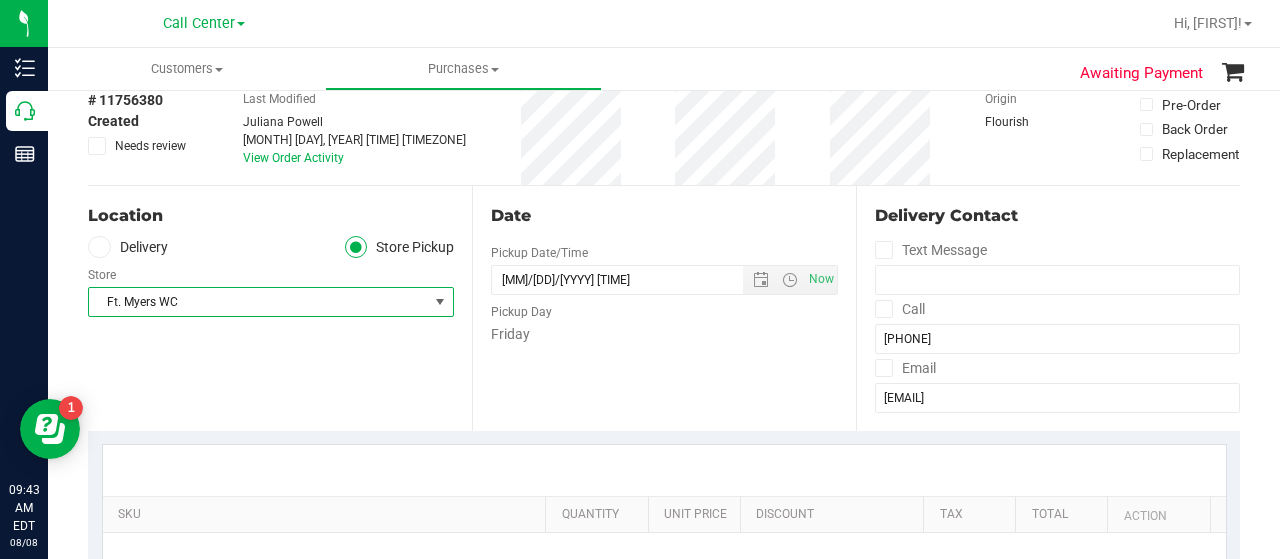 scroll, scrollTop: 104, scrollLeft: 0, axis: vertical 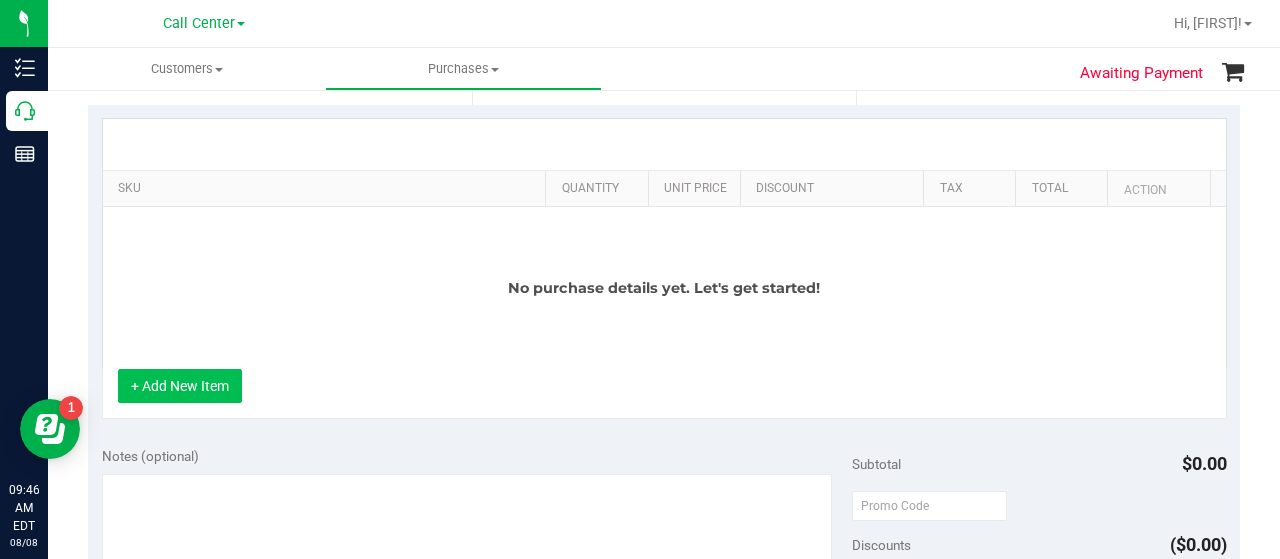 click on "+ Add New Item" at bounding box center (180, 386) 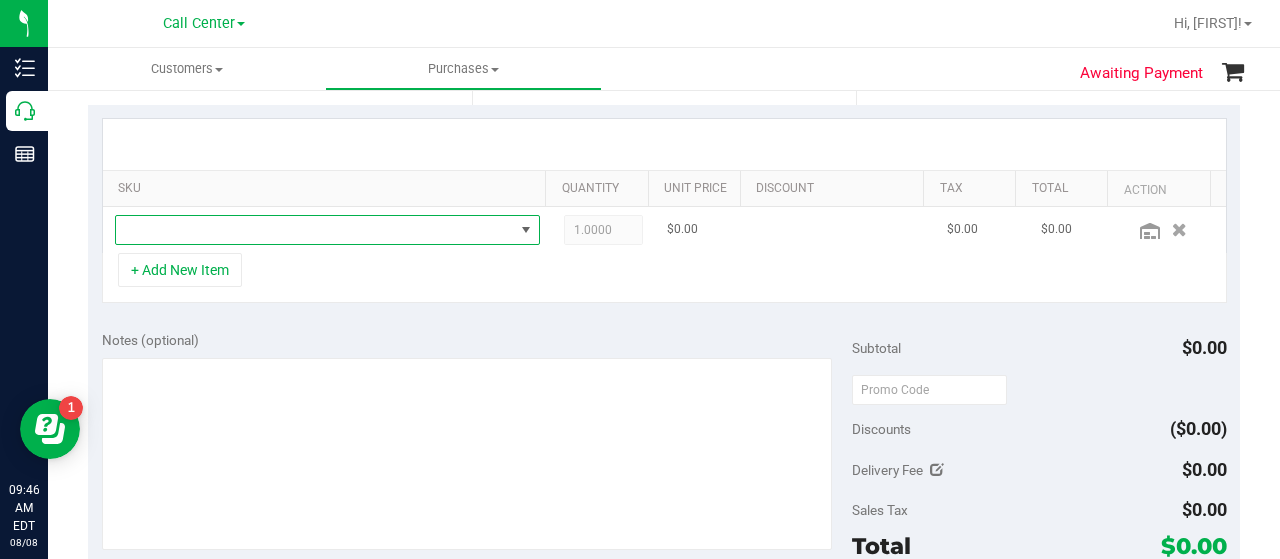 click at bounding box center (315, 230) 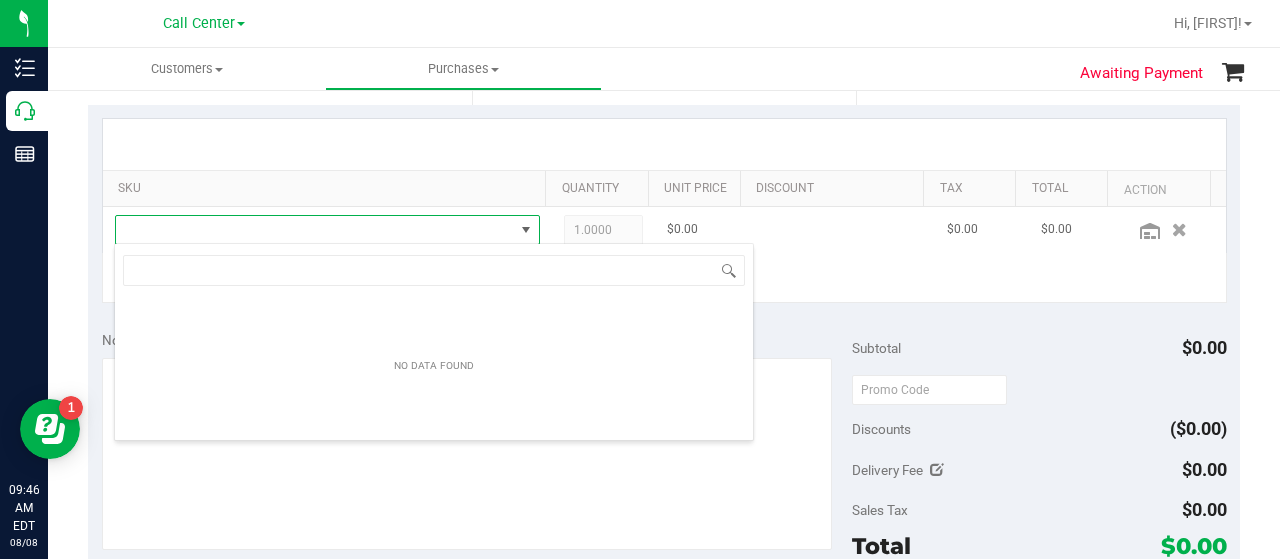 scroll, scrollTop: 99970, scrollLeft: 99586, axis: both 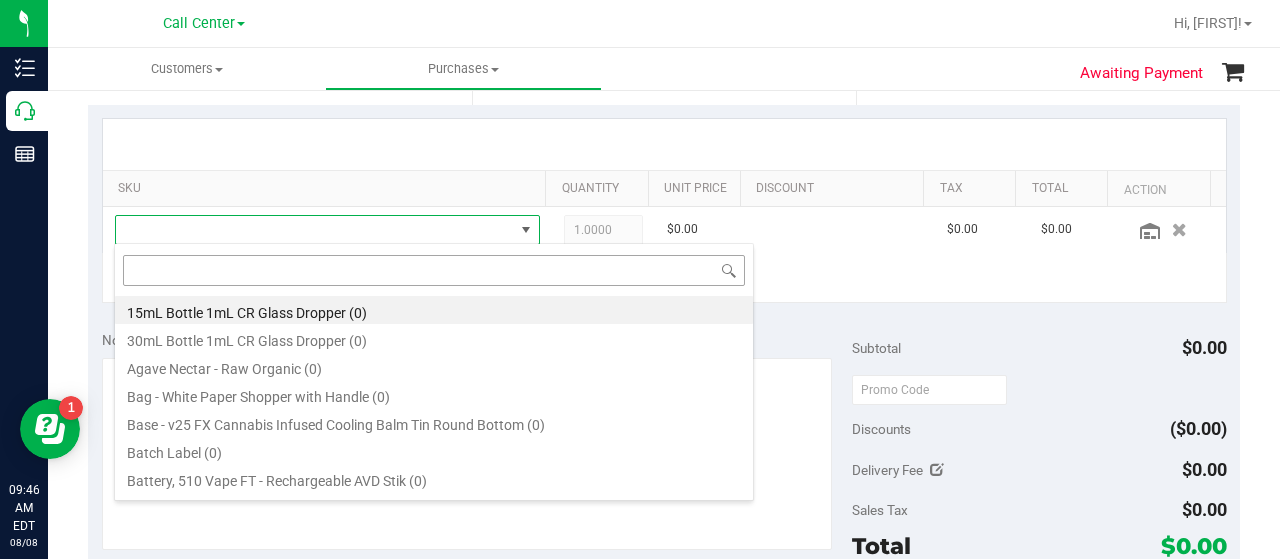 click at bounding box center [434, 270] 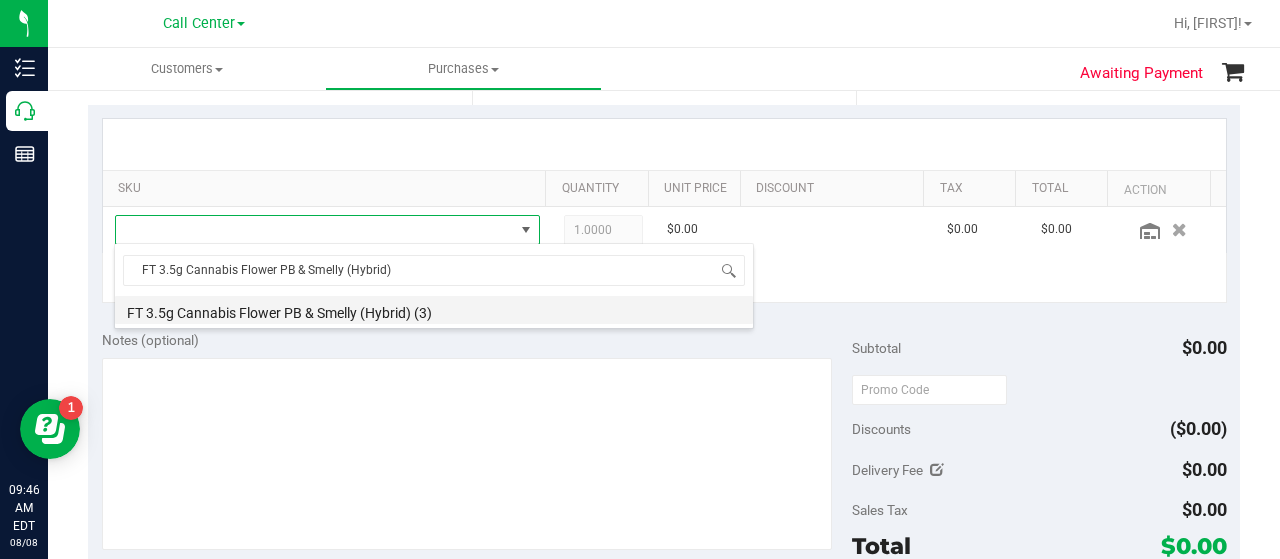 click on "FT 3.5g Cannabis Flower PB & Smelly (Hybrid) (3)" at bounding box center (434, 310) 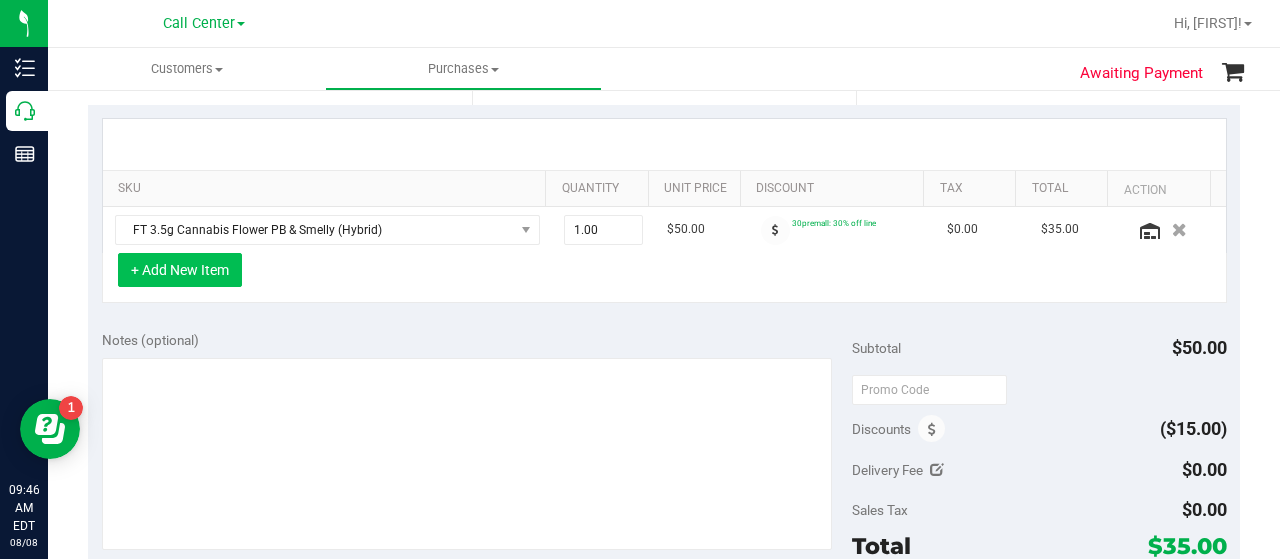 click on "+ Add New Item" at bounding box center (180, 270) 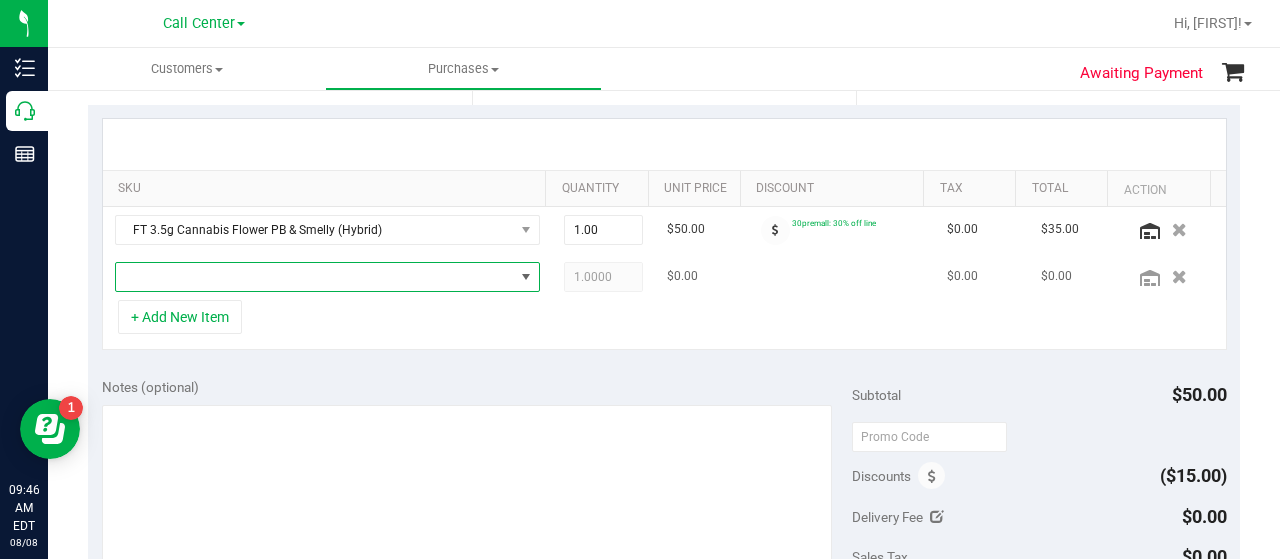 click at bounding box center (315, 277) 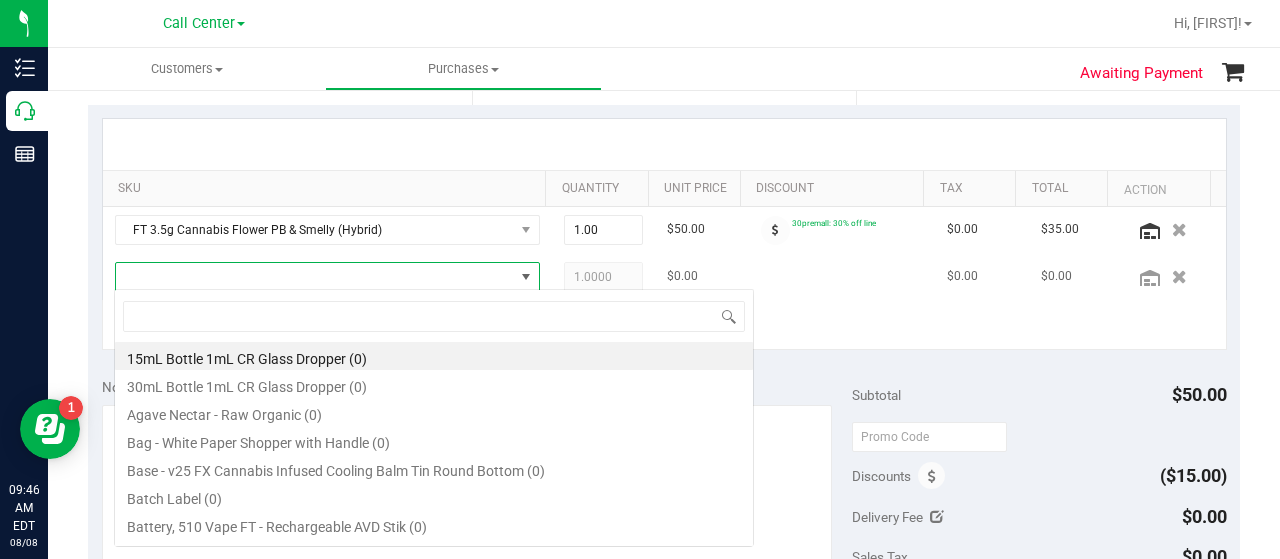 scroll, scrollTop: 99970, scrollLeft: 99586, axis: both 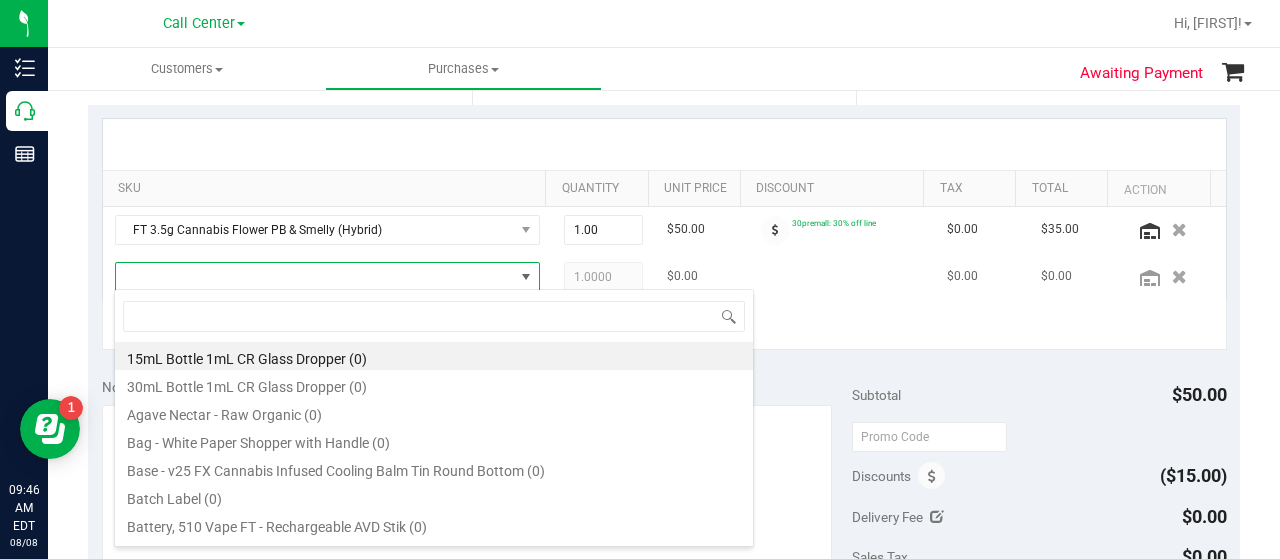 type on "FT 1g Distillate Extract Purple Punch (Indica)" 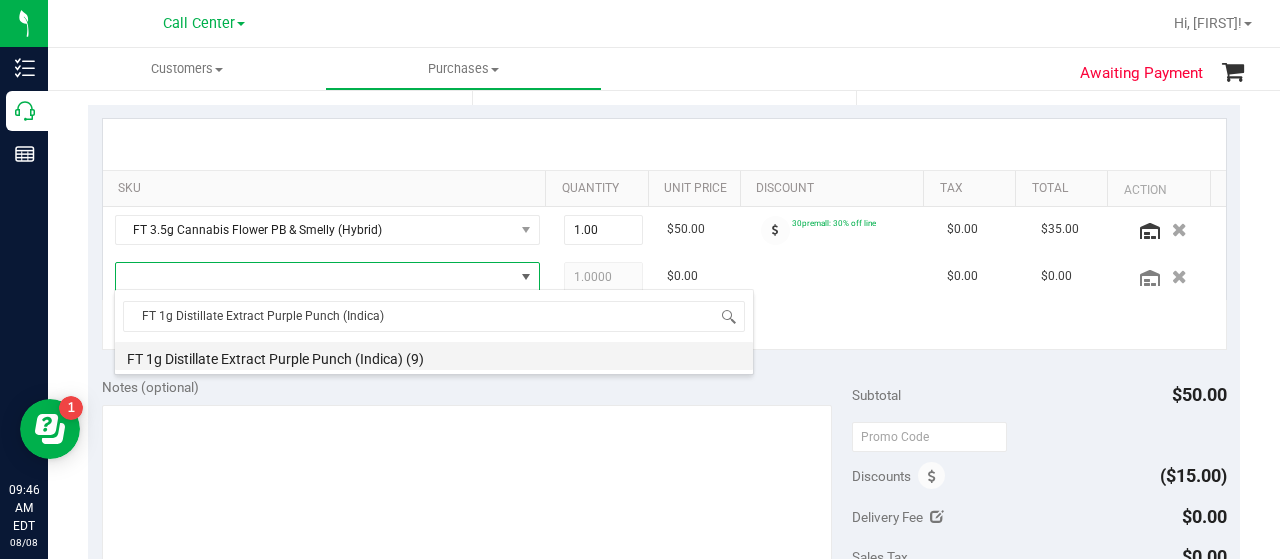 click on "FT 1g Distillate Extract Purple Punch (Indica) (9)" at bounding box center (434, 356) 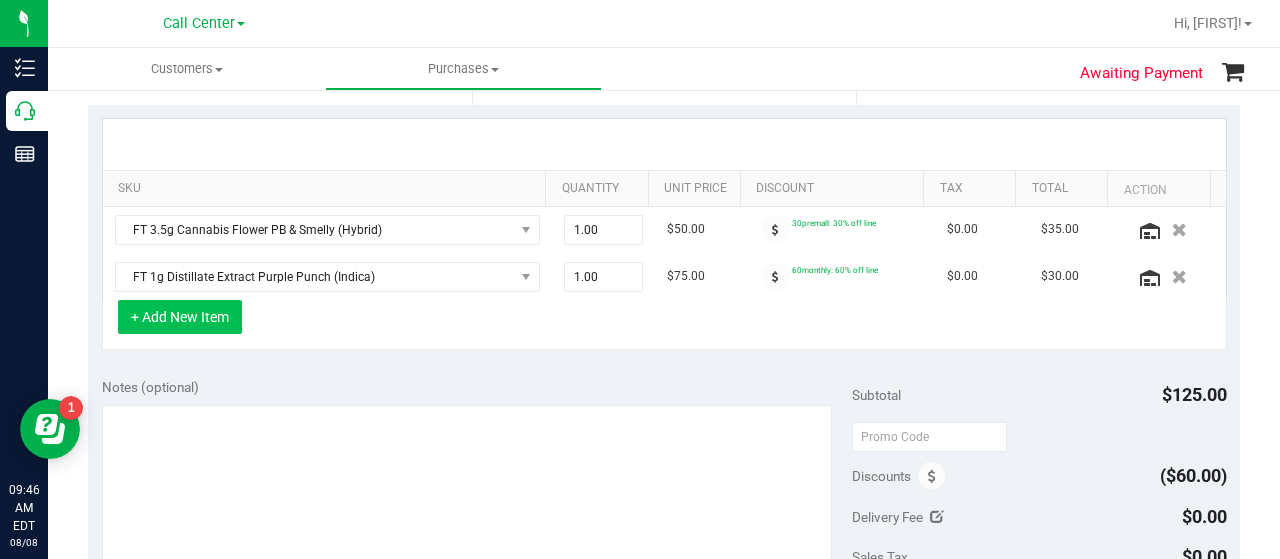 click on "+ Add New Item" at bounding box center (180, 317) 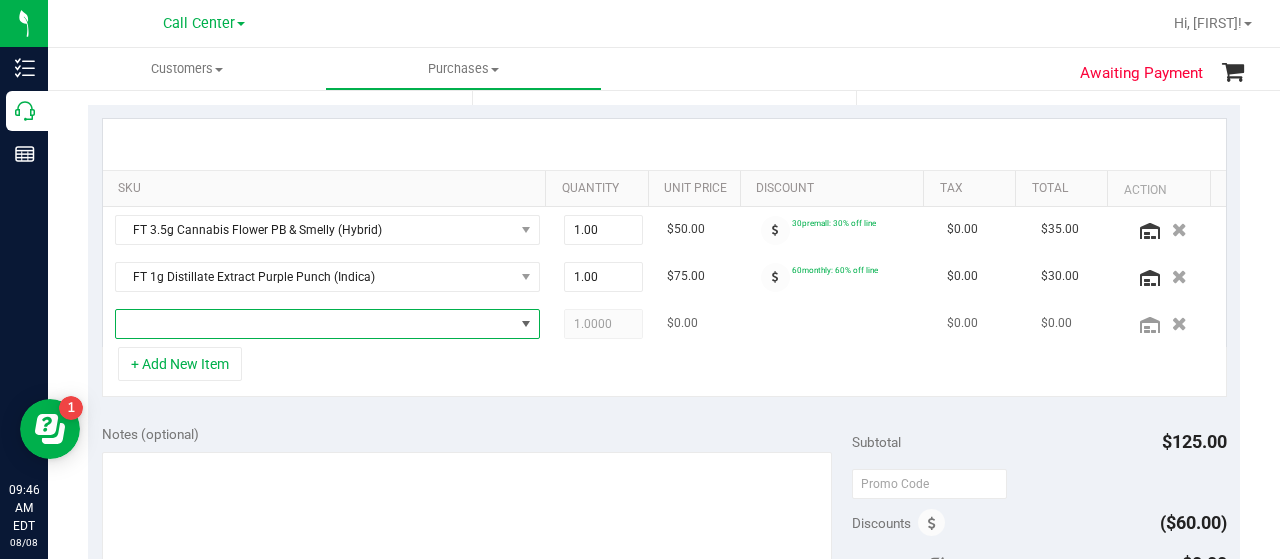 click at bounding box center [315, 324] 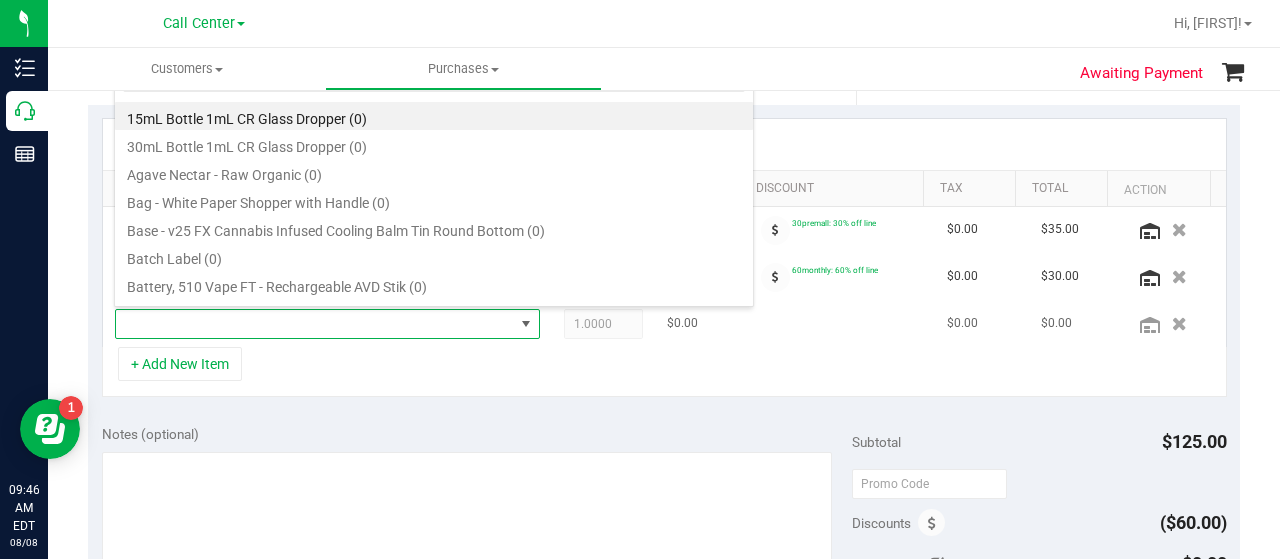 scroll, scrollTop: 99970, scrollLeft: 99586, axis: both 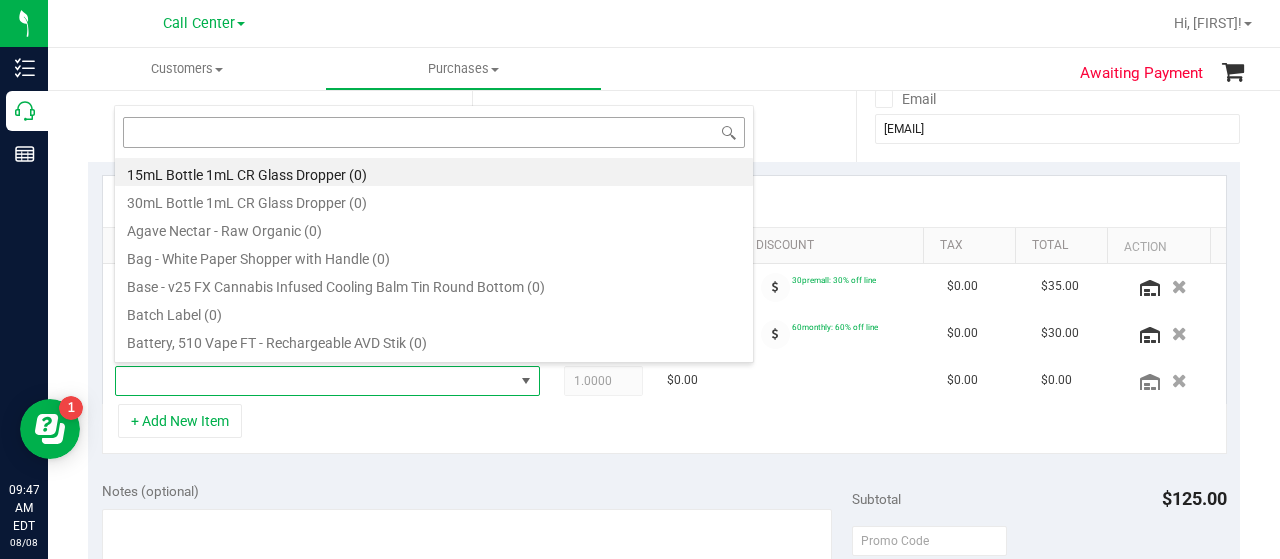 click at bounding box center (434, 132) 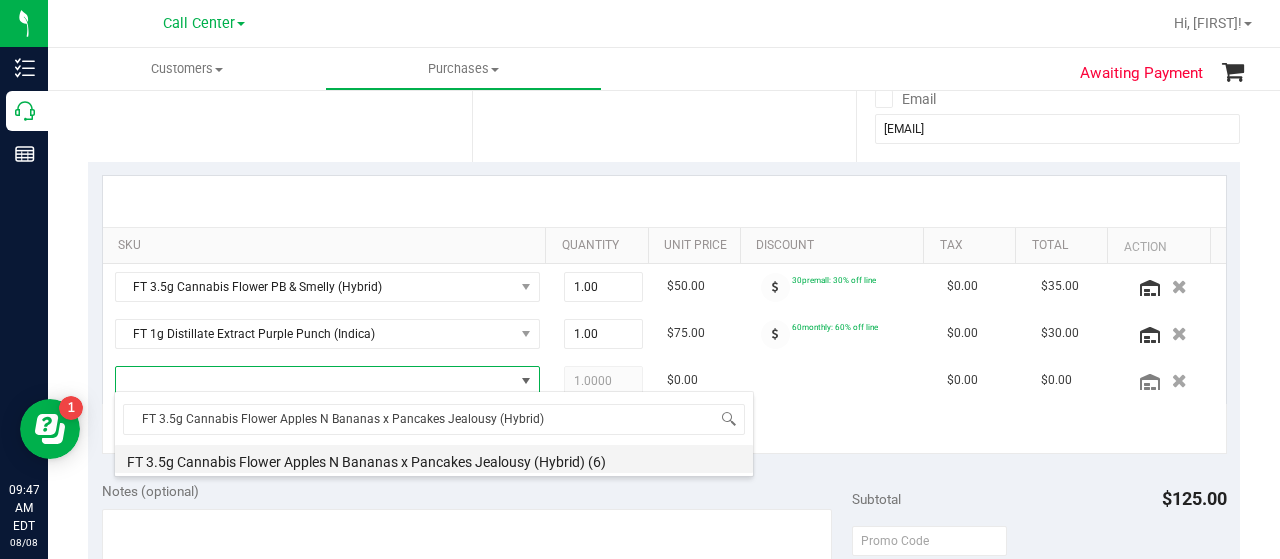 click on "FT 3.5g Cannabis Flower Apples N Bananas x Pancakes Jealousy (Hybrid) (6)" at bounding box center (434, 459) 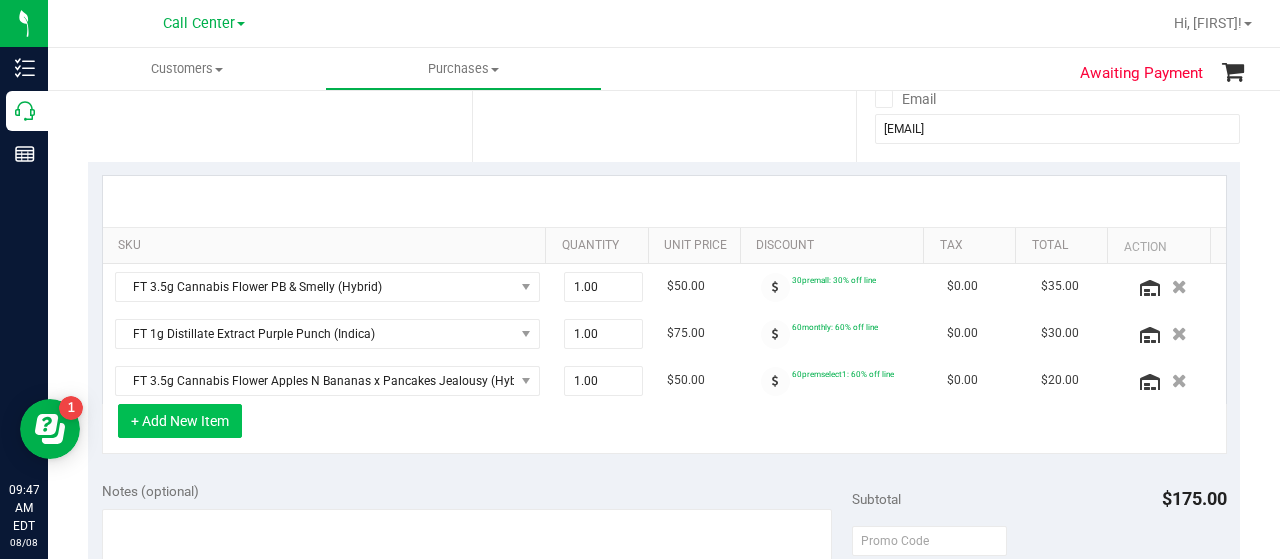 click on "+ Add New Item" at bounding box center (180, 421) 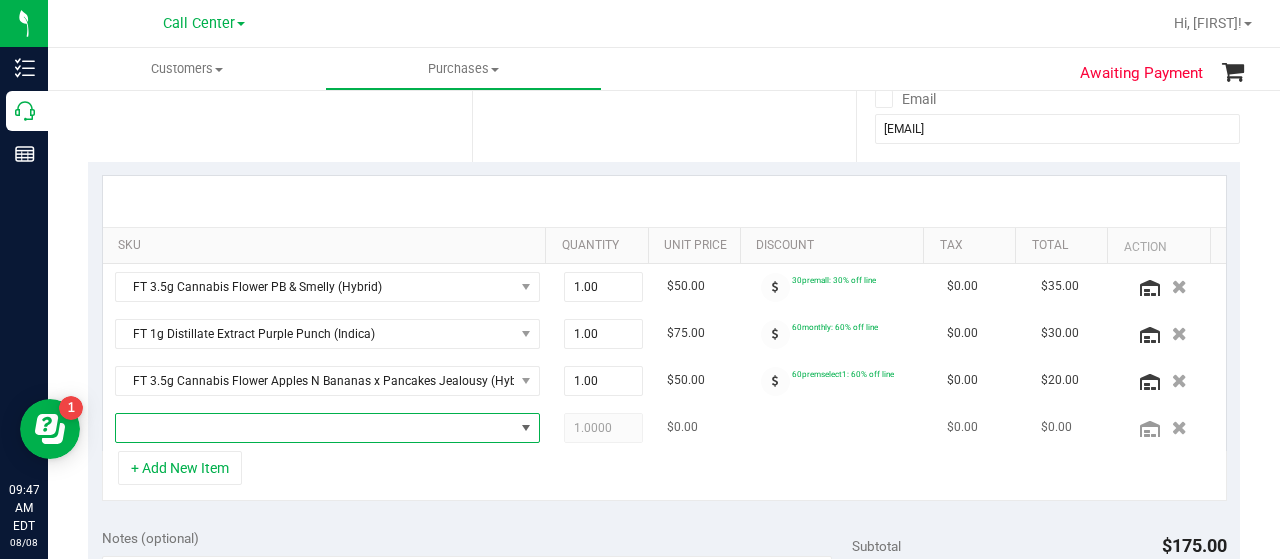 click at bounding box center [315, 428] 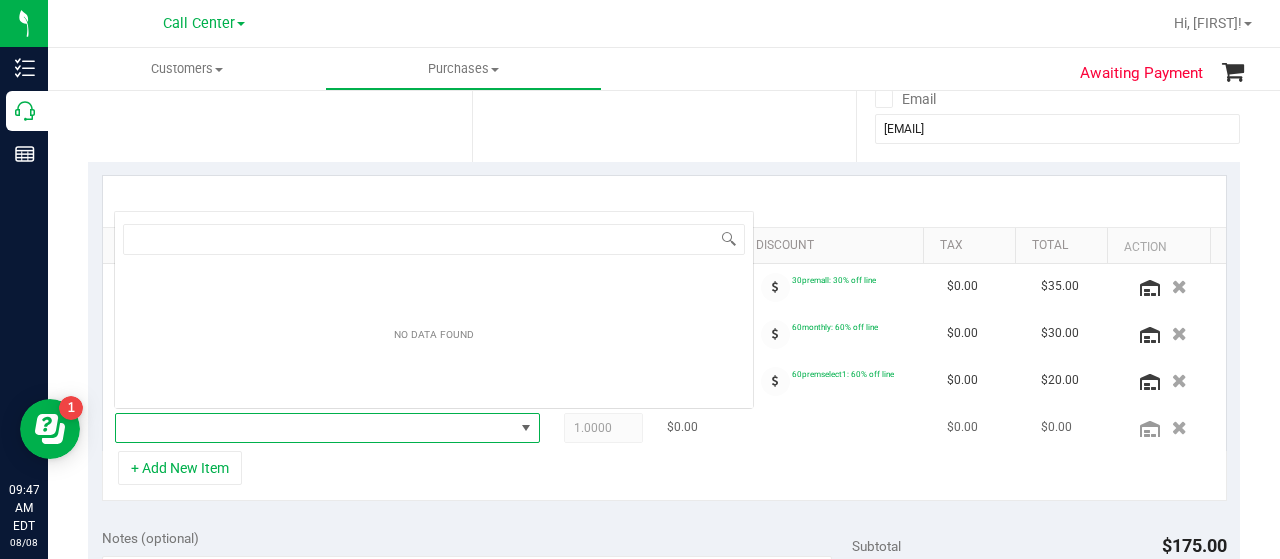 scroll, scrollTop: 0, scrollLeft: 0, axis: both 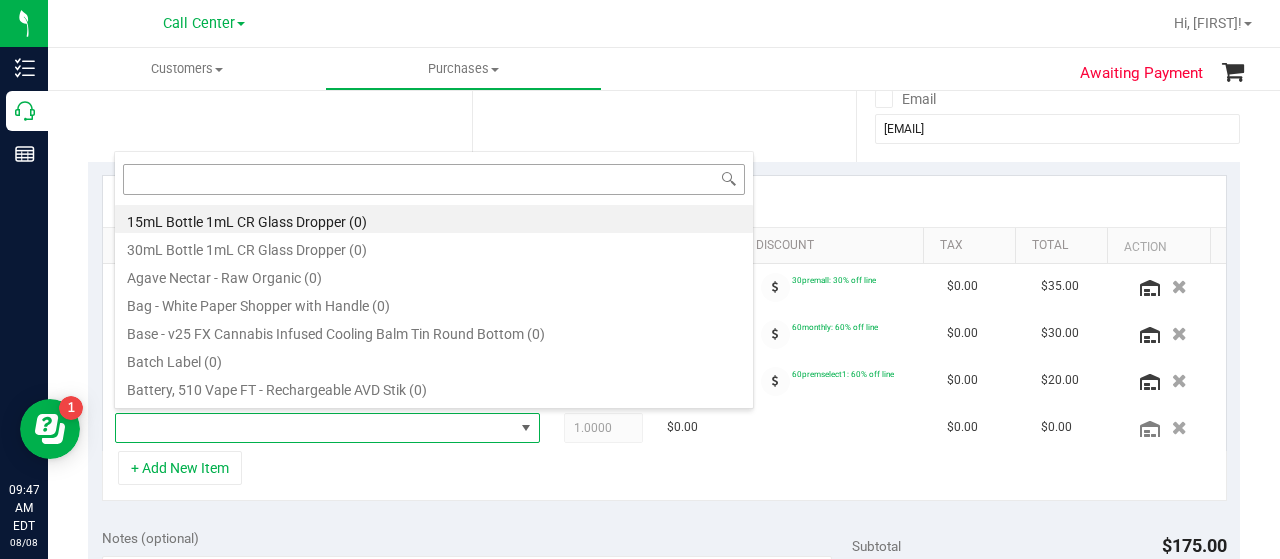 click at bounding box center (434, 179) 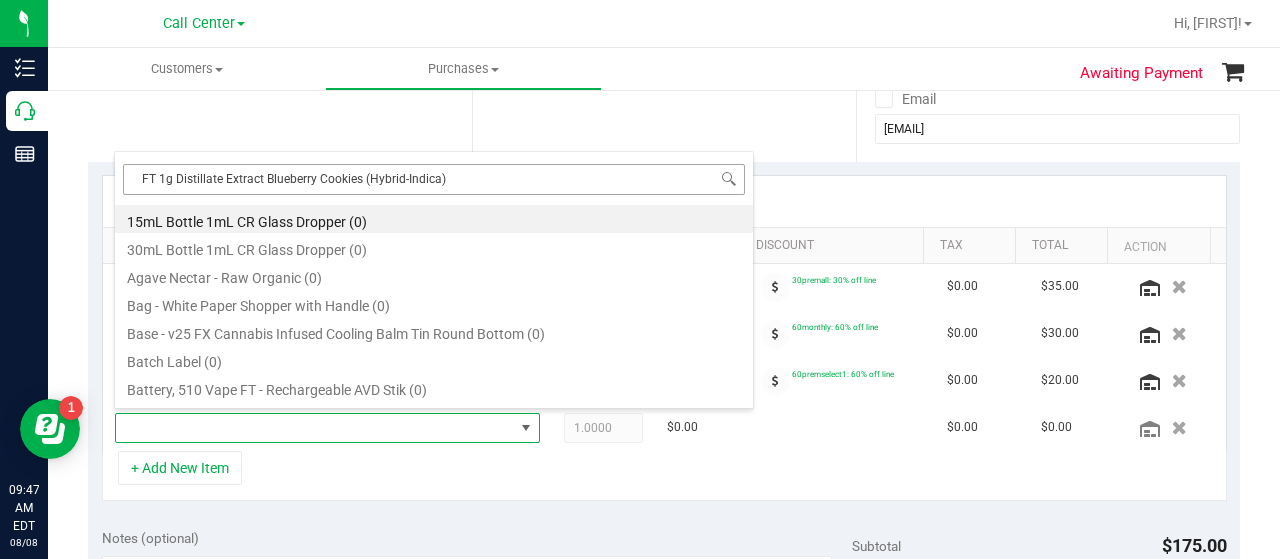 scroll, scrollTop: 0, scrollLeft: 0, axis: both 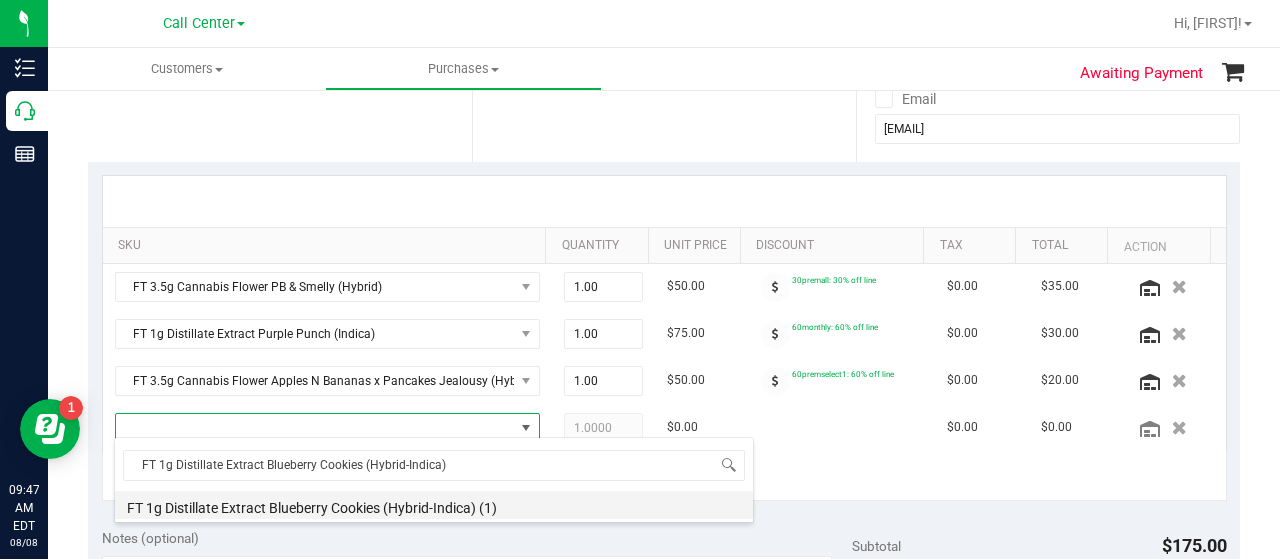 click on "FT 1g Distillate Extract Blueberry Cookies (Hybrid-Indica) (1)" at bounding box center [434, 505] 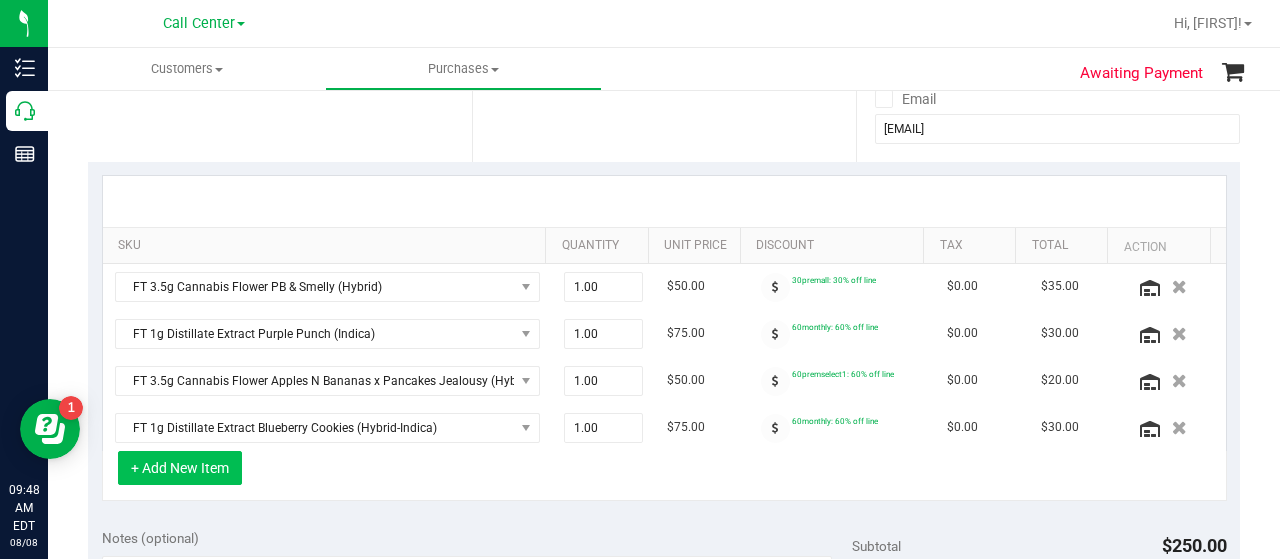 click on "+ Add New Item" at bounding box center (180, 468) 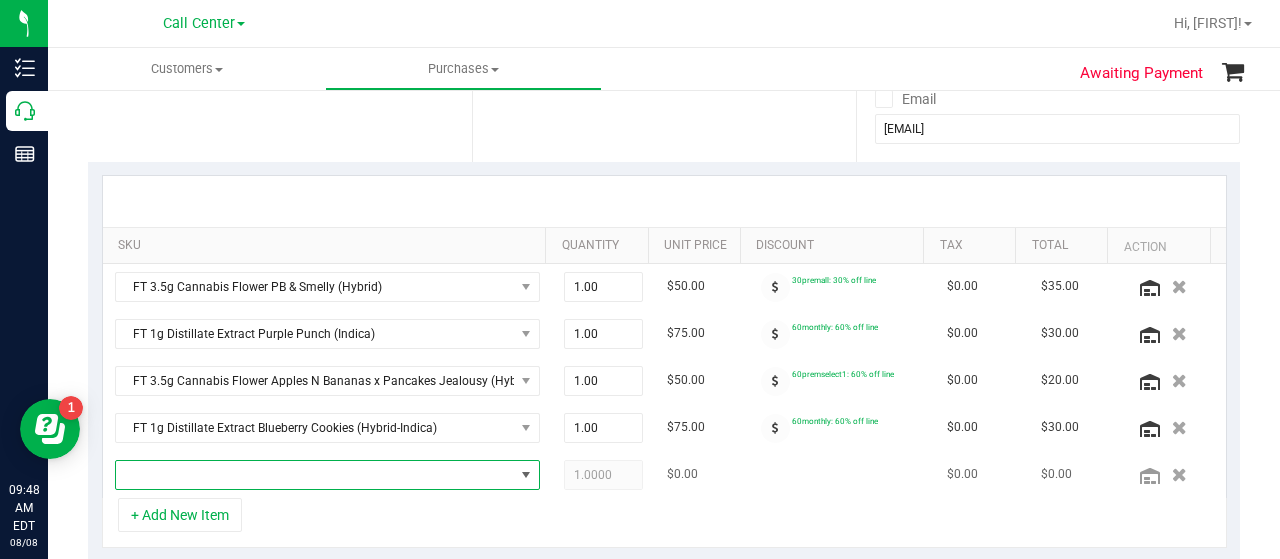 click at bounding box center [315, 475] 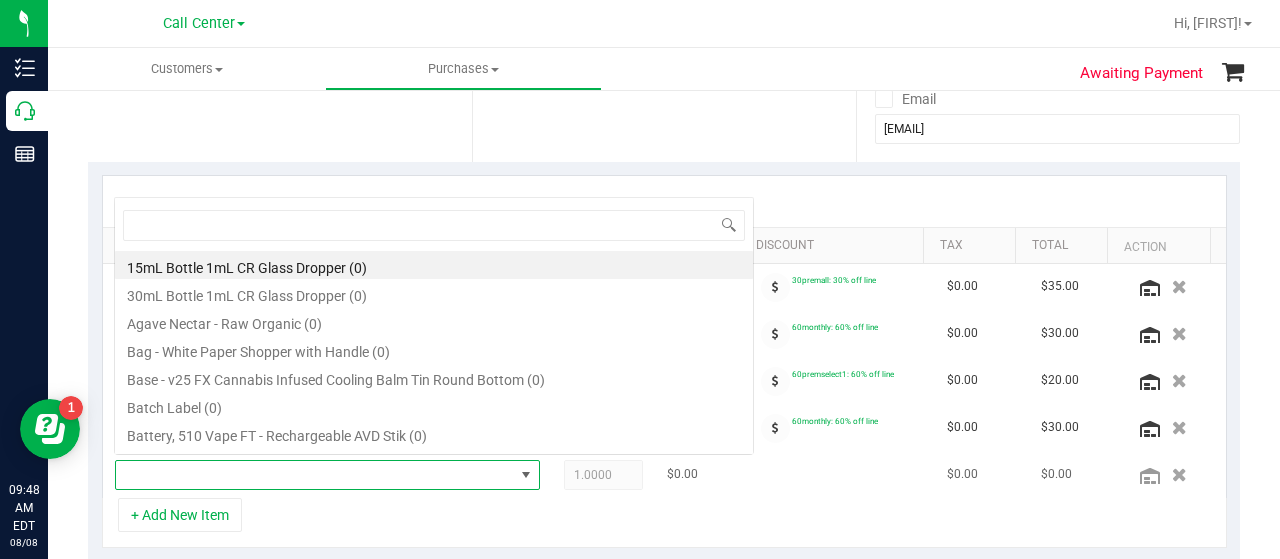 scroll, scrollTop: 0, scrollLeft: 0, axis: both 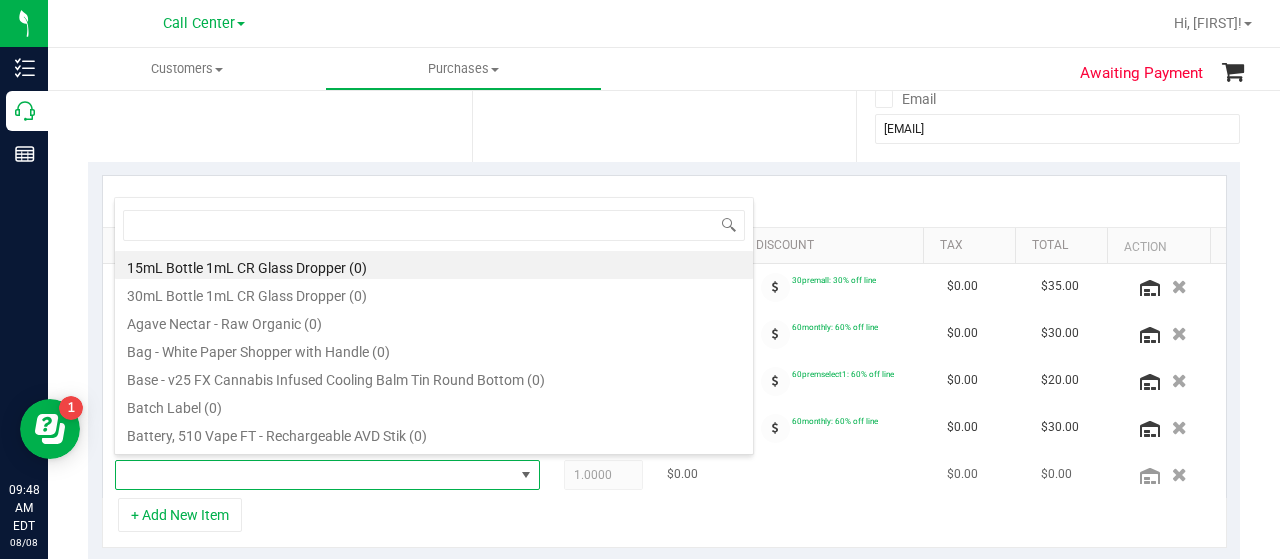 type on "FT 1g Shatter Zap N Burn (Hybrid)" 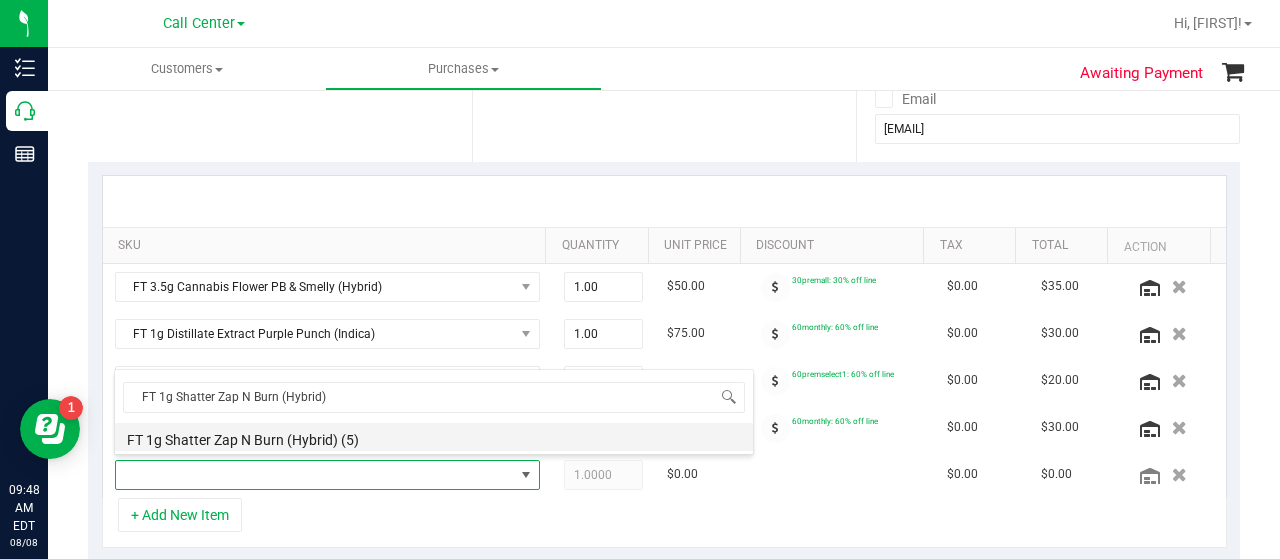 click on "FT 1g Shatter Zap N Burn (Hybrid) (5)" at bounding box center (434, 437) 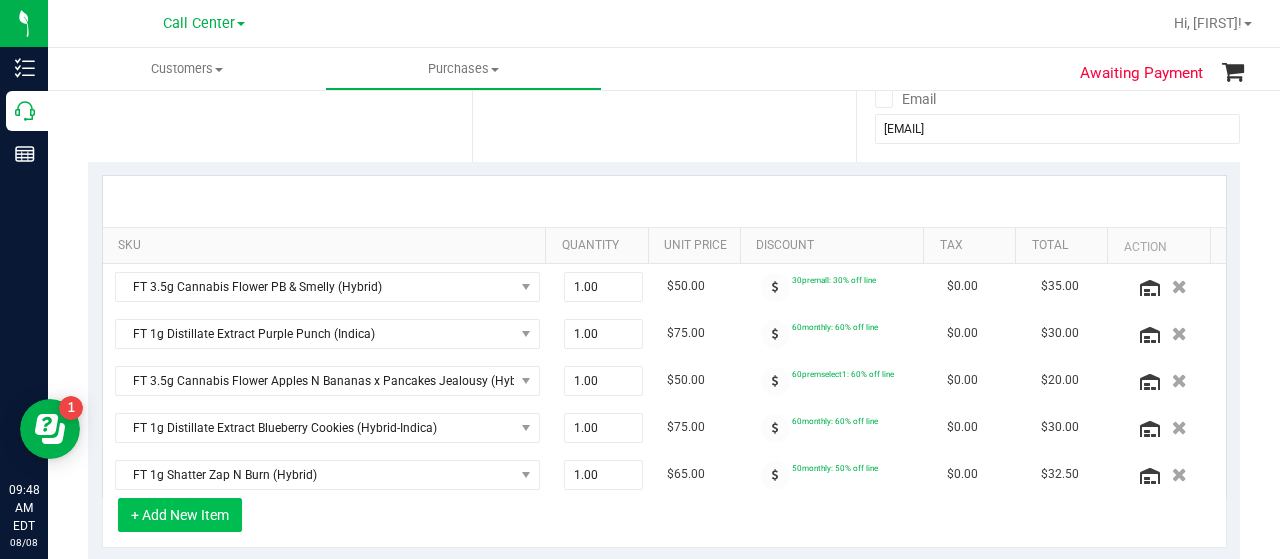 click on "+ Add New Item" at bounding box center (180, 515) 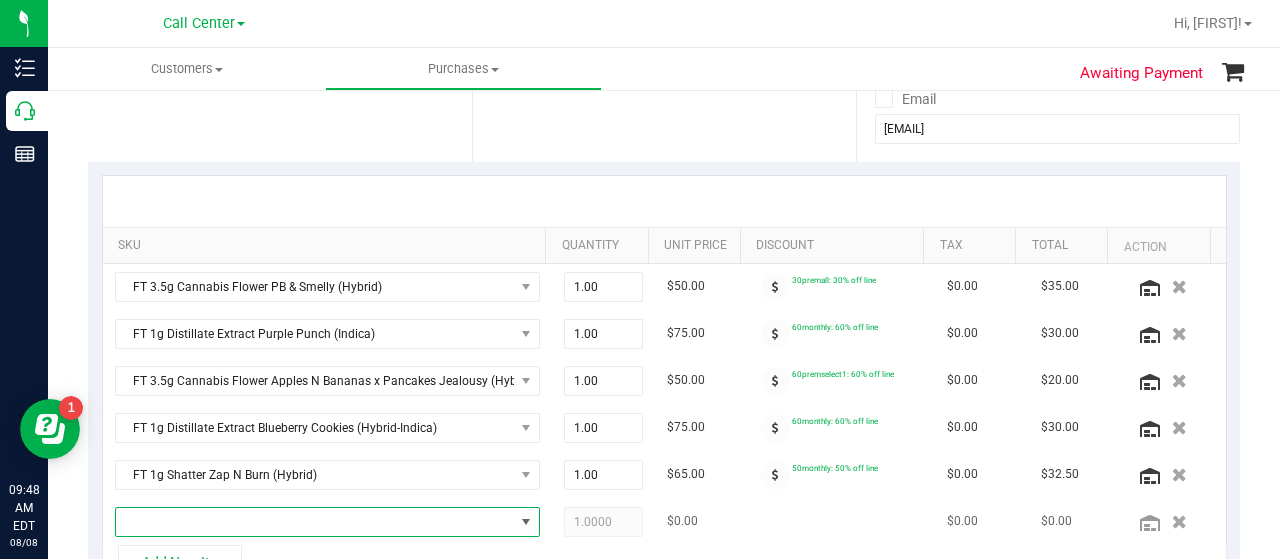 click at bounding box center (315, 522) 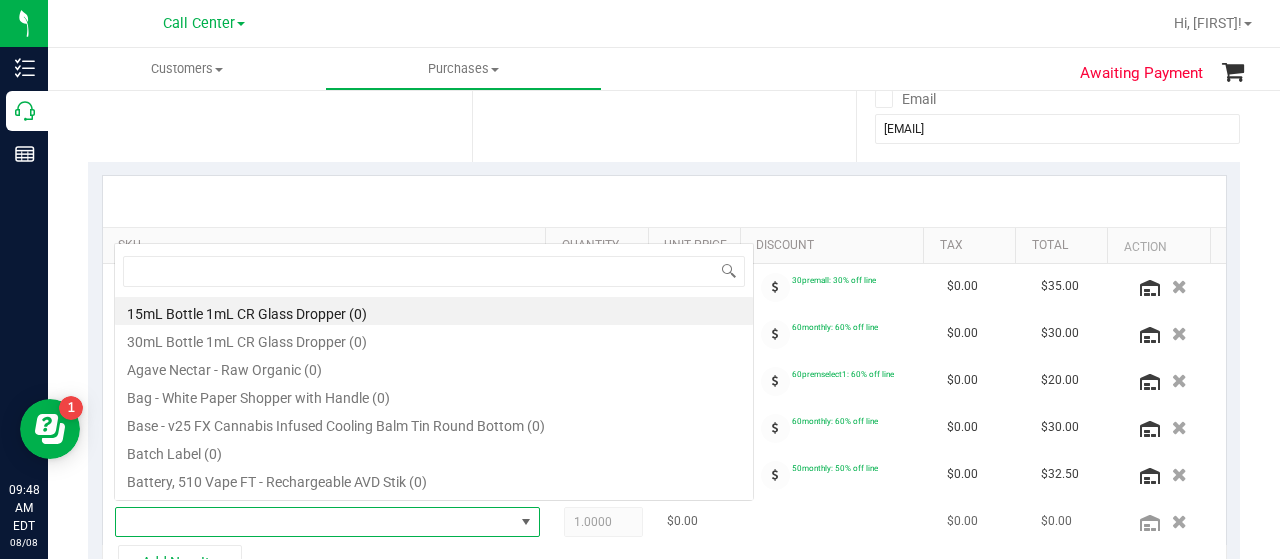 scroll, scrollTop: 0, scrollLeft: 0, axis: both 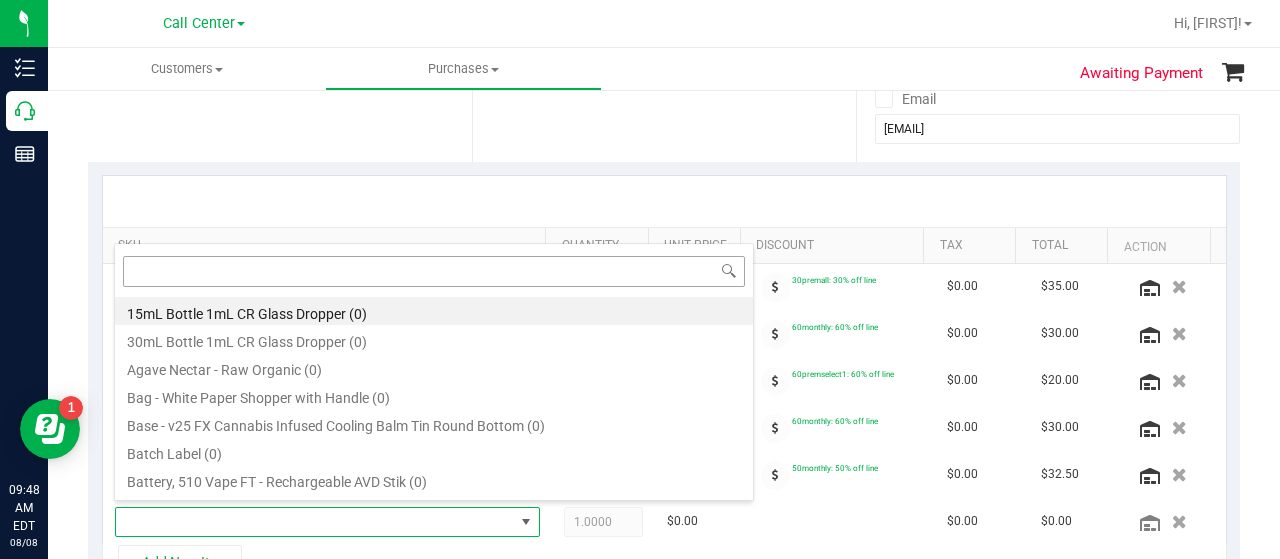click at bounding box center (434, 271) 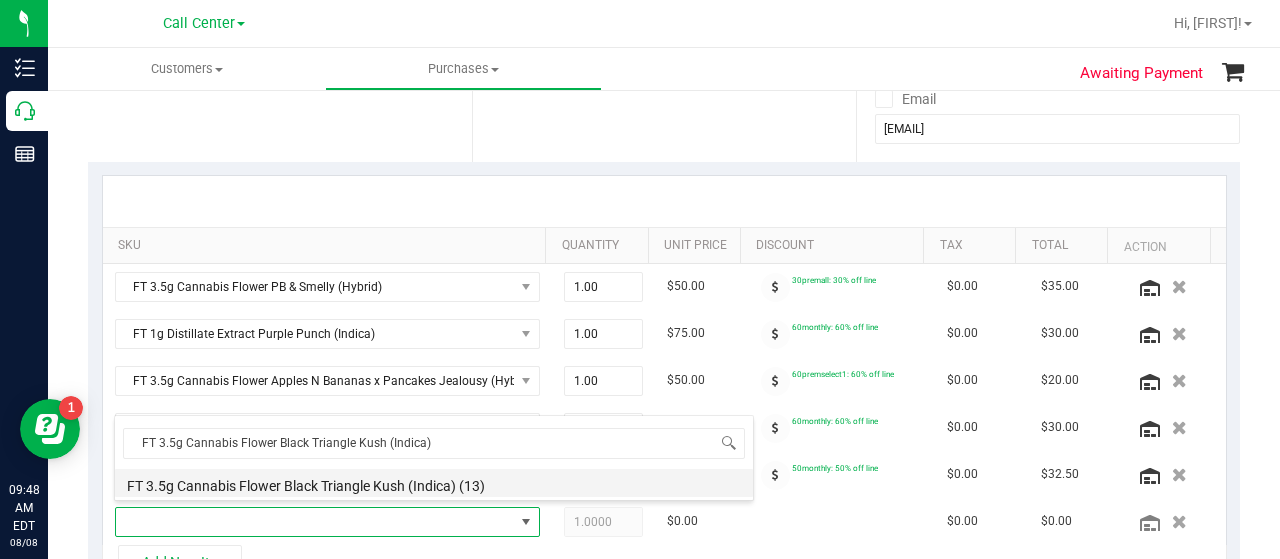 click on "FT 3.5g Cannabis Flower Black Triangle Kush (Indica) (13)" at bounding box center (434, 483) 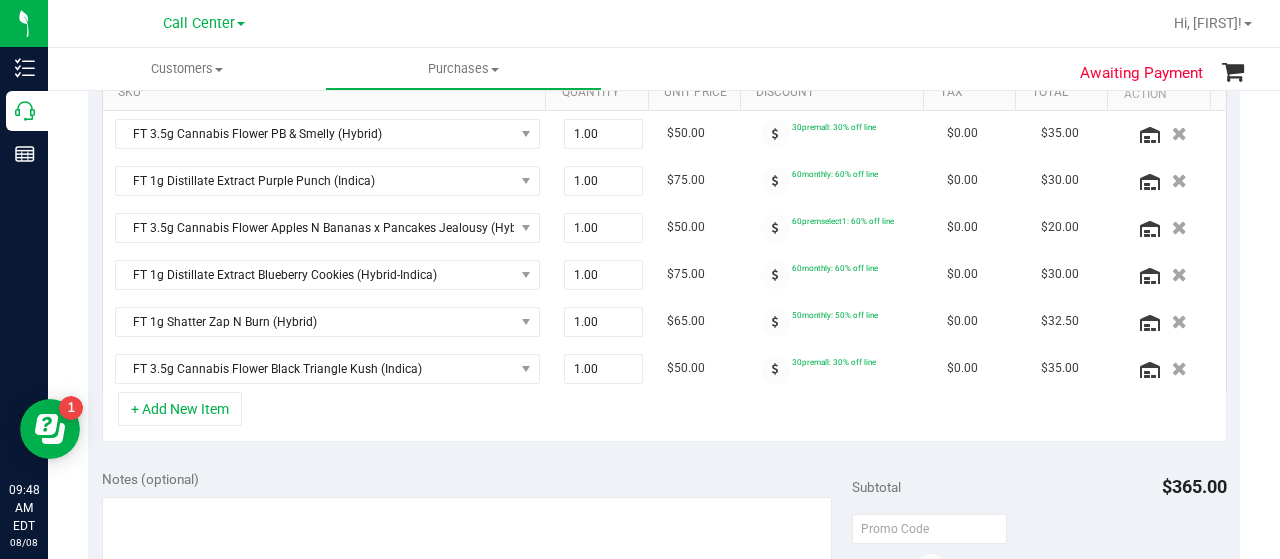 scroll, scrollTop: 560, scrollLeft: 0, axis: vertical 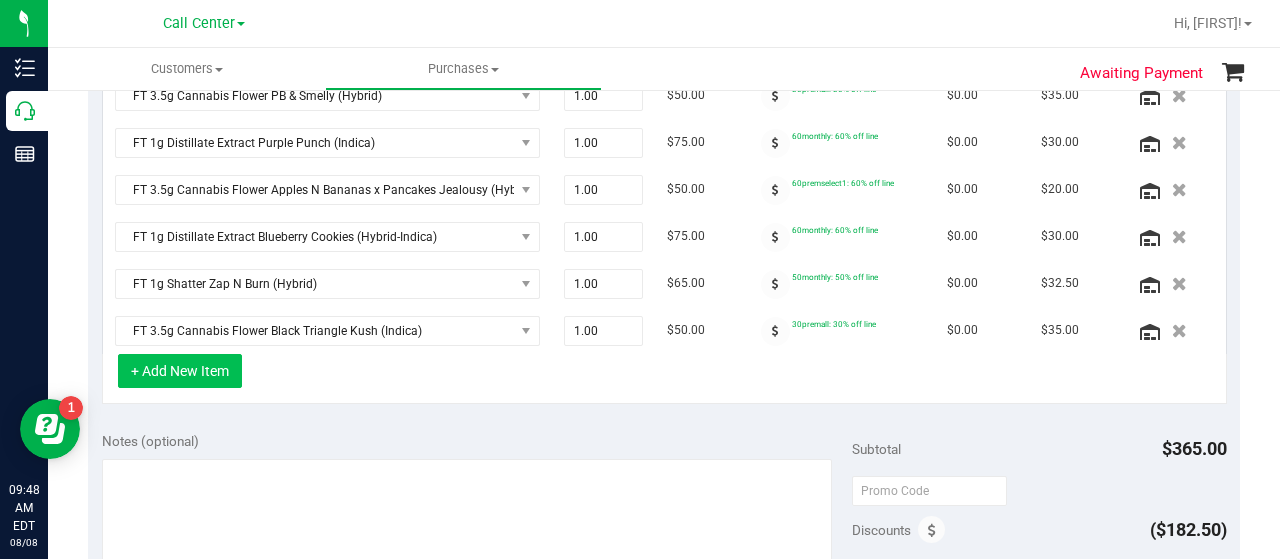 click on "+ Add New Item" at bounding box center [180, 371] 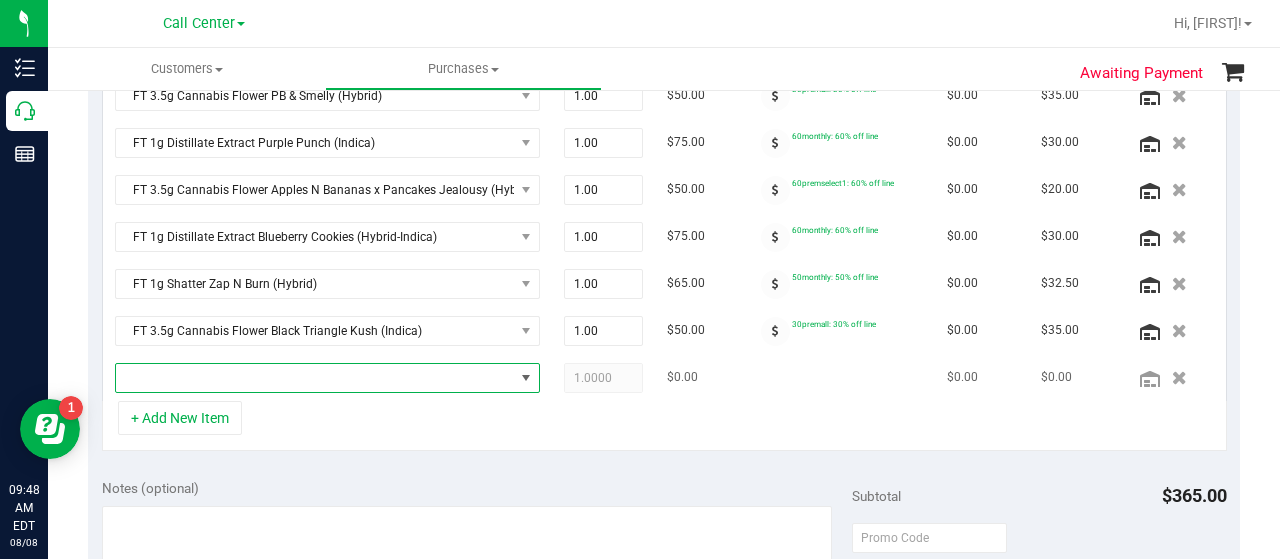 click at bounding box center (315, 378) 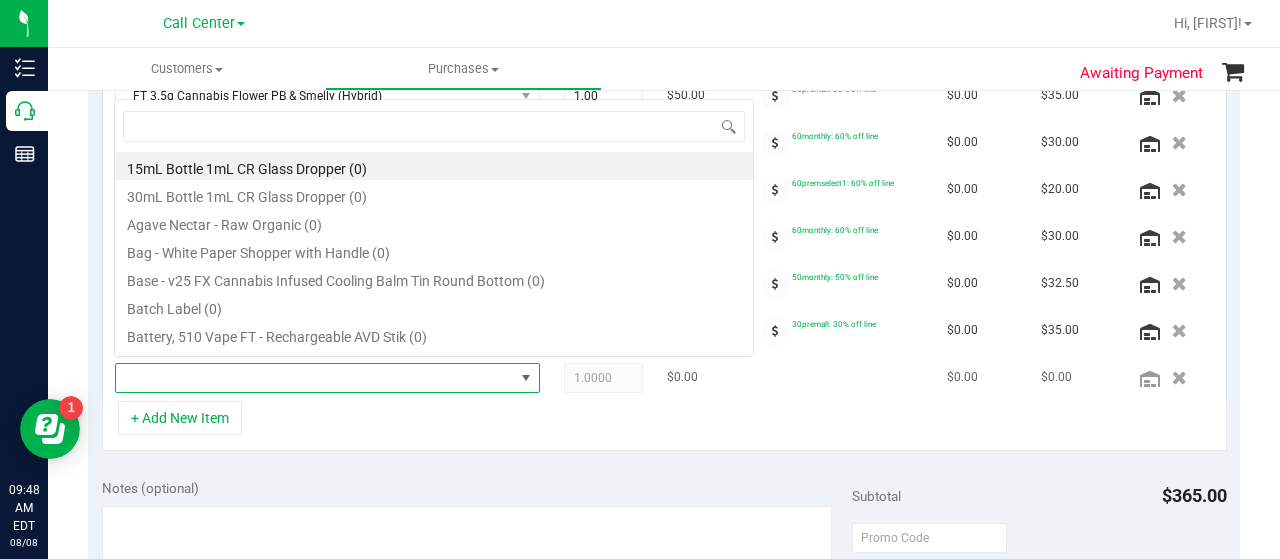 scroll, scrollTop: 0, scrollLeft: 0, axis: both 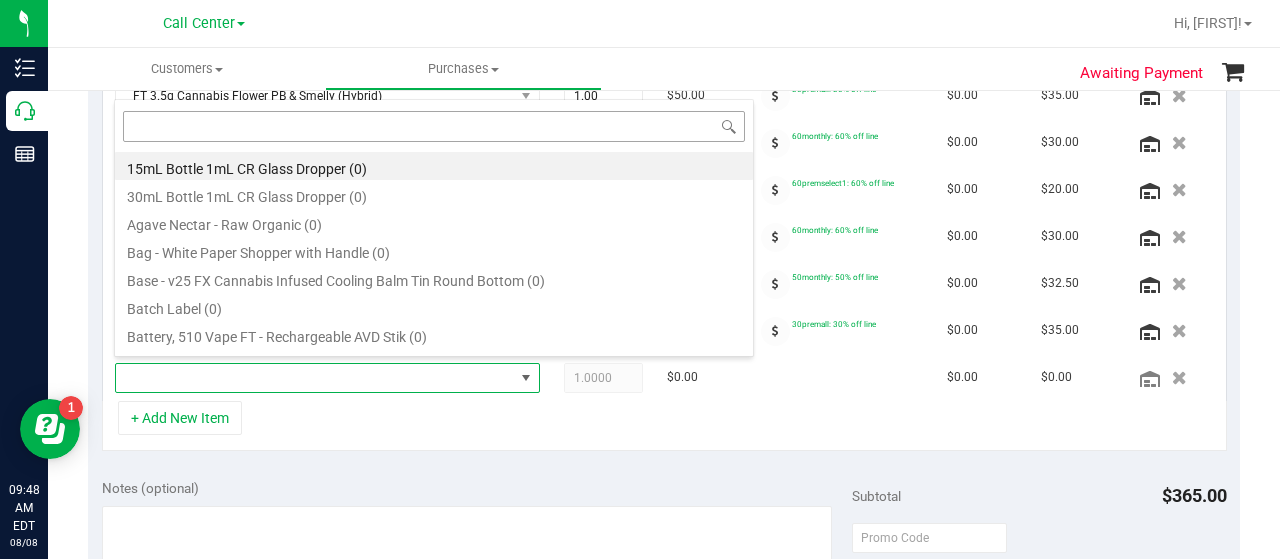 click at bounding box center (434, 126) 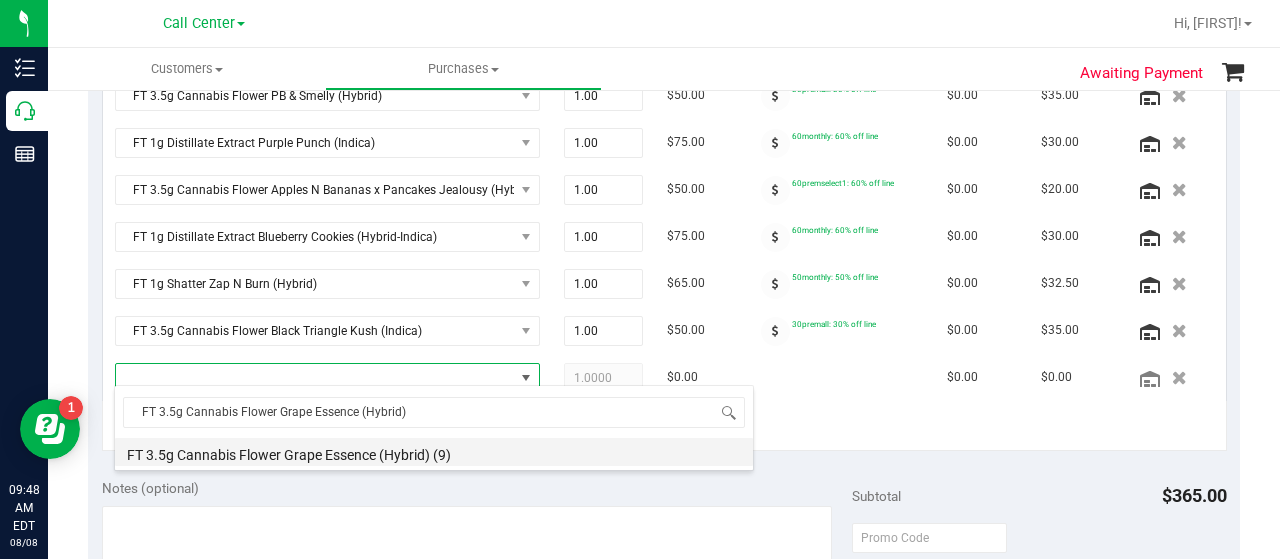 click on "FT 3.5g Cannabis Flower Grape Essence (Hybrid) (9)" at bounding box center (434, 452) 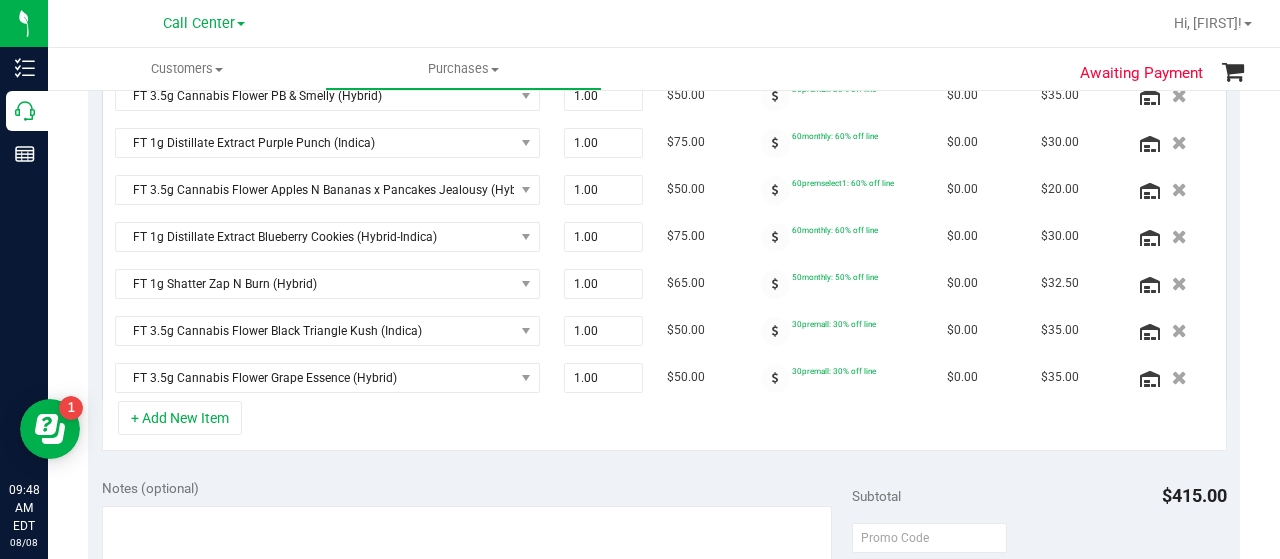 scroll, scrollTop: 563, scrollLeft: 0, axis: vertical 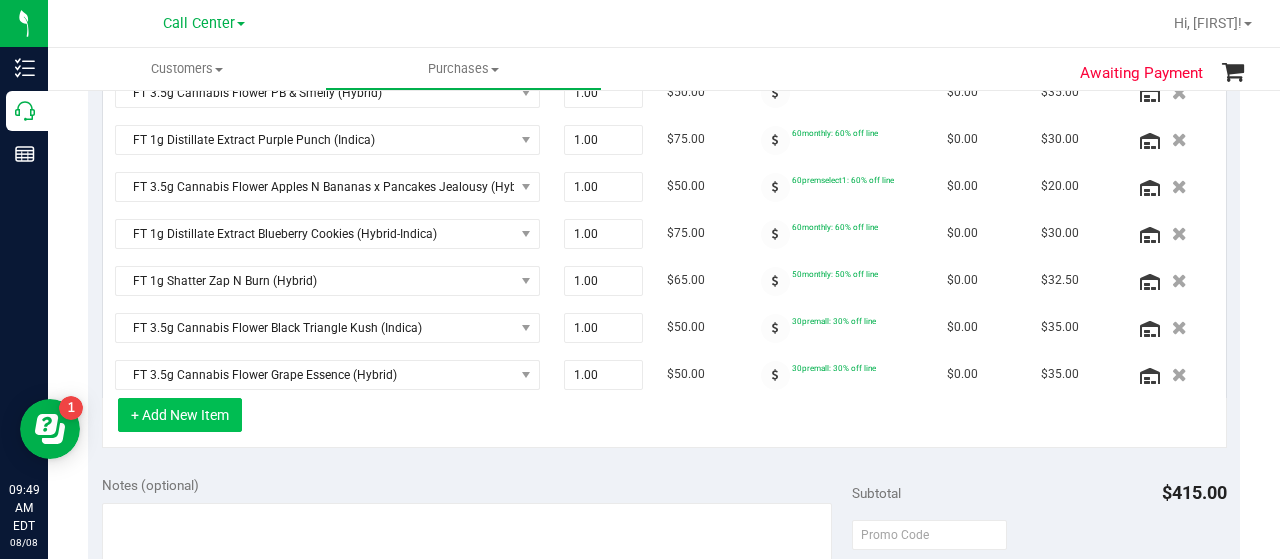 click on "+ Add New Item" at bounding box center (180, 415) 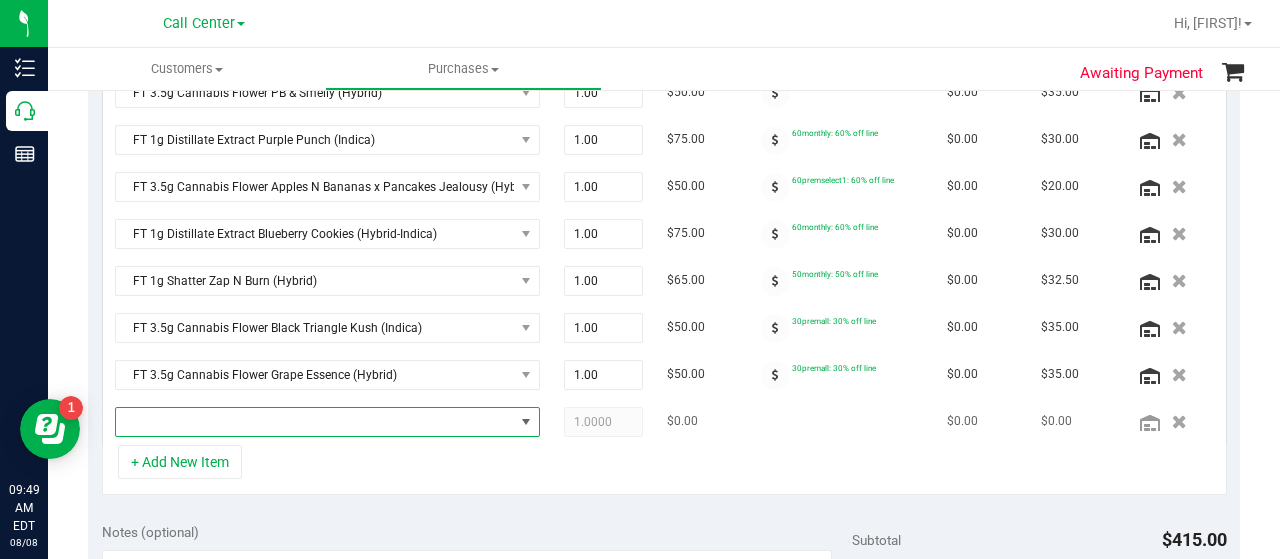 click at bounding box center (315, 422) 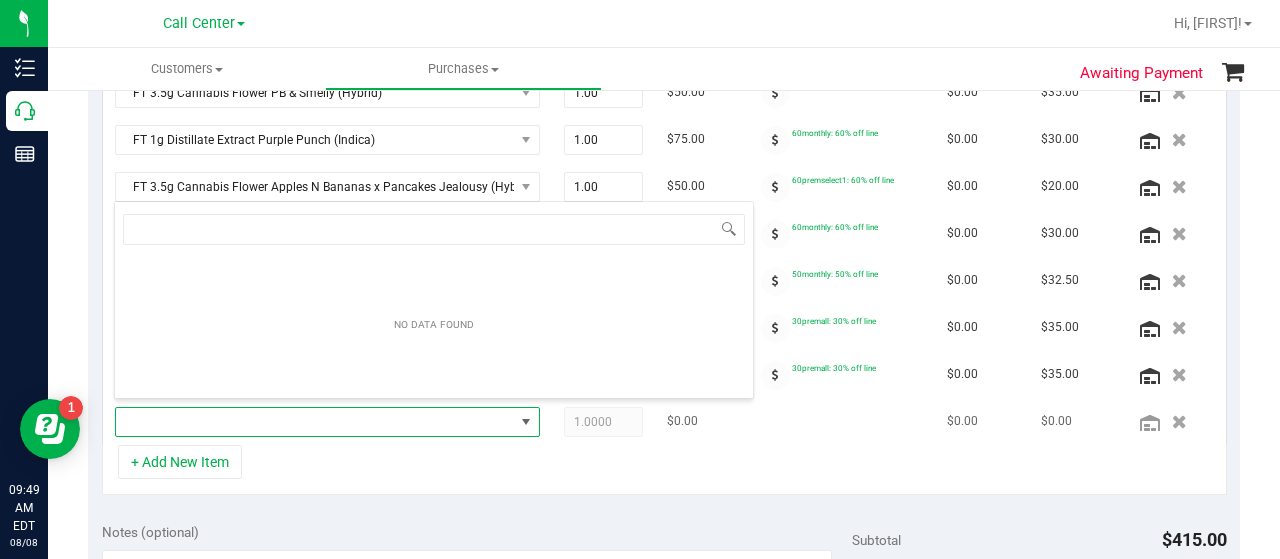 scroll, scrollTop: 0, scrollLeft: 0, axis: both 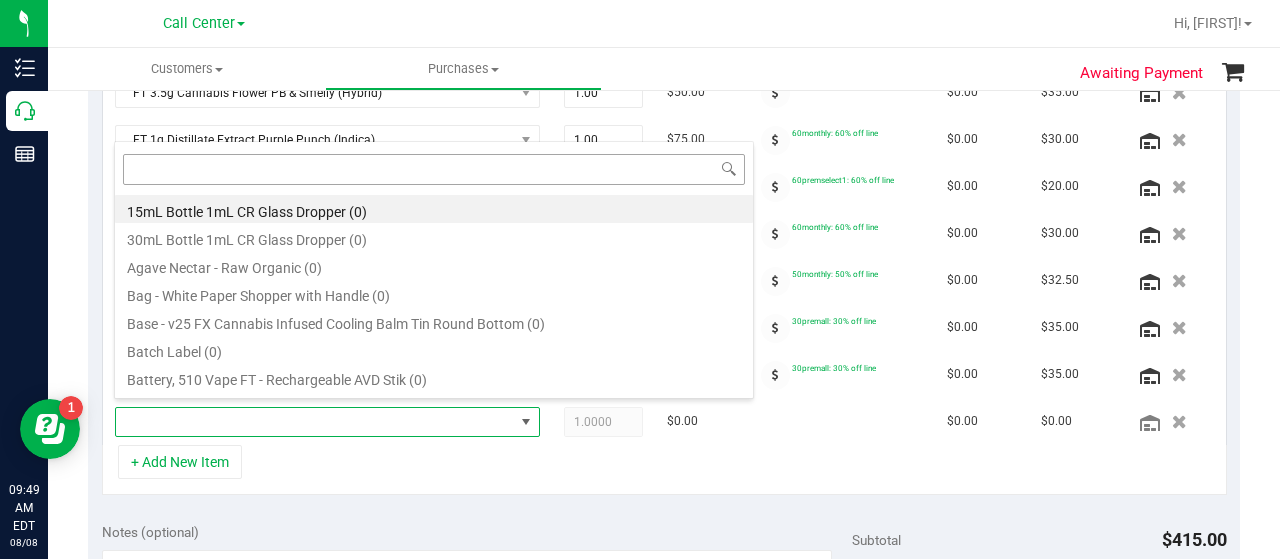 click at bounding box center (434, 169) 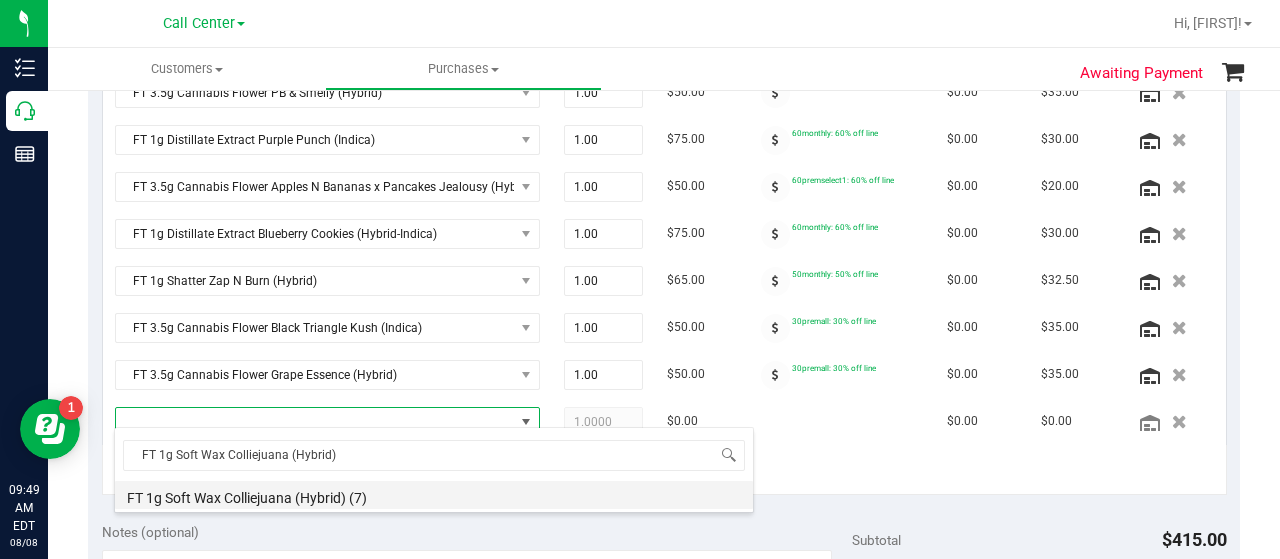 click on "FT 1g Soft Wax Colliejuana (Hybrid) (7)" at bounding box center [434, 495] 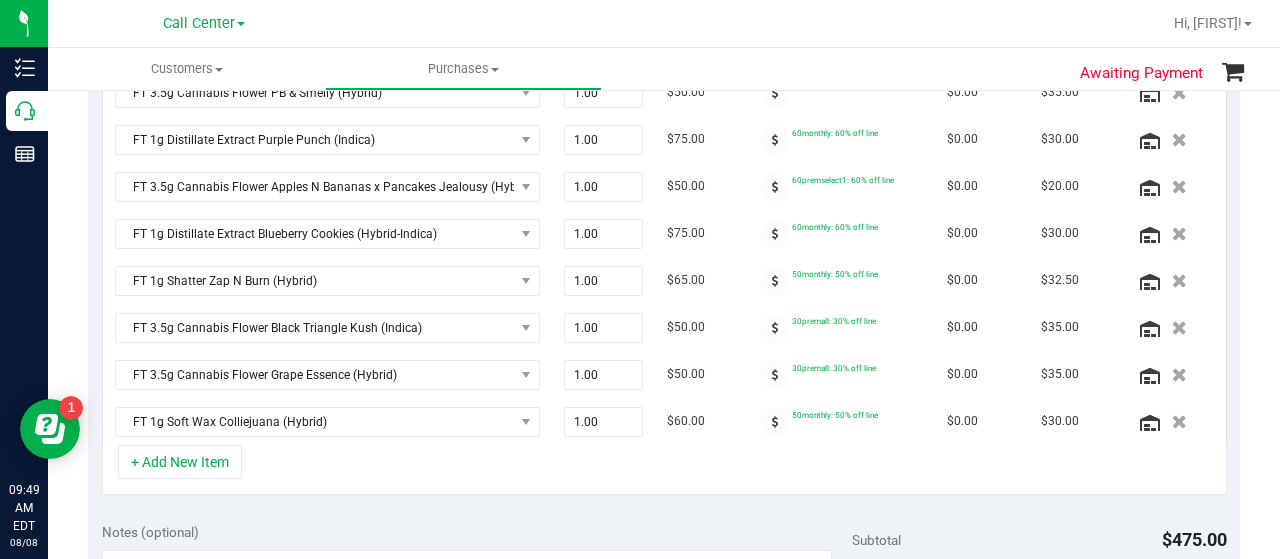 scroll, scrollTop: 566, scrollLeft: 0, axis: vertical 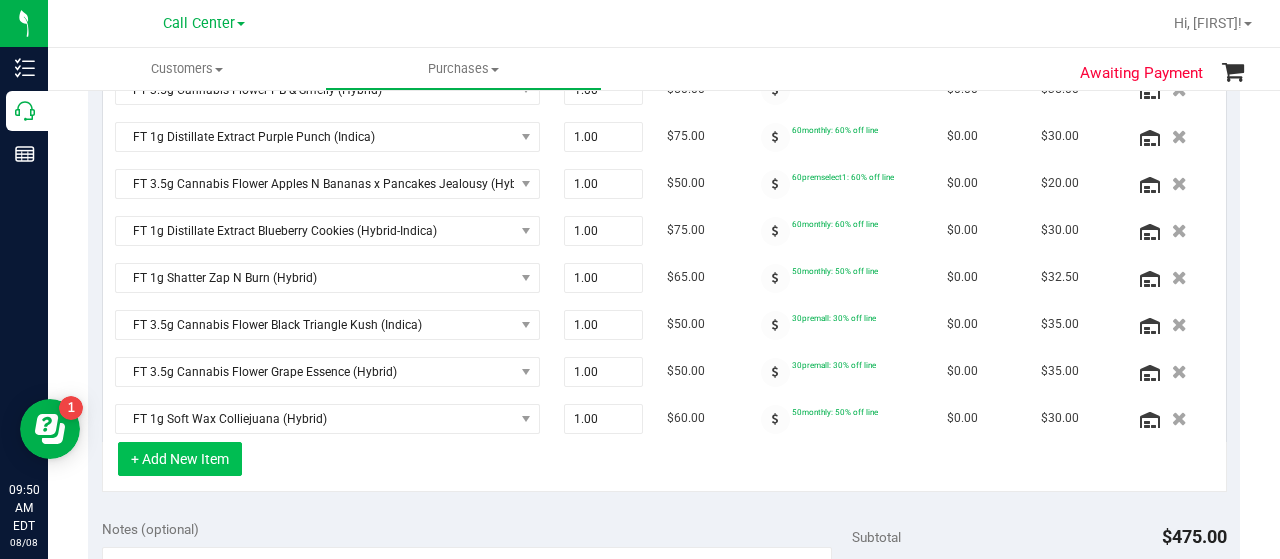 click on "+ Add New Item" at bounding box center [180, 459] 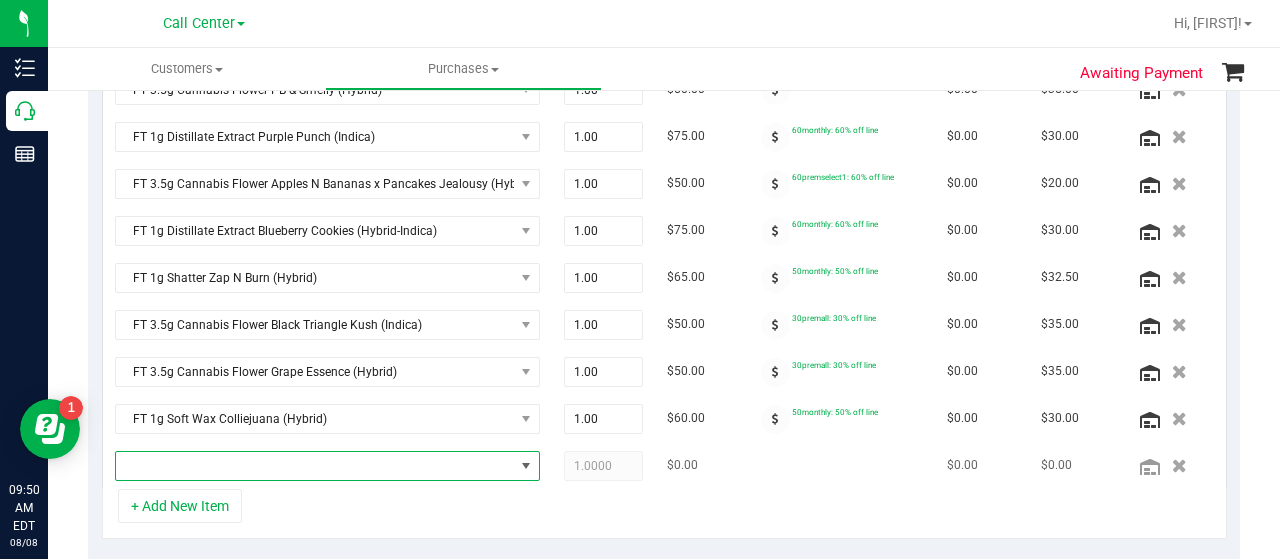 click at bounding box center [315, 466] 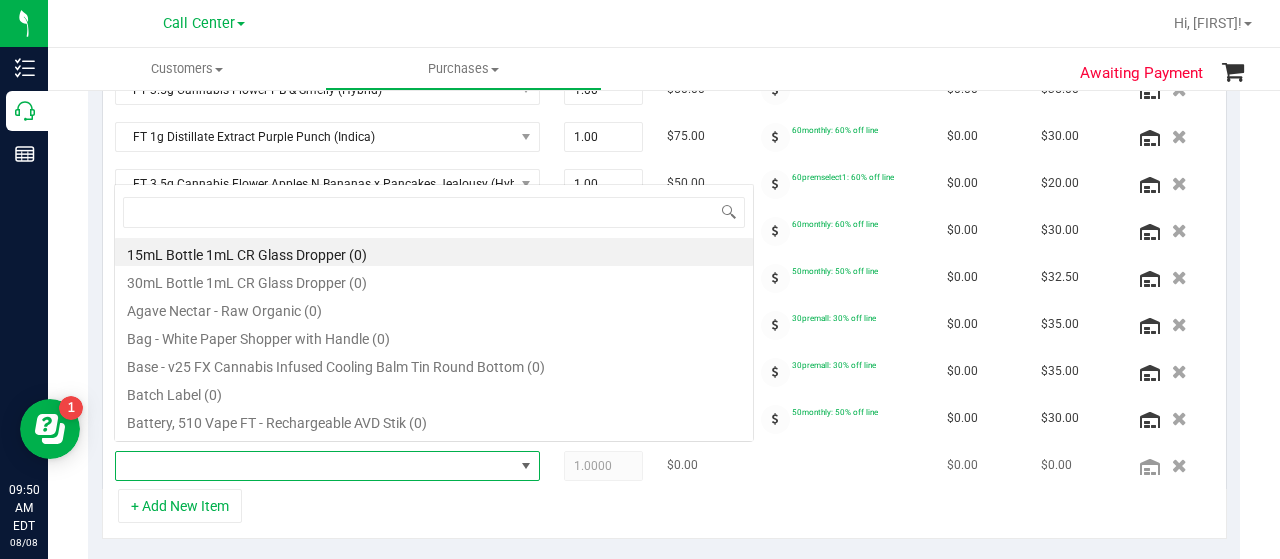 scroll, scrollTop: 0, scrollLeft: 0, axis: both 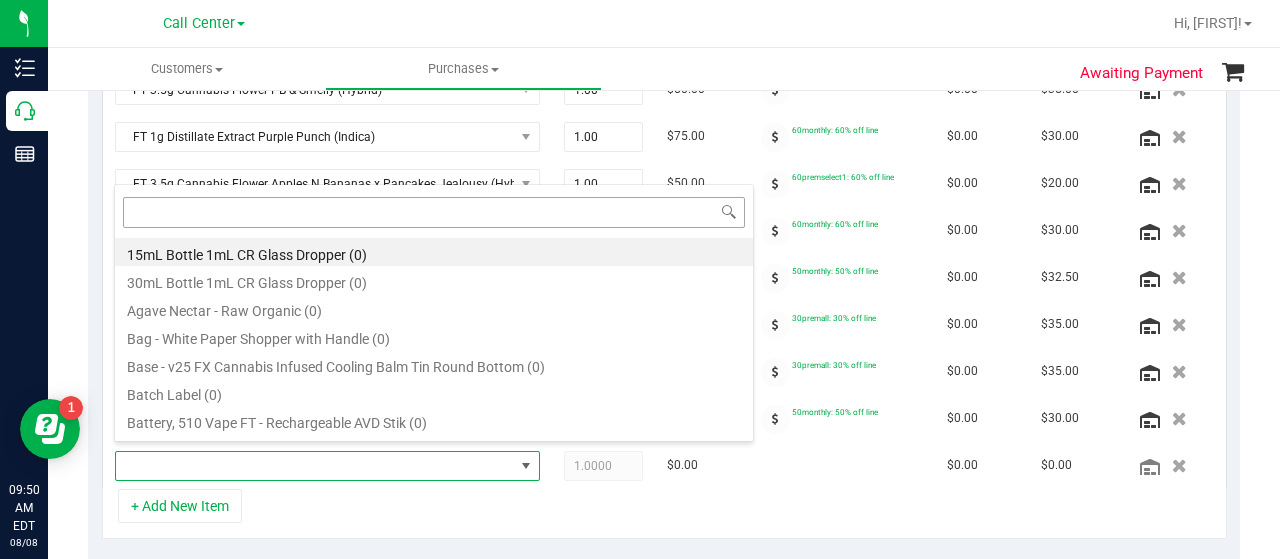 click at bounding box center [434, 212] 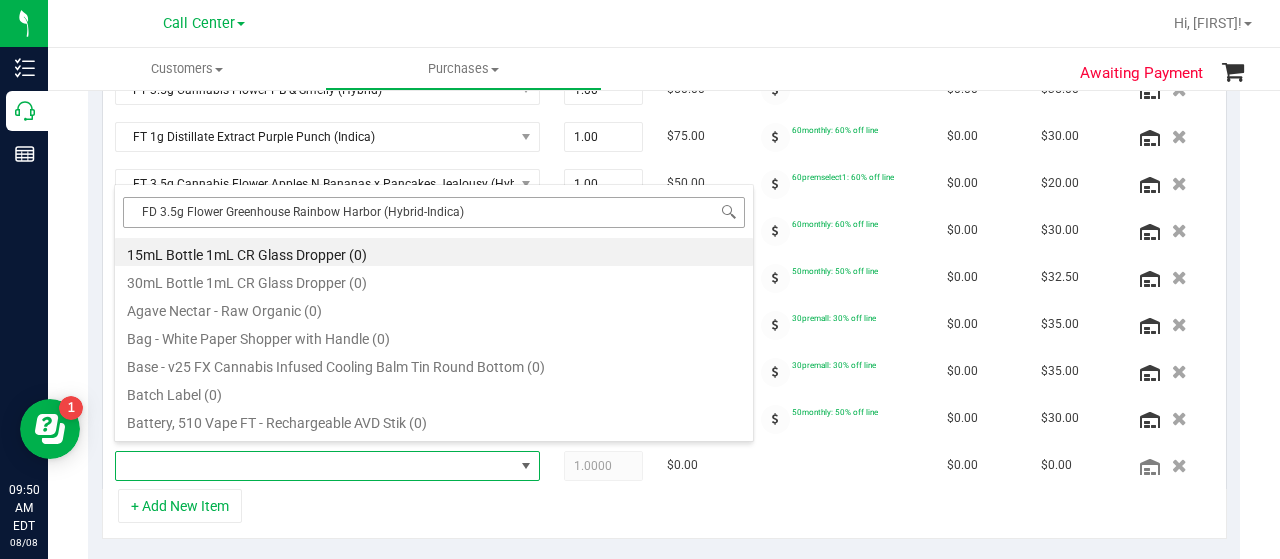 scroll, scrollTop: 0, scrollLeft: 0, axis: both 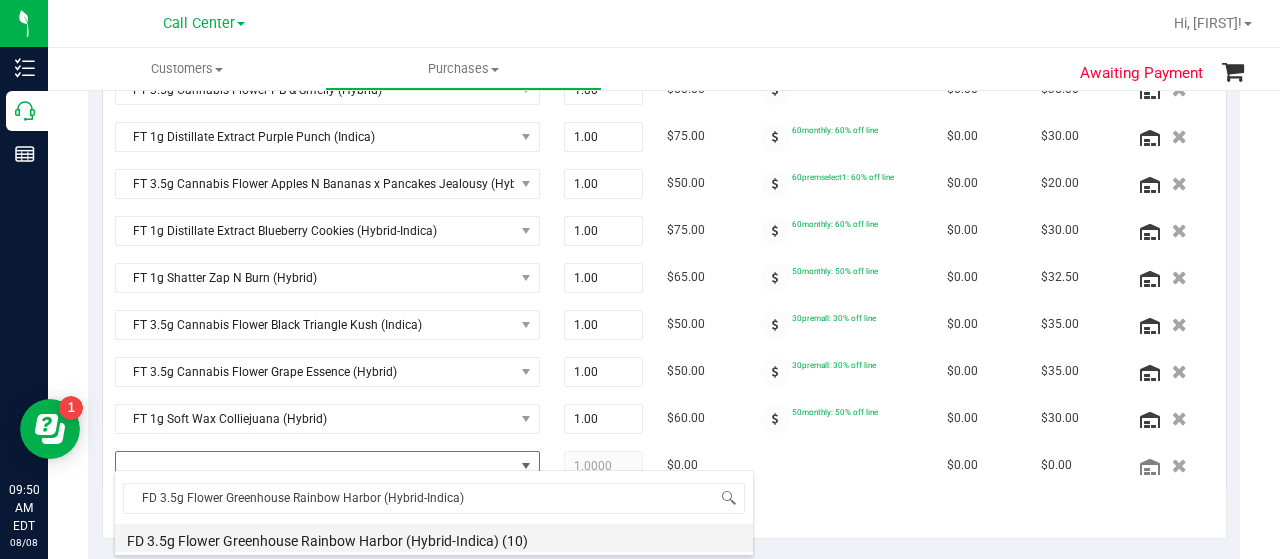 click on "FD 3.5g Flower Greenhouse Rainbow Harbor (Hybrid-Indica) (10)" at bounding box center (434, 538) 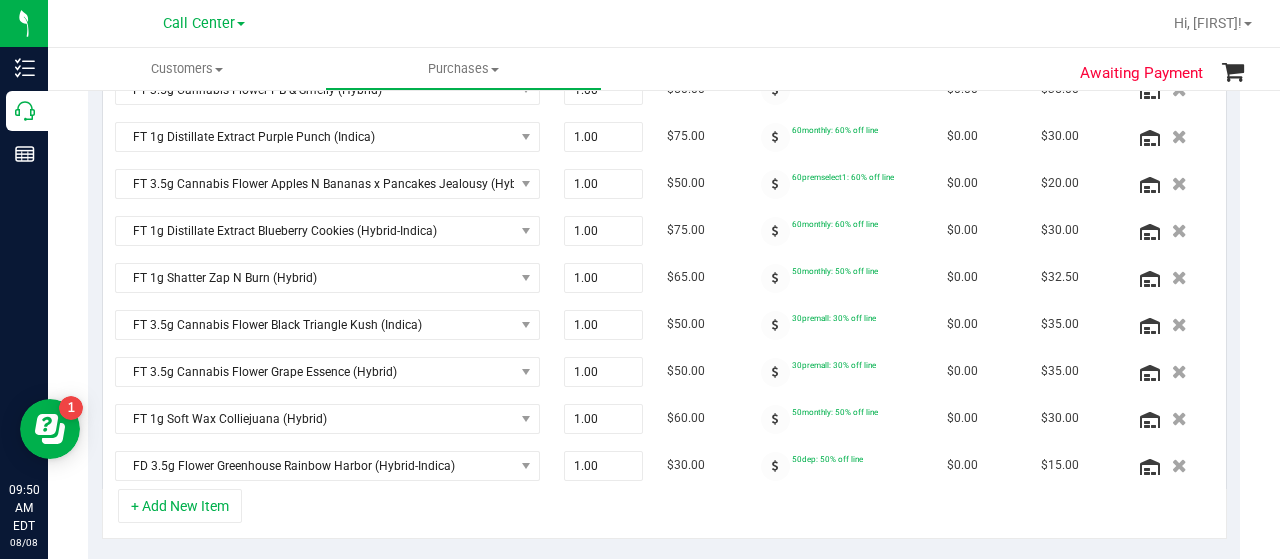 scroll, scrollTop: 570, scrollLeft: 0, axis: vertical 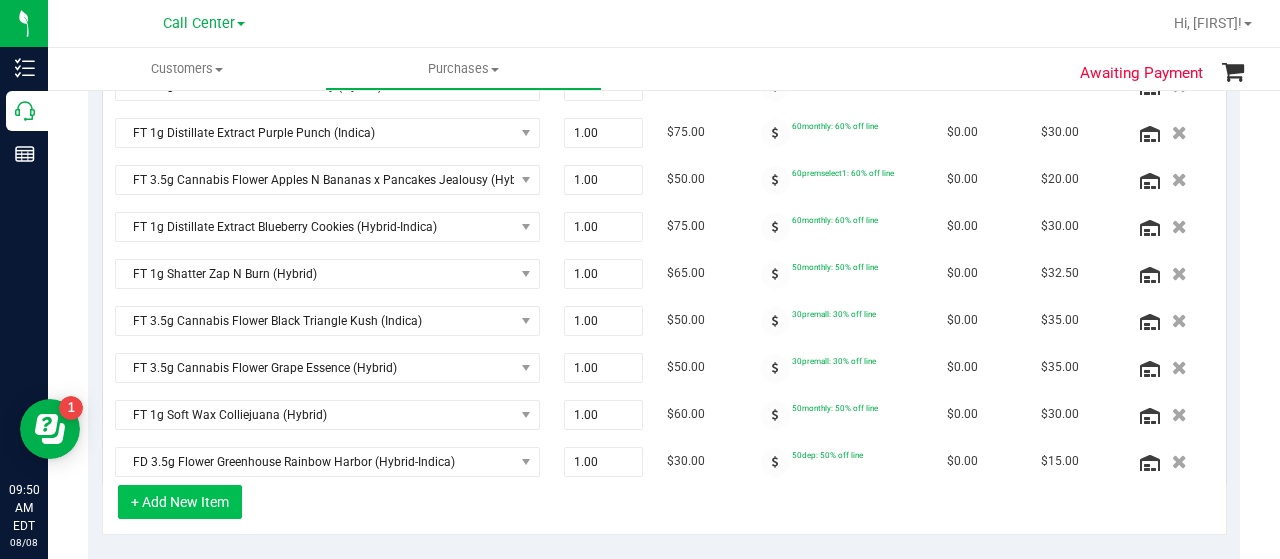 click on "+ Add New Item" at bounding box center (180, 502) 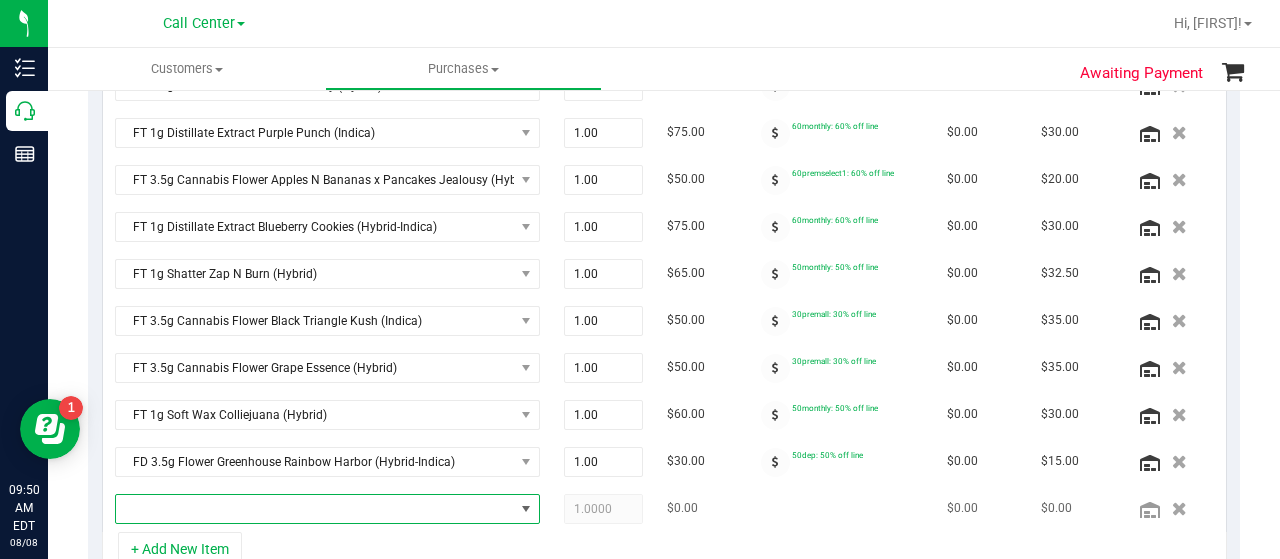 click at bounding box center [315, 509] 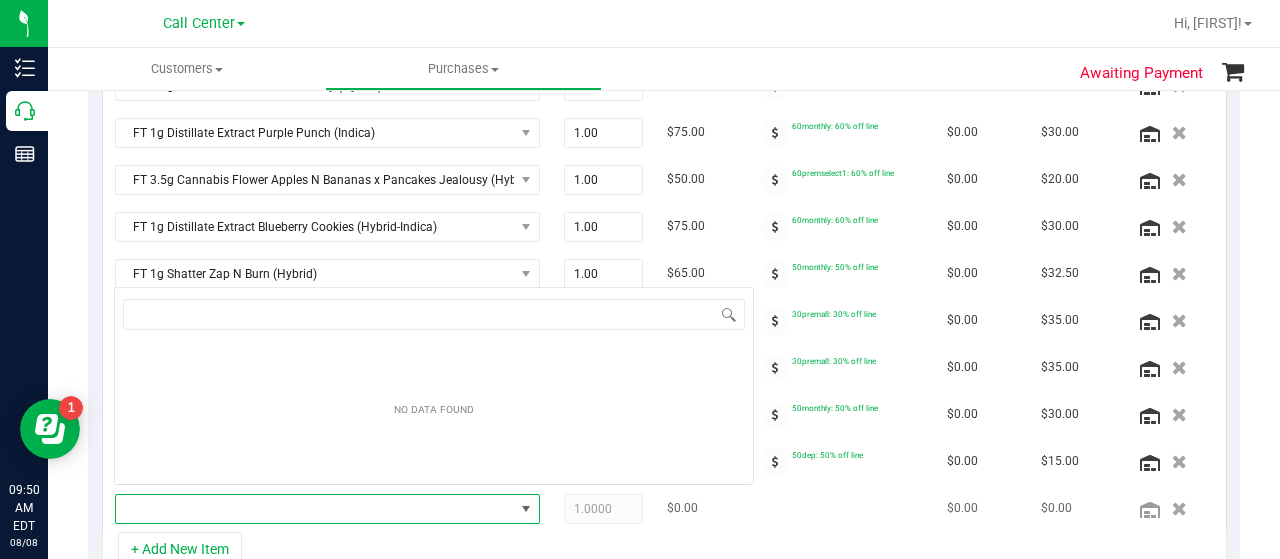 scroll, scrollTop: 0, scrollLeft: 0, axis: both 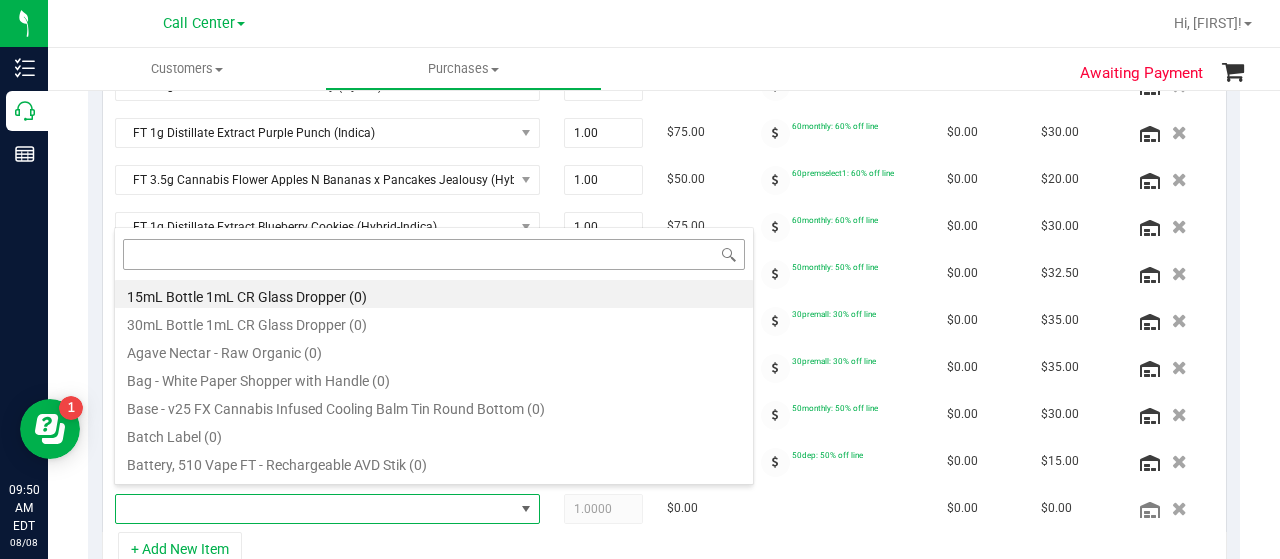 click at bounding box center (434, 254) 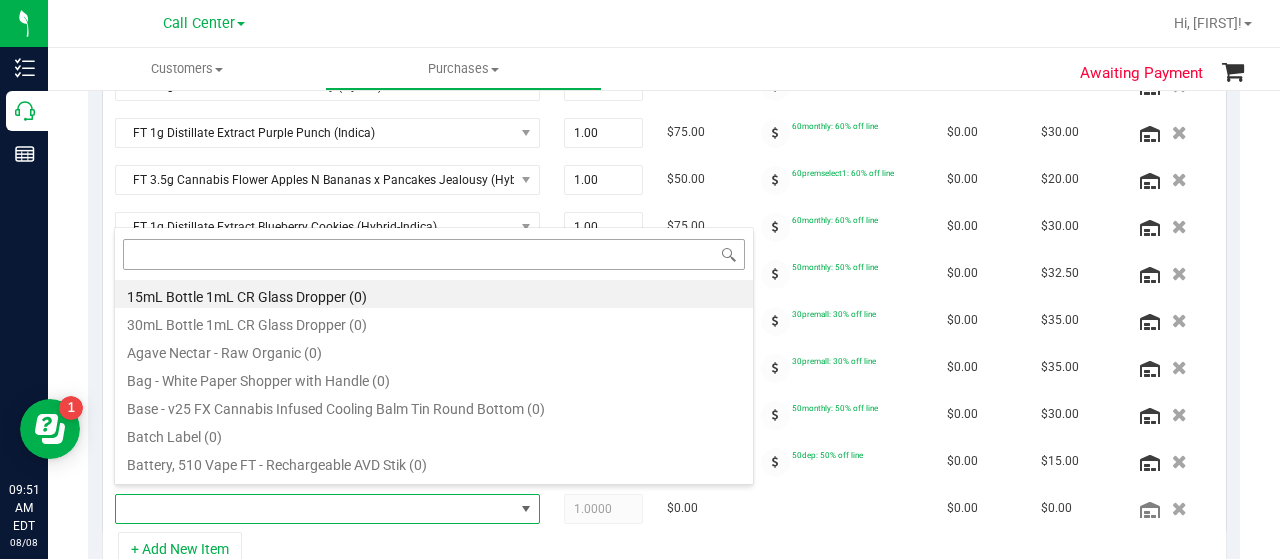 type on "FT 7g Ground Flower (Hybrid)" 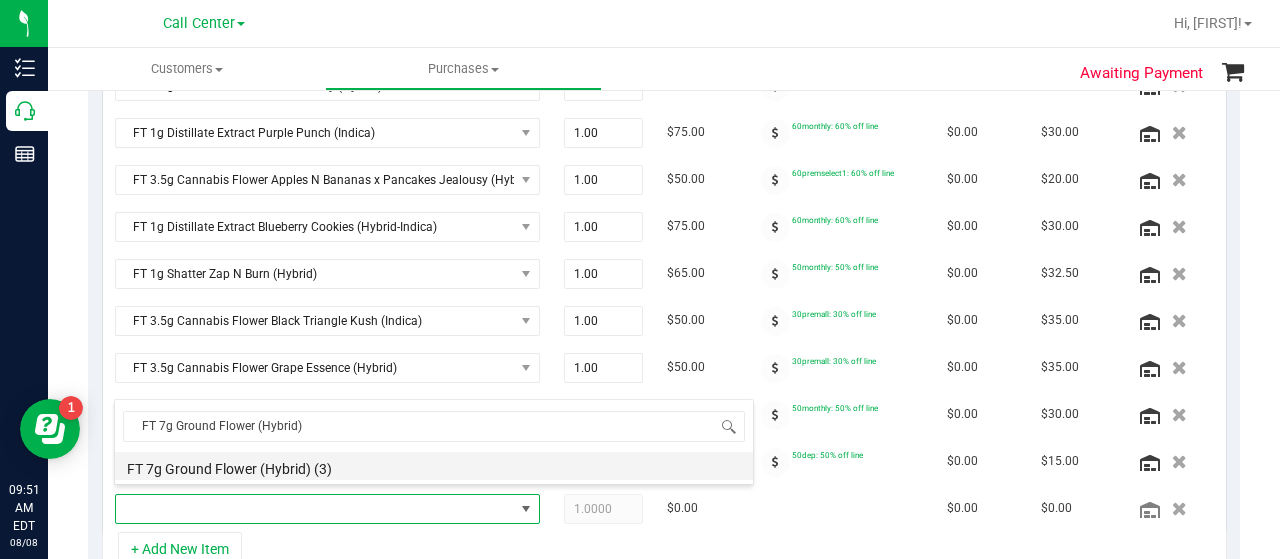 click on "FT 7g Ground Flower (Hybrid) (3)" at bounding box center [434, 466] 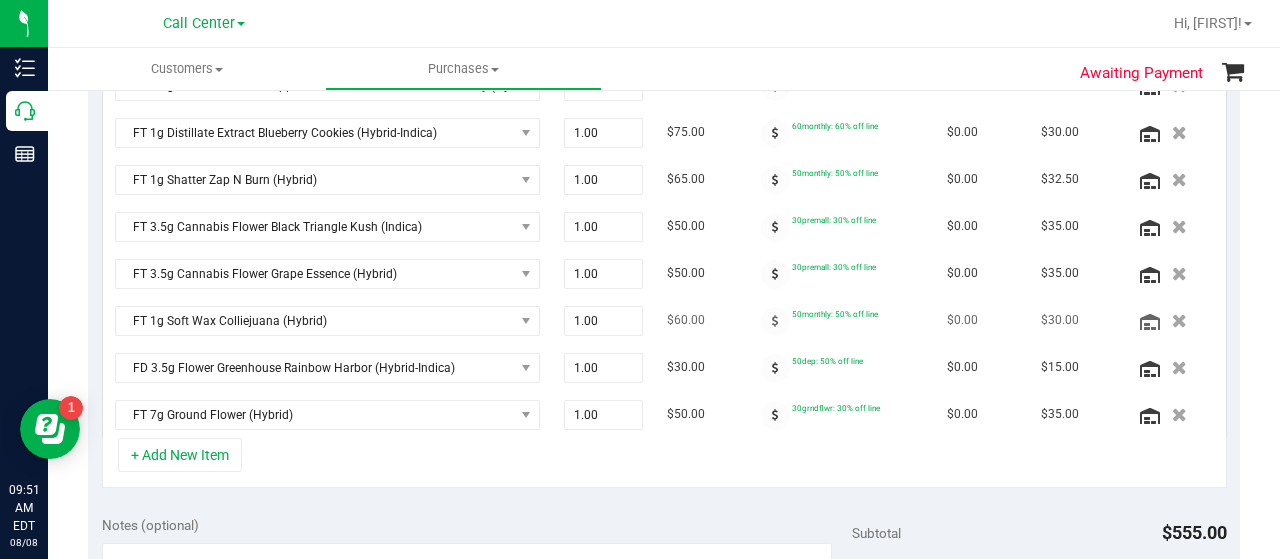 scroll, scrollTop: 672, scrollLeft: 0, axis: vertical 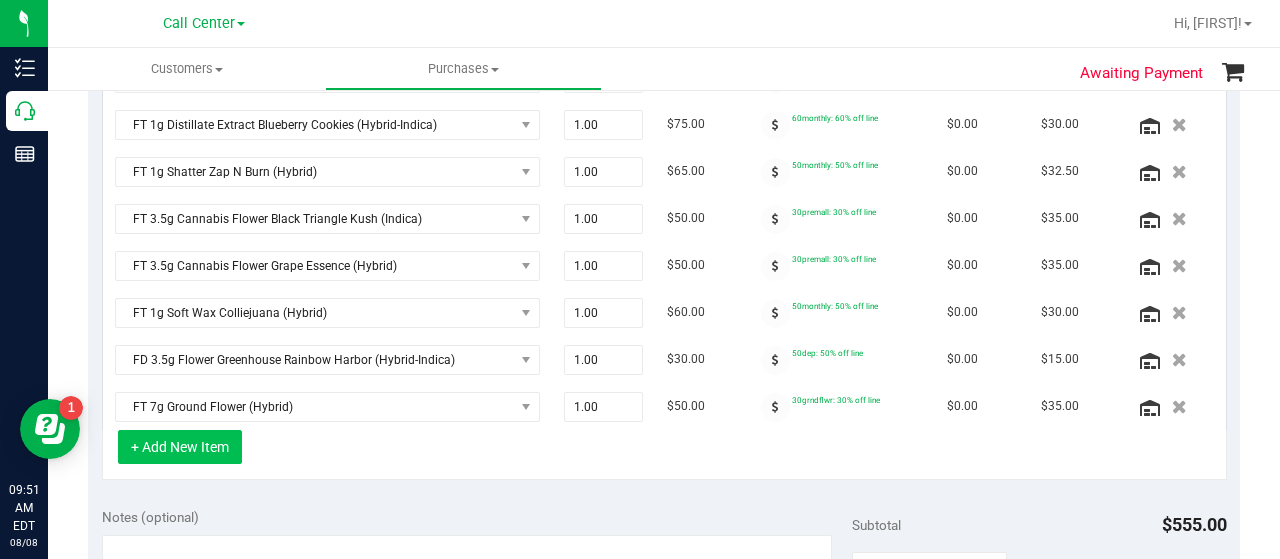 click on "+ Add New Item" at bounding box center [180, 447] 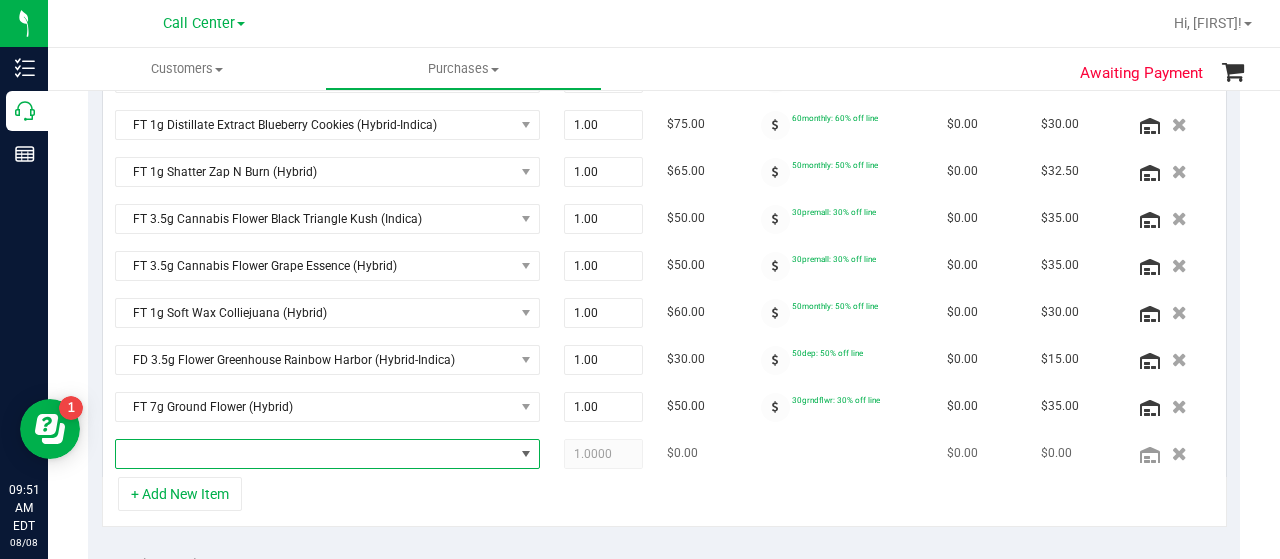 click at bounding box center (315, 454) 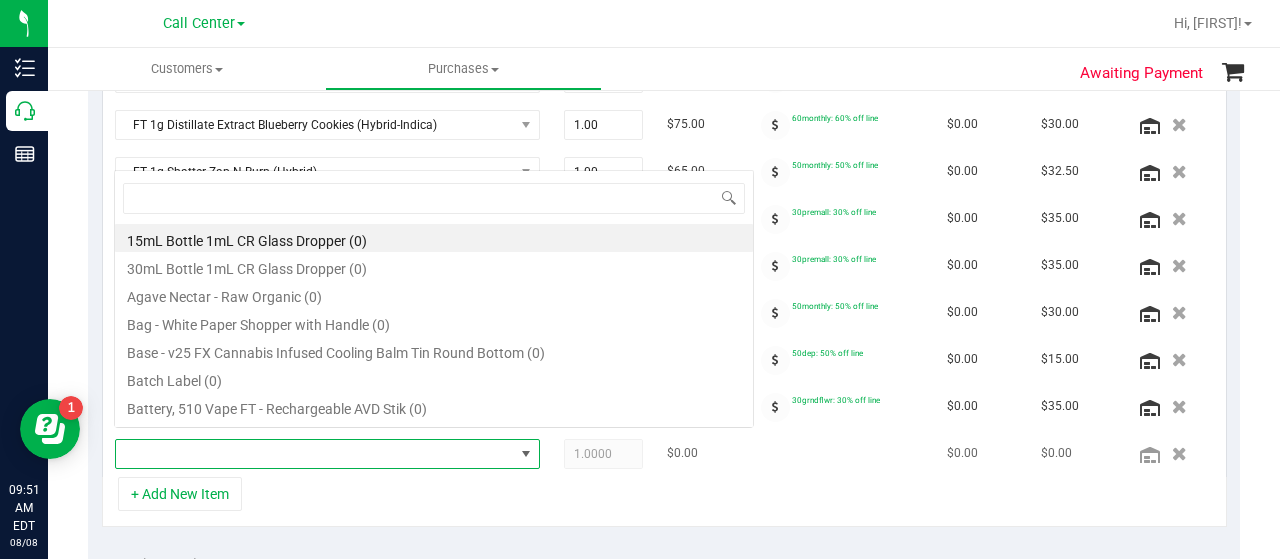 scroll, scrollTop: 0, scrollLeft: 0, axis: both 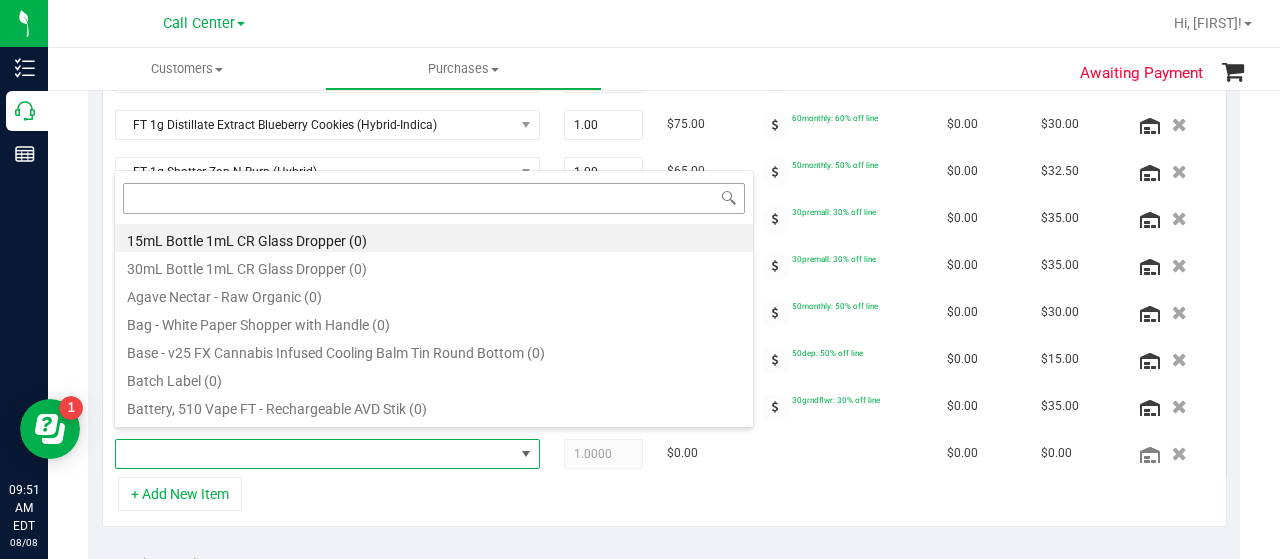 click at bounding box center [434, 198] 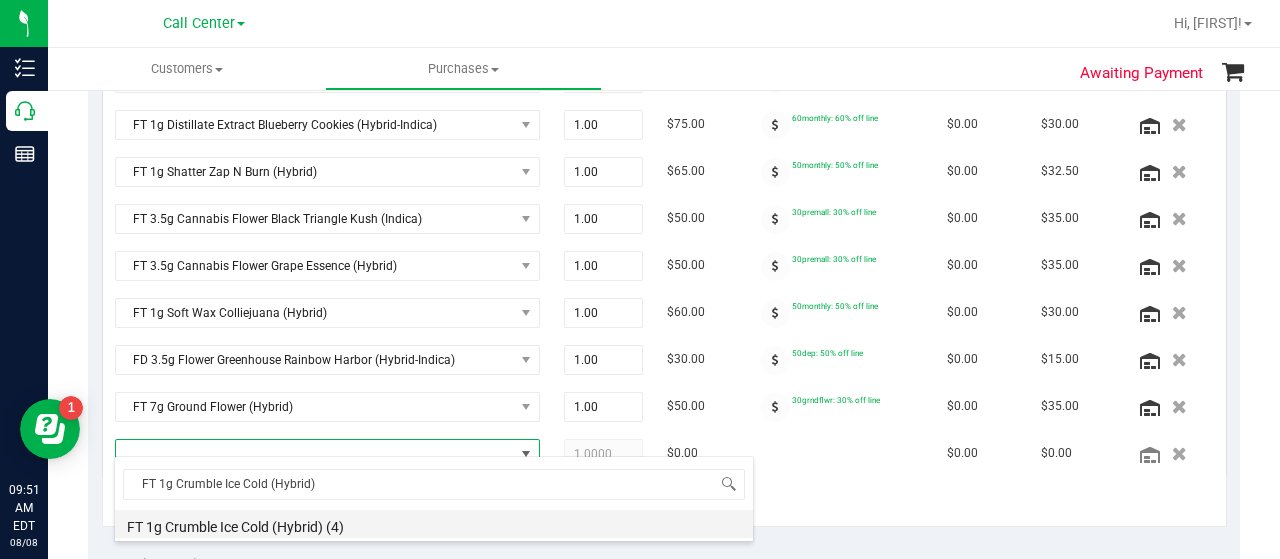 click on "FT 1g Crumble Ice Cold (Hybrid) (4)" at bounding box center (434, 524) 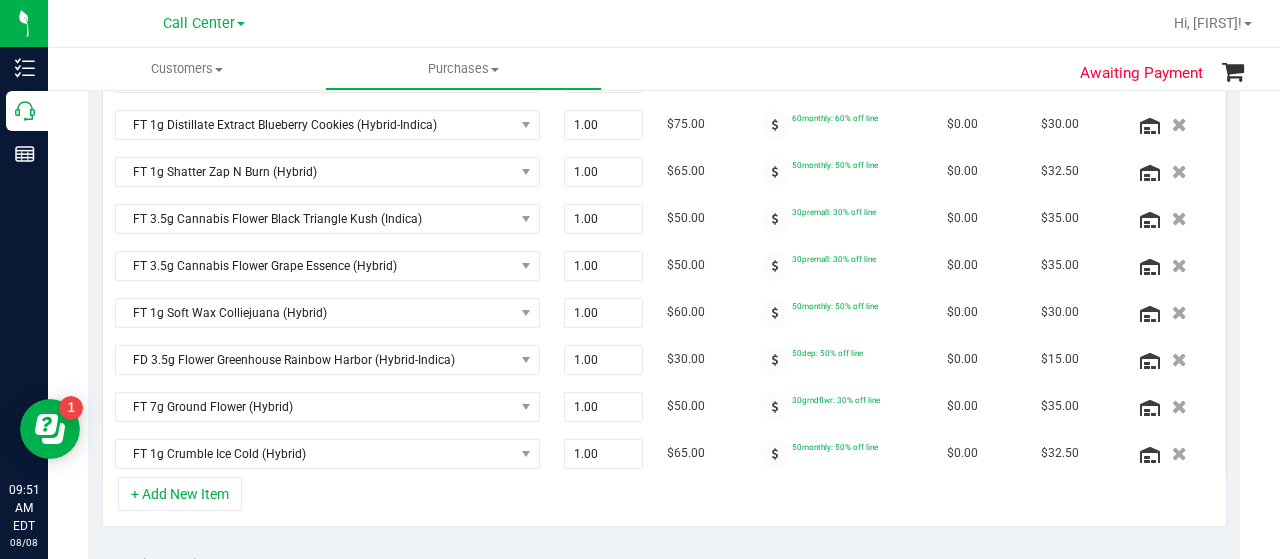 scroll, scrollTop: 641, scrollLeft: 0, axis: vertical 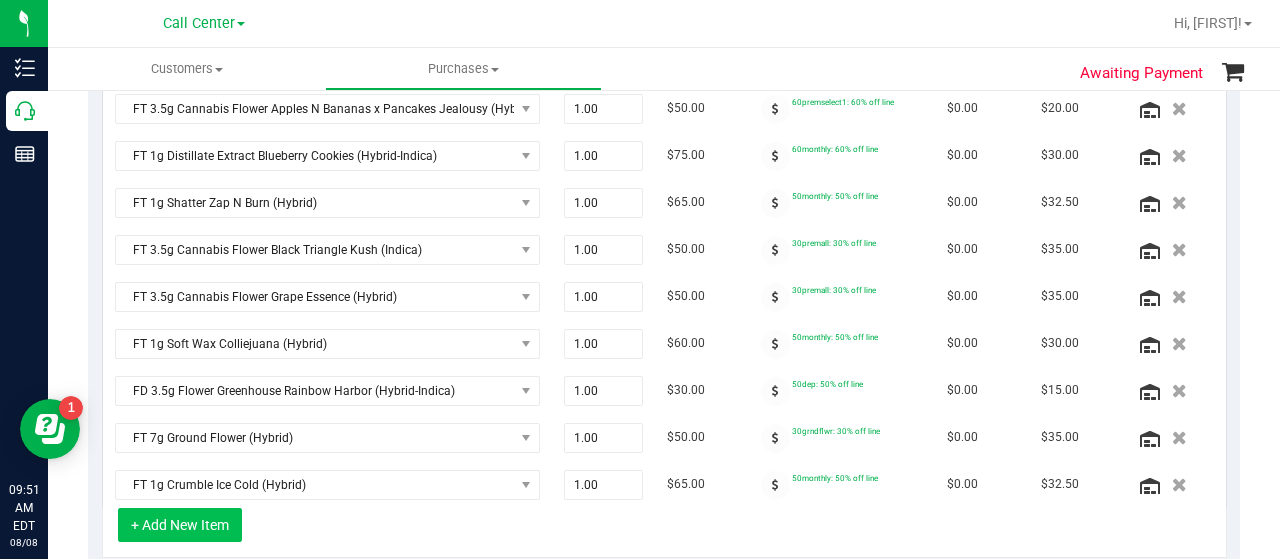 click on "+ Add New Item" at bounding box center (180, 525) 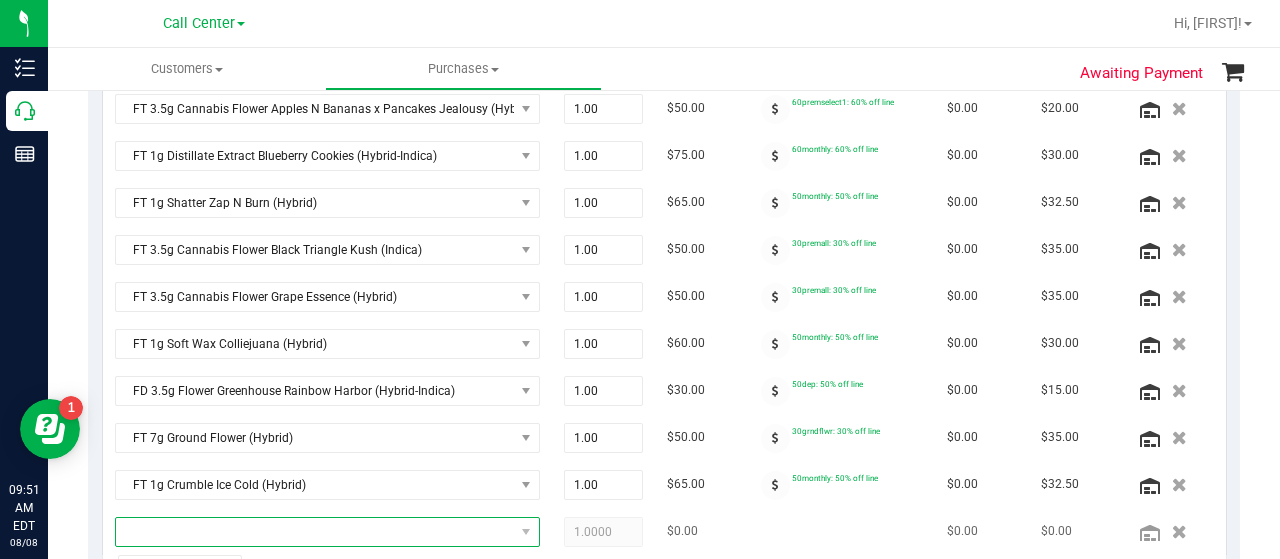 click at bounding box center (315, 532) 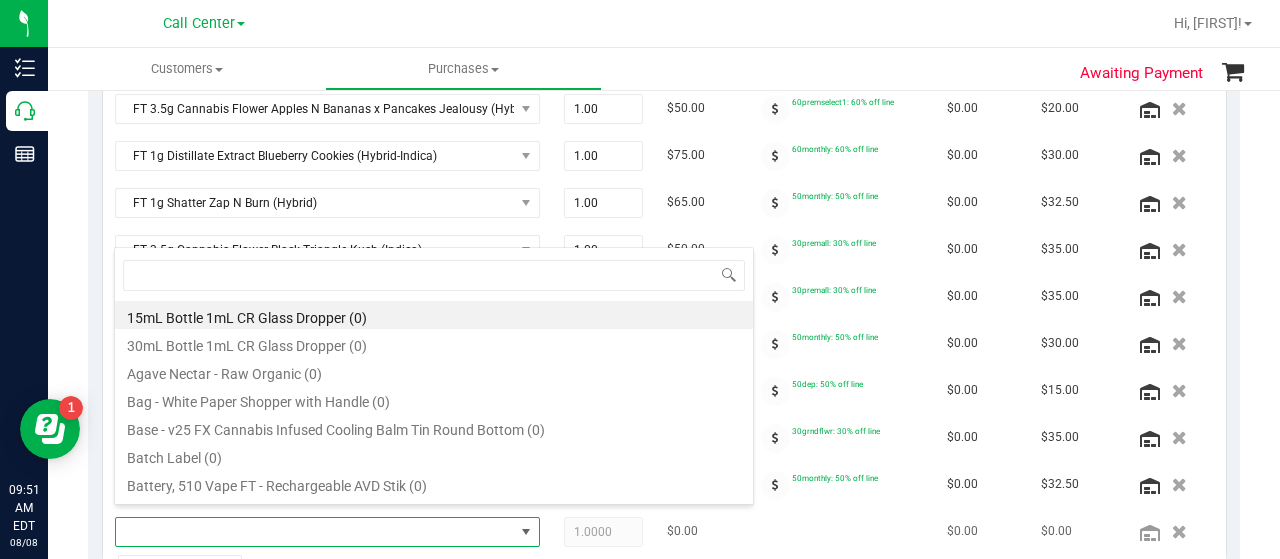 scroll, scrollTop: 0, scrollLeft: 0, axis: both 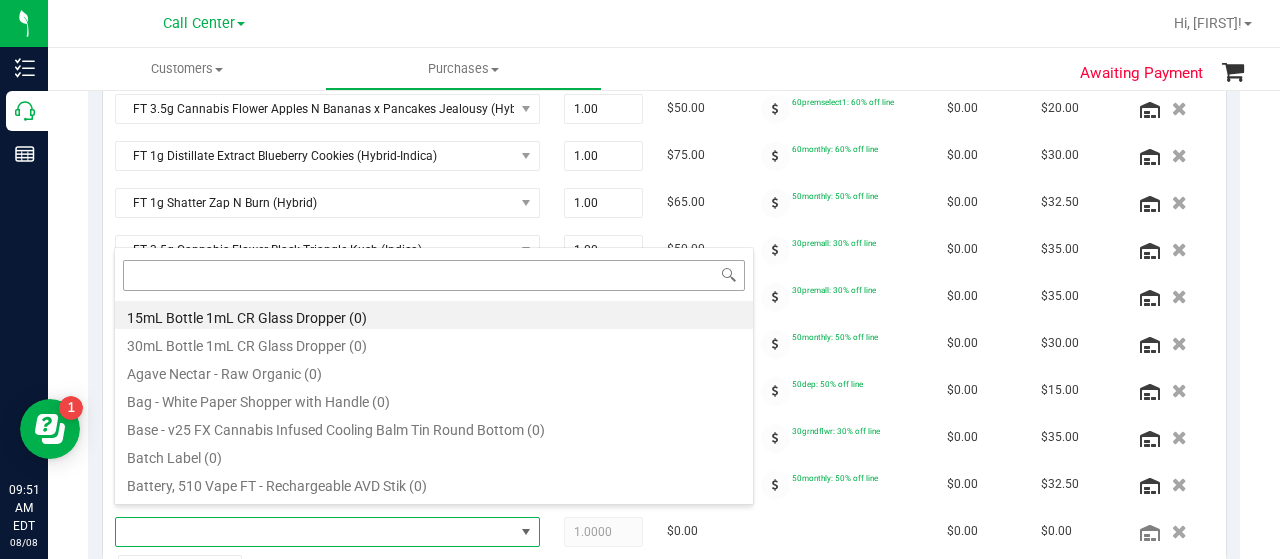 click at bounding box center [434, 275] 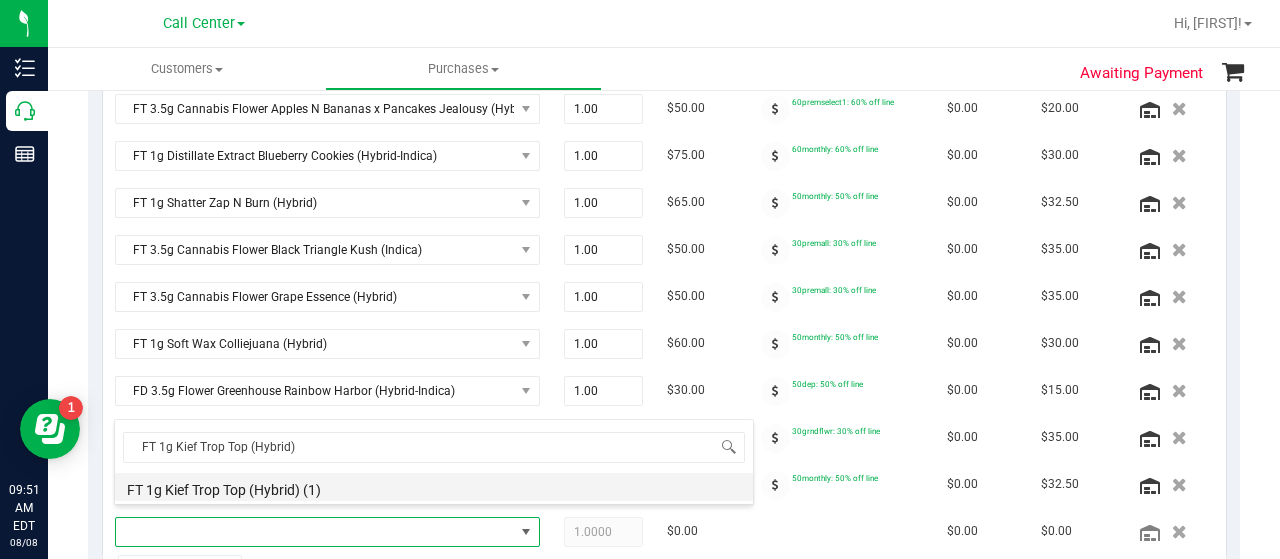 click on "FT 1g Kief Trop Top (Hybrid) (1)" at bounding box center (434, 487) 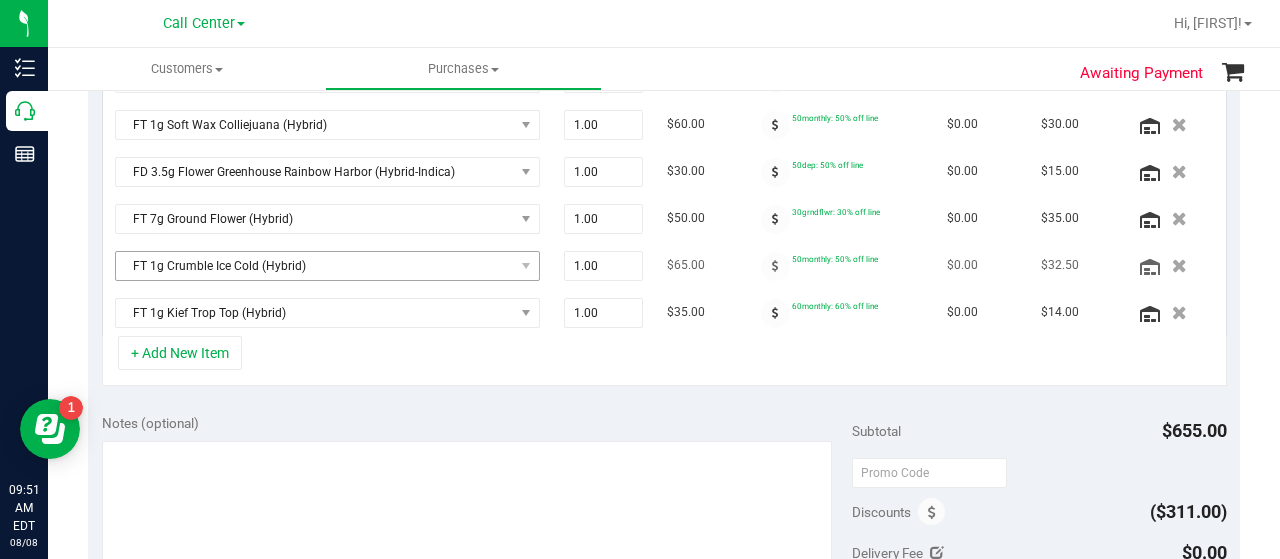 scroll, scrollTop: 868, scrollLeft: 0, axis: vertical 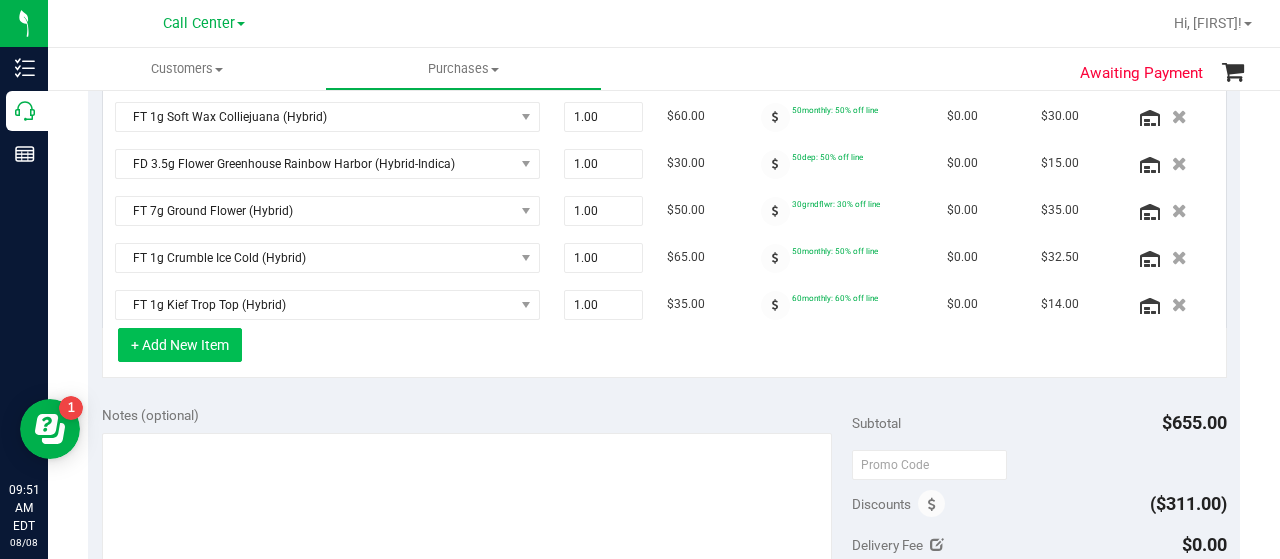 click on "+ Add New Item" at bounding box center [180, 345] 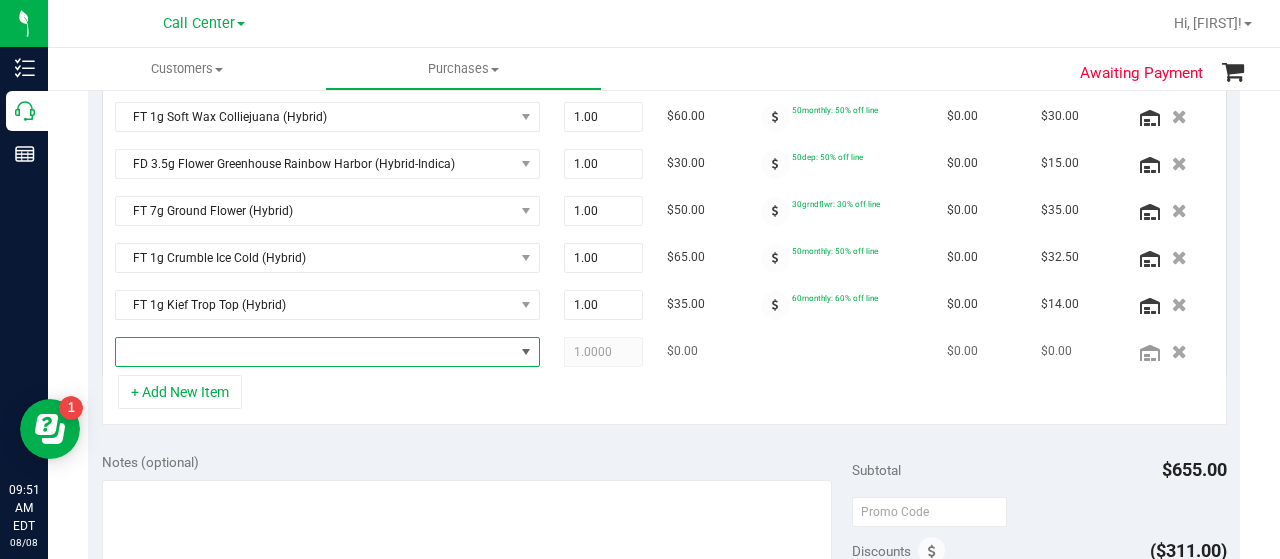 click at bounding box center (315, 352) 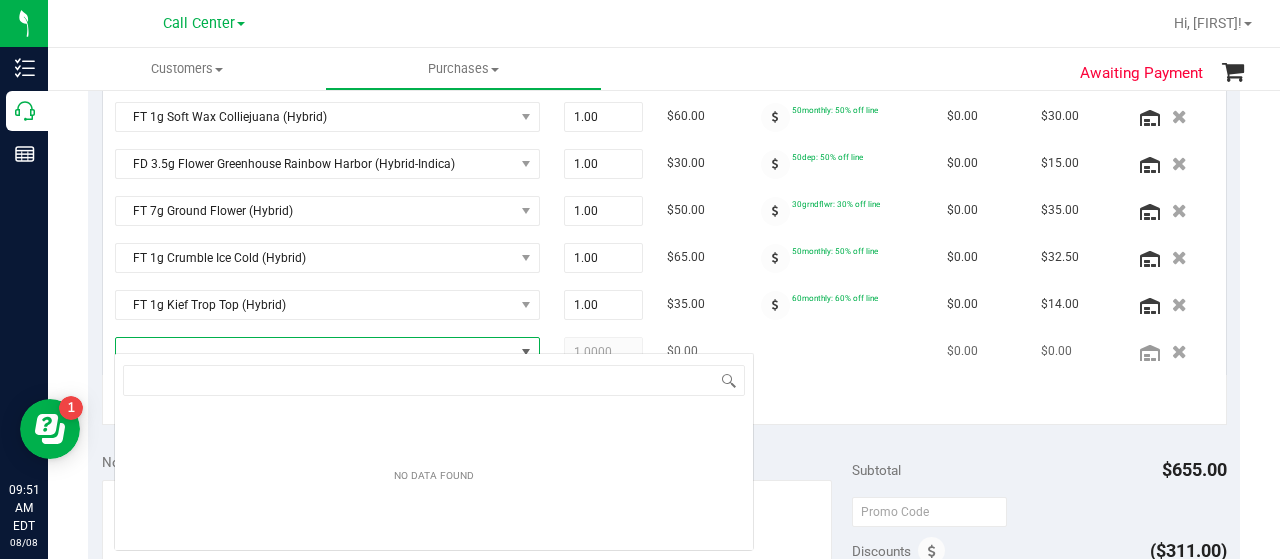 scroll, scrollTop: 99970, scrollLeft: 99586, axis: both 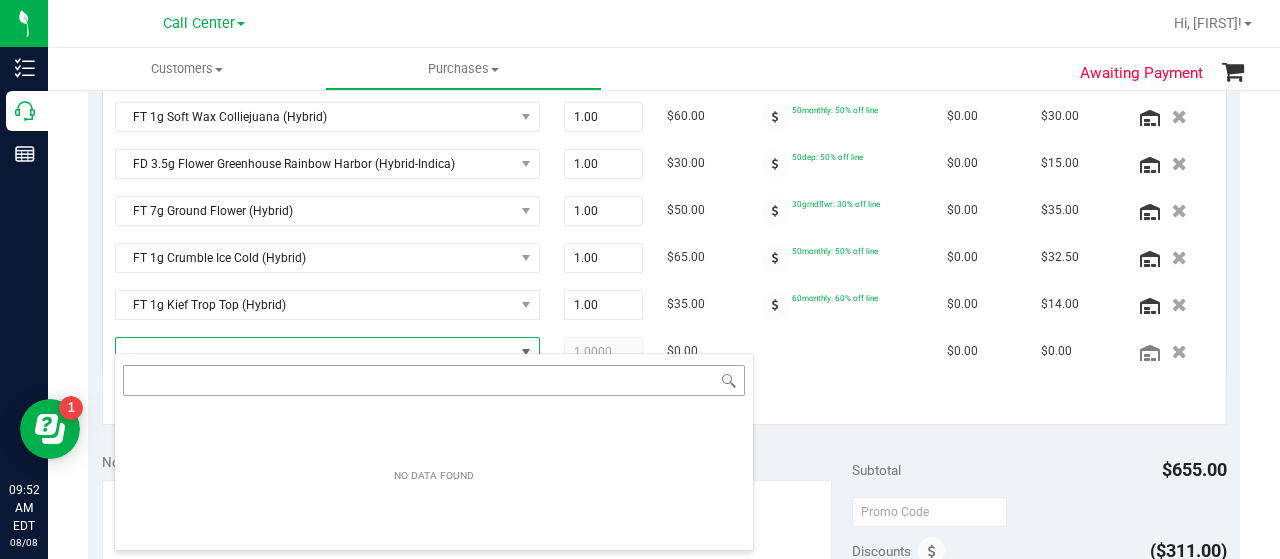 click at bounding box center (434, 380) 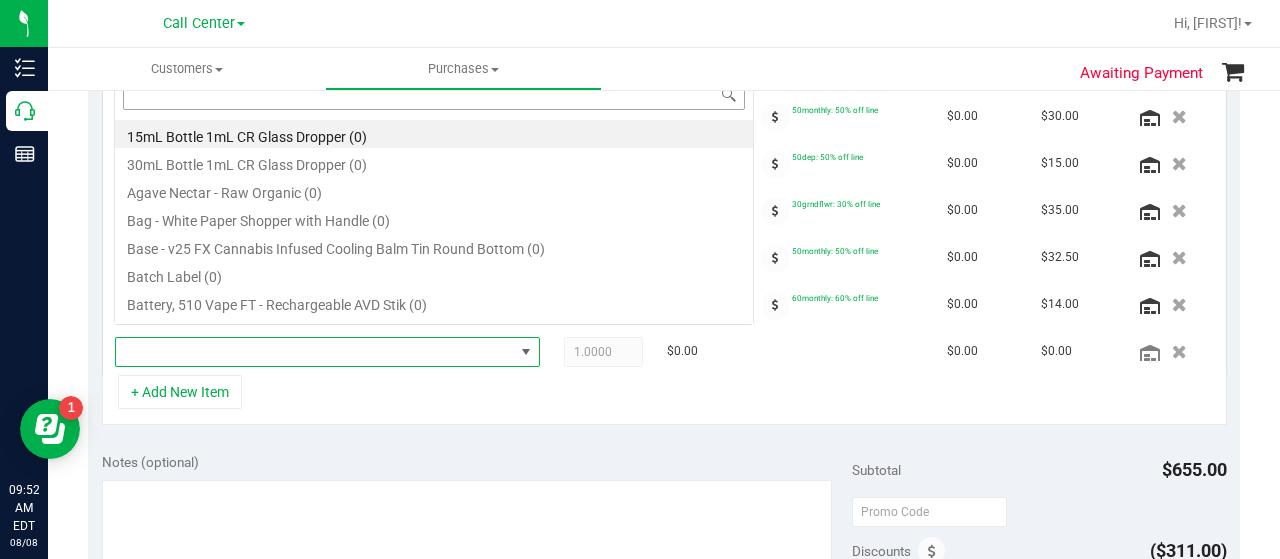scroll, scrollTop: 29, scrollLeft: 403, axis: both 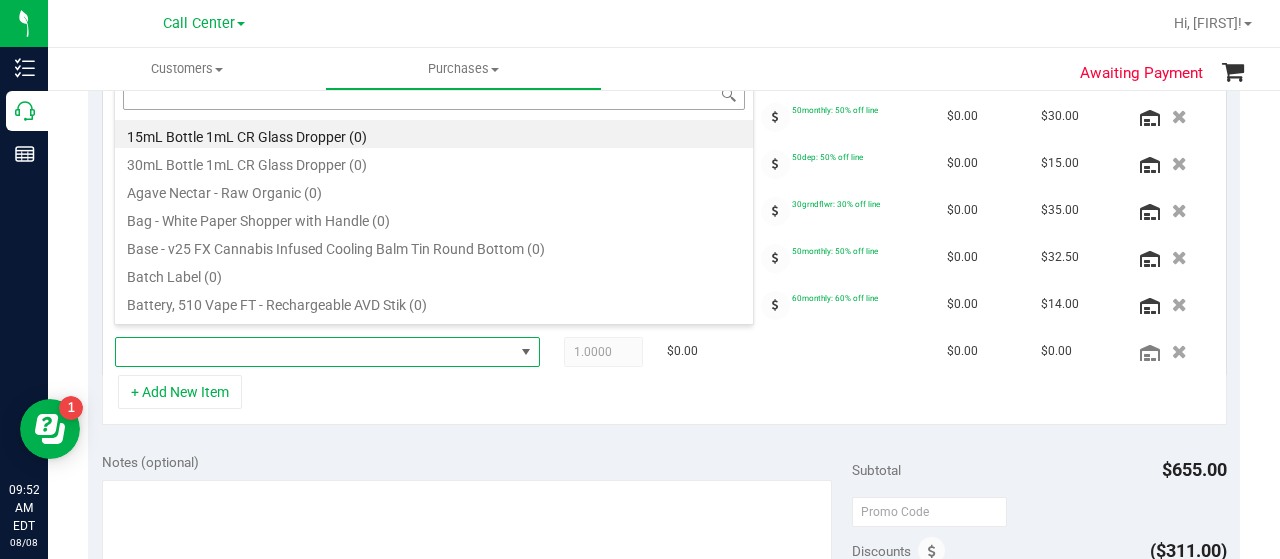 type on "FT 7g Little Buds Trop Top (Hybrid)" 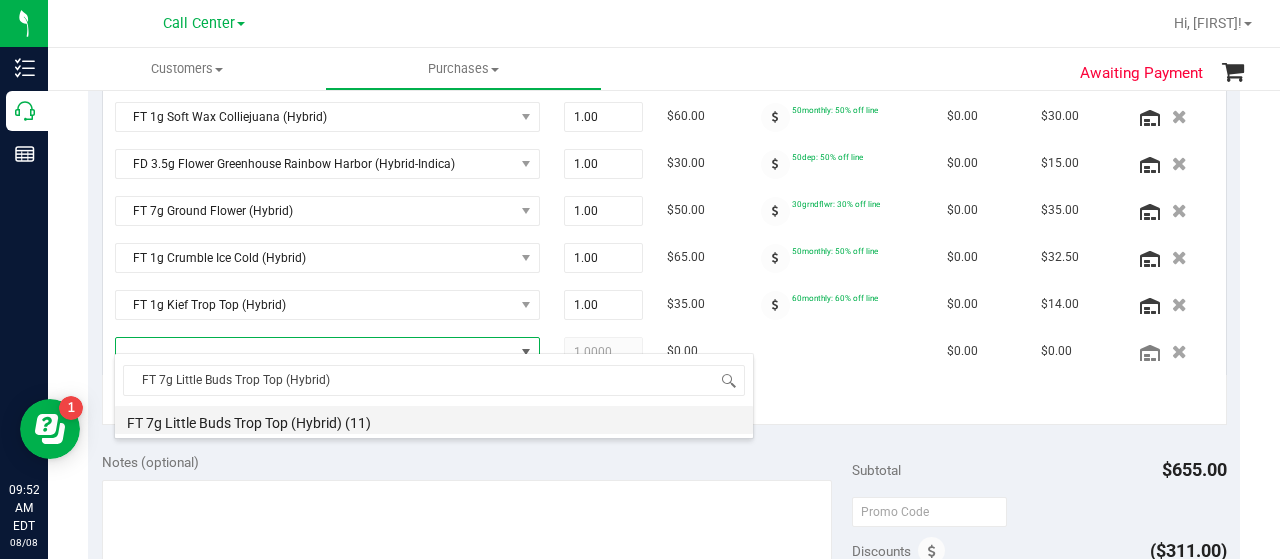 click on "FT 7g Little Buds Trop Top (Hybrid) (11)" at bounding box center [434, 420] 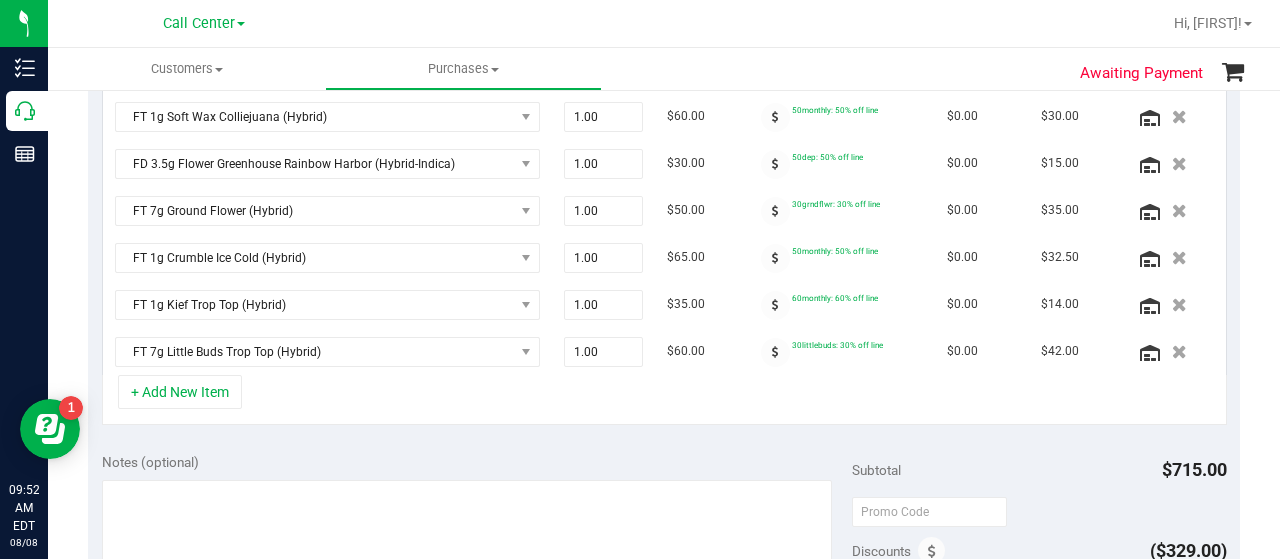 scroll, scrollTop: 836, scrollLeft: 0, axis: vertical 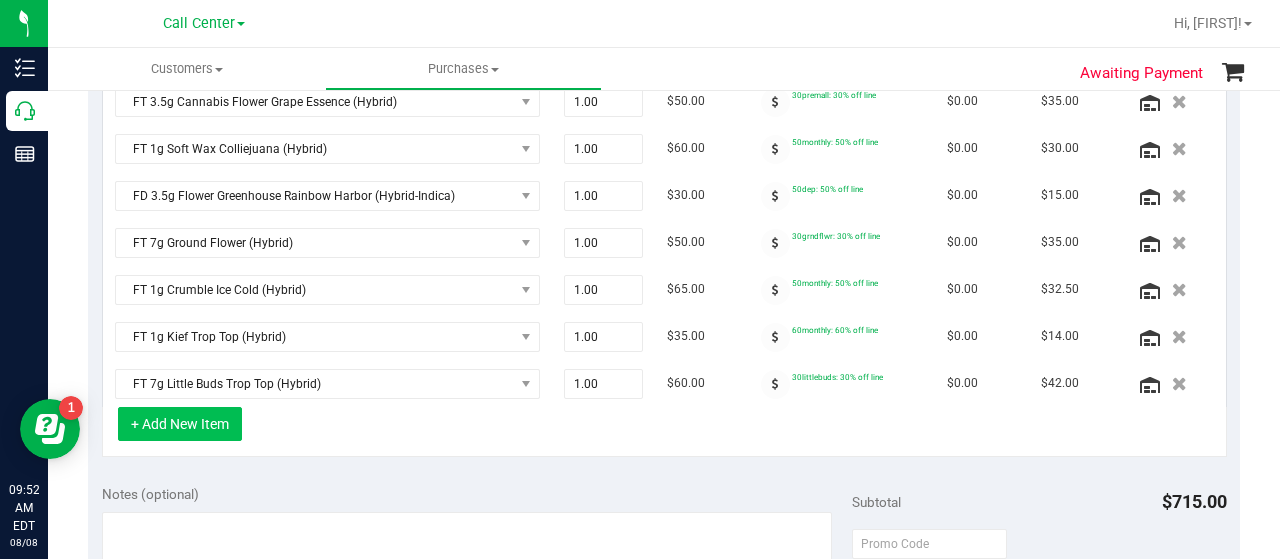 click on "+ Add New Item" at bounding box center (180, 424) 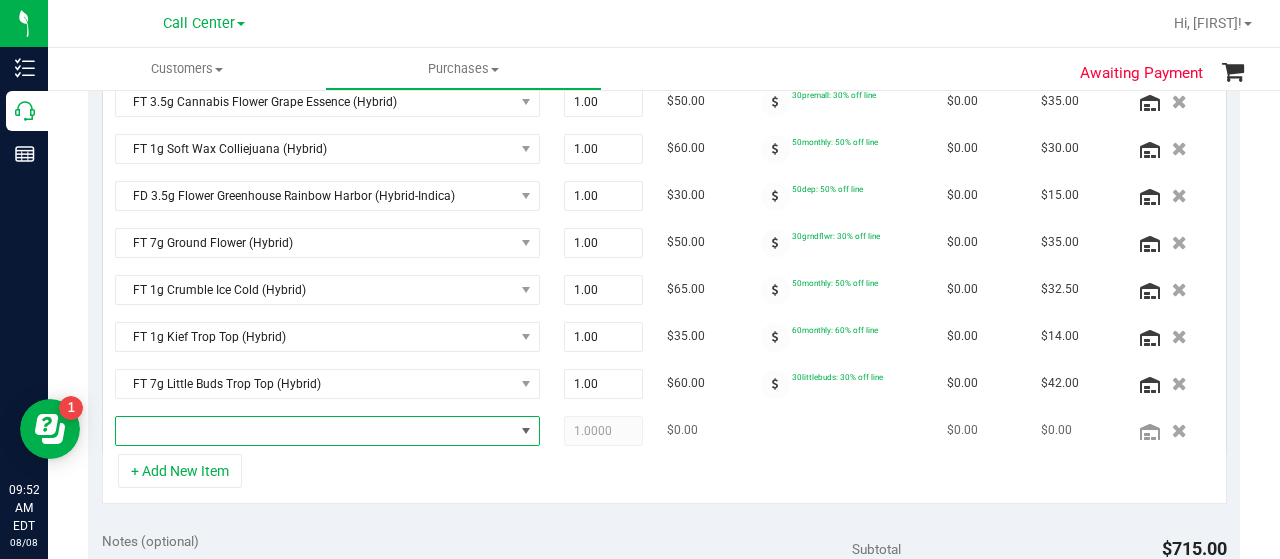 click at bounding box center [315, 431] 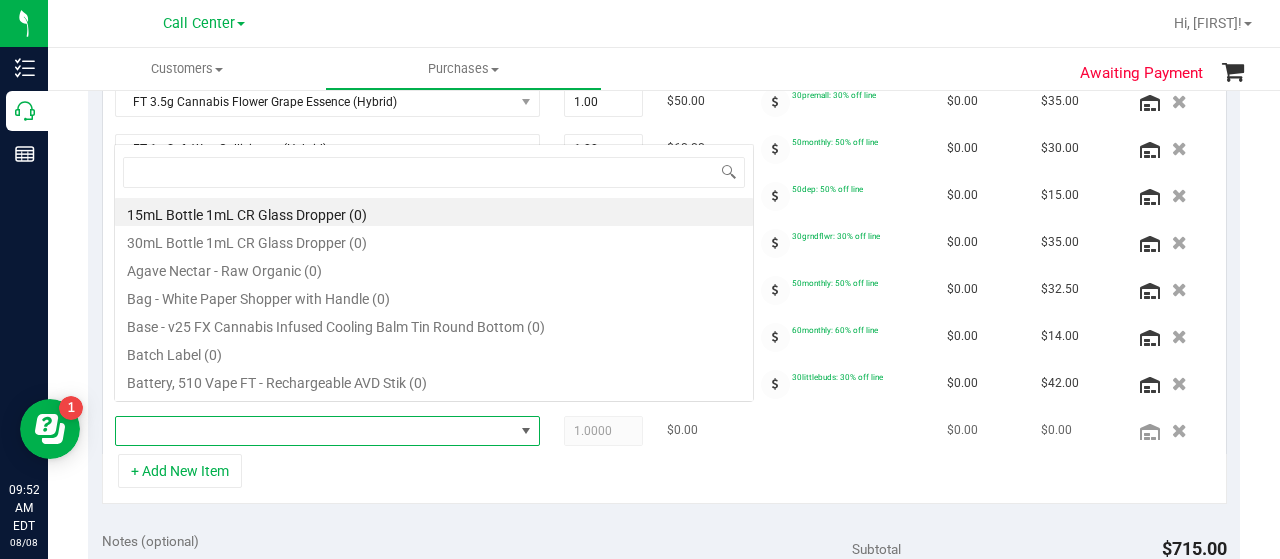 scroll, scrollTop: 0, scrollLeft: 0, axis: both 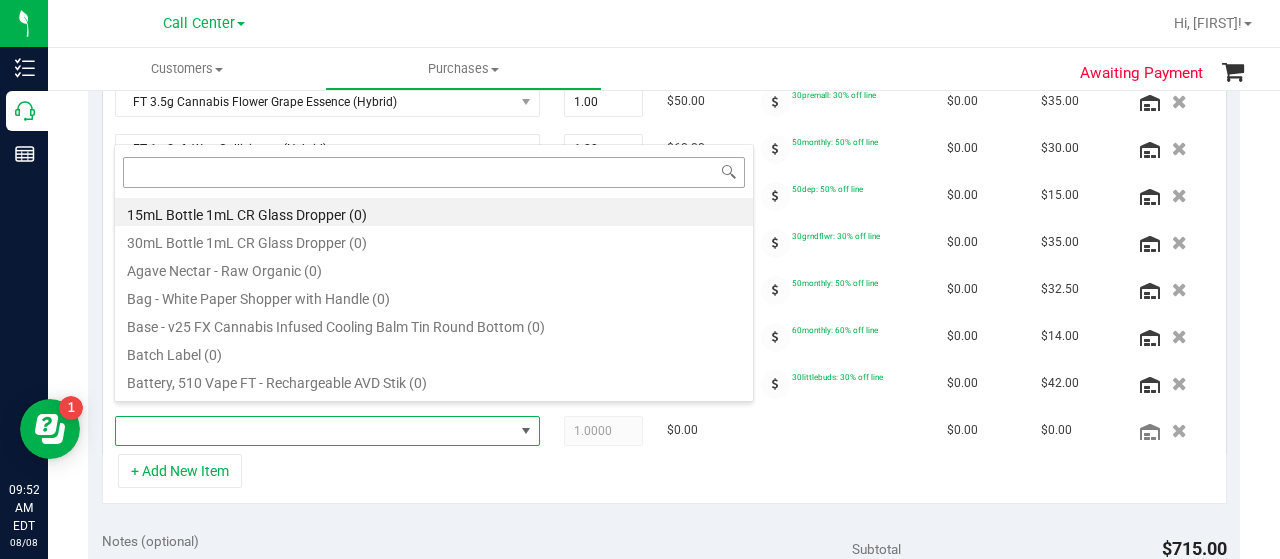 click at bounding box center (434, 172) 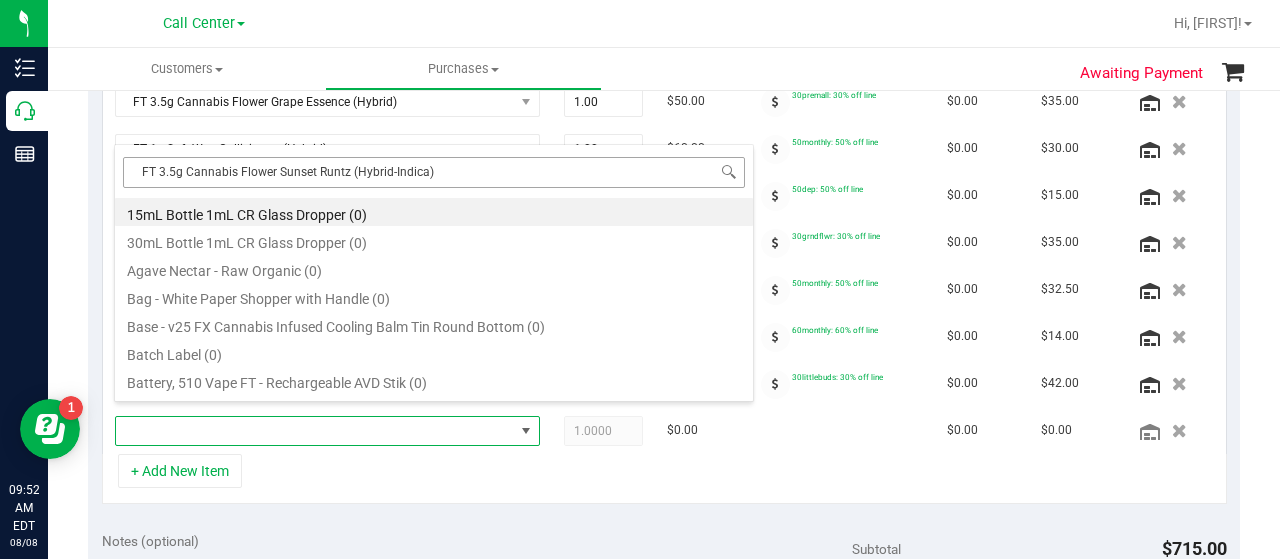 scroll, scrollTop: 0, scrollLeft: 0, axis: both 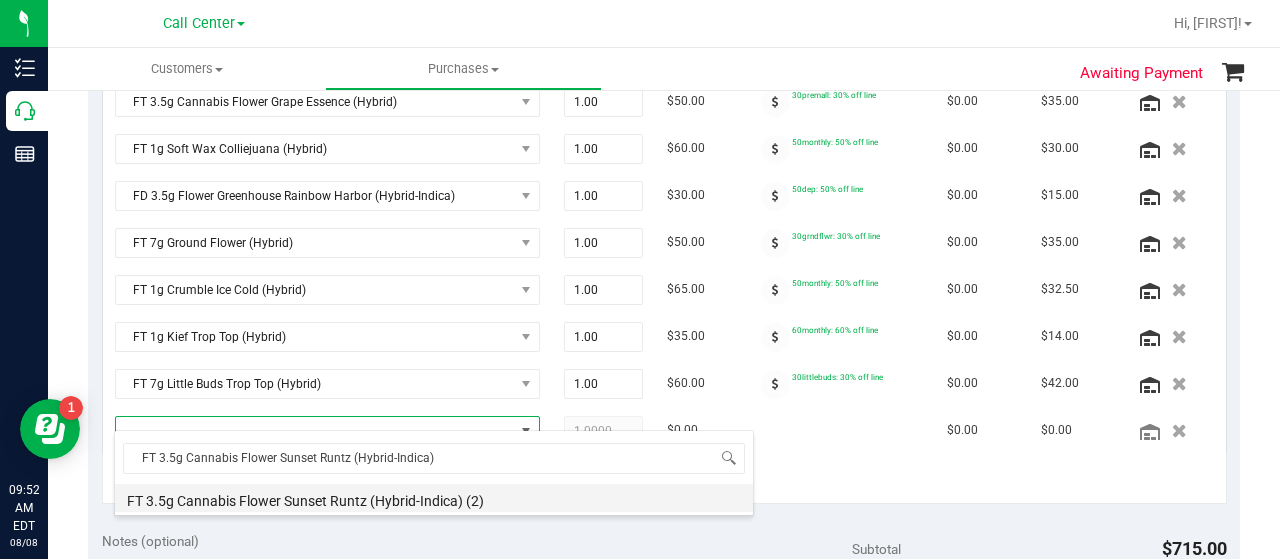 click on "FT 3.5g Cannabis Flower Sunset Runtz (Hybrid-Indica) (2)" at bounding box center [434, 498] 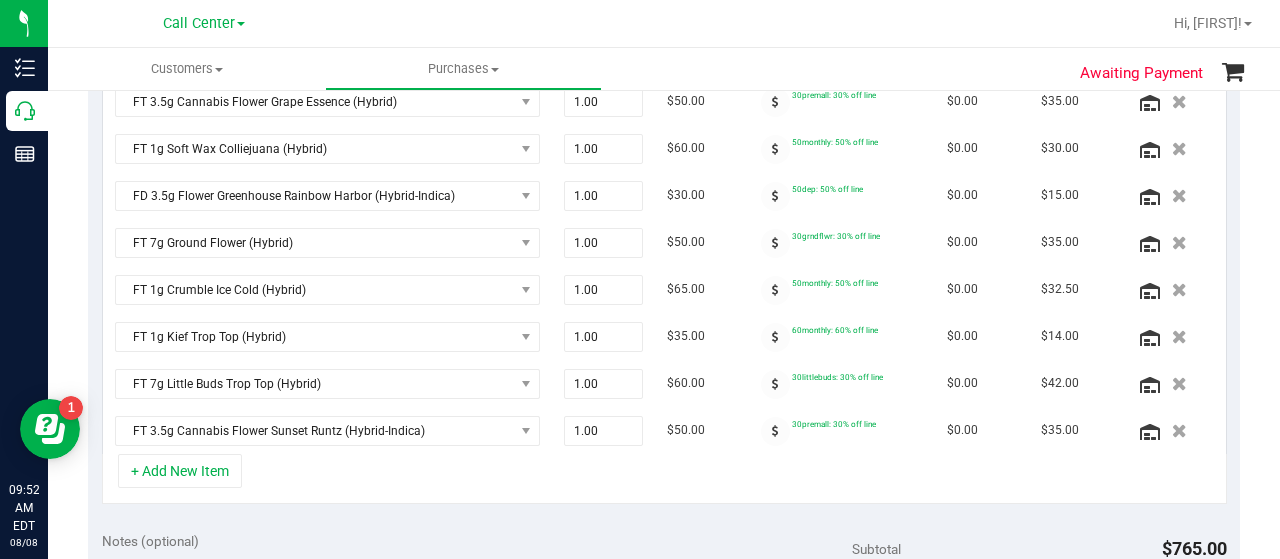 scroll, scrollTop: 805, scrollLeft: 0, axis: vertical 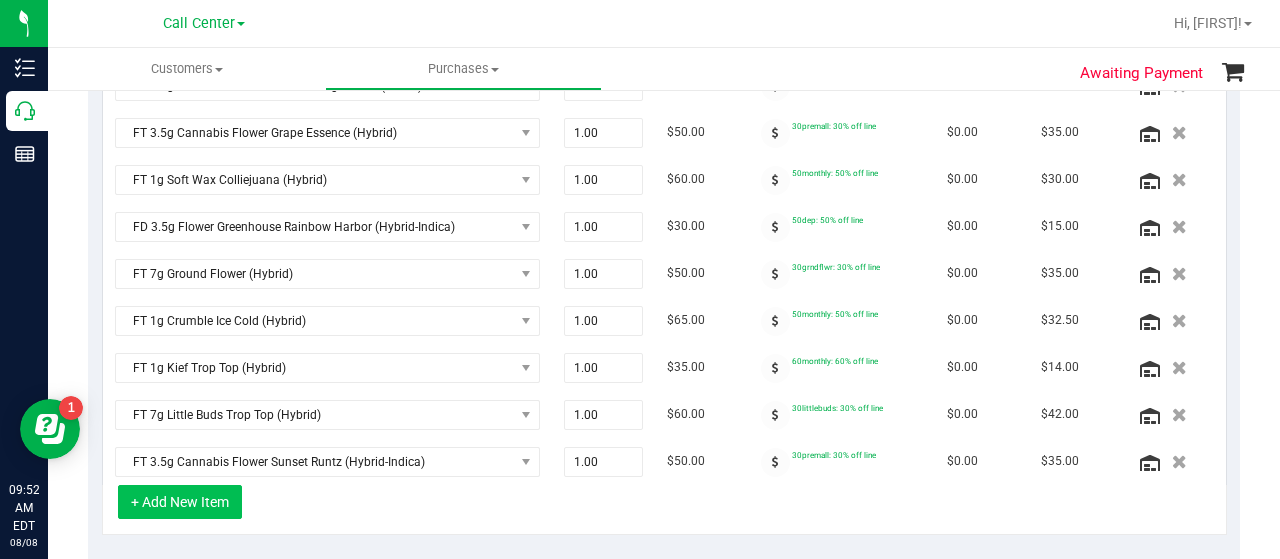 click on "+ Add New Item" at bounding box center (180, 502) 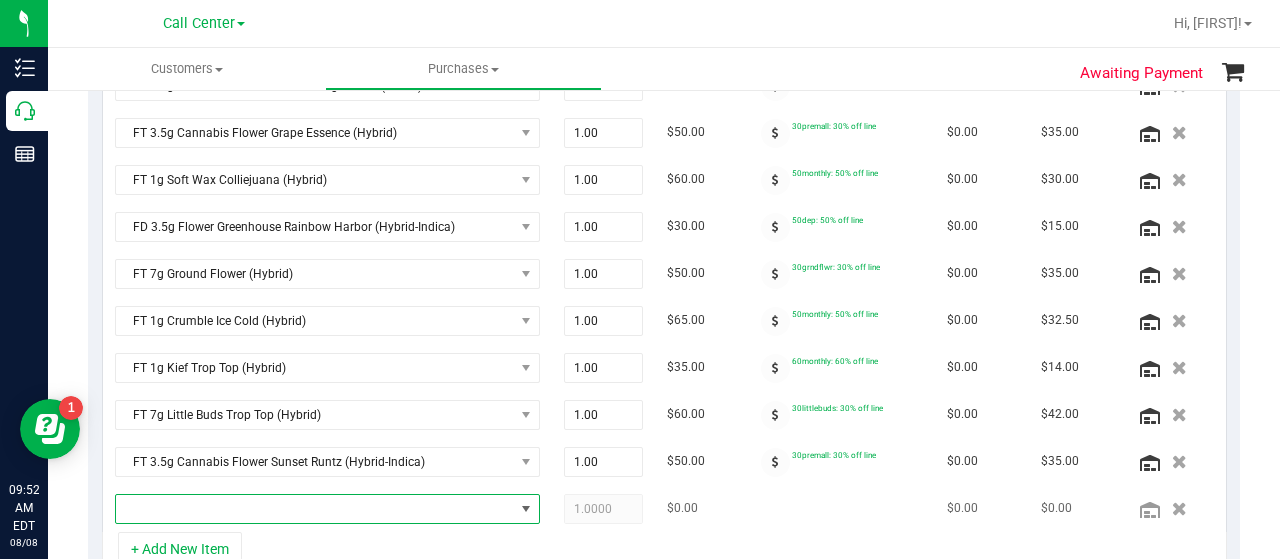 click at bounding box center [315, 509] 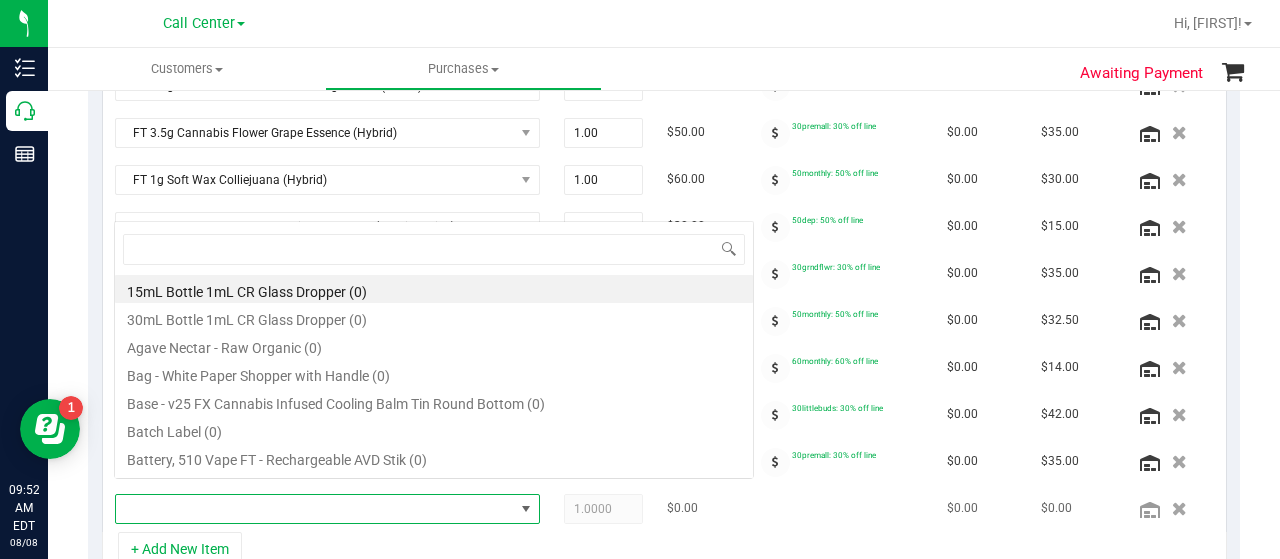scroll, scrollTop: 0, scrollLeft: 0, axis: both 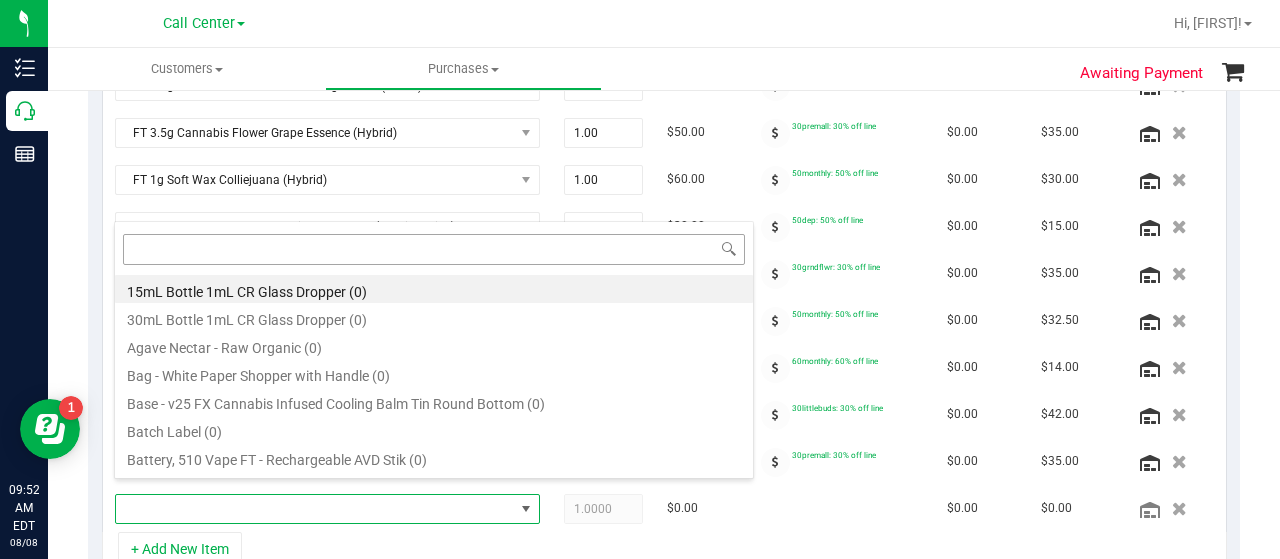 click at bounding box center (434, 249) 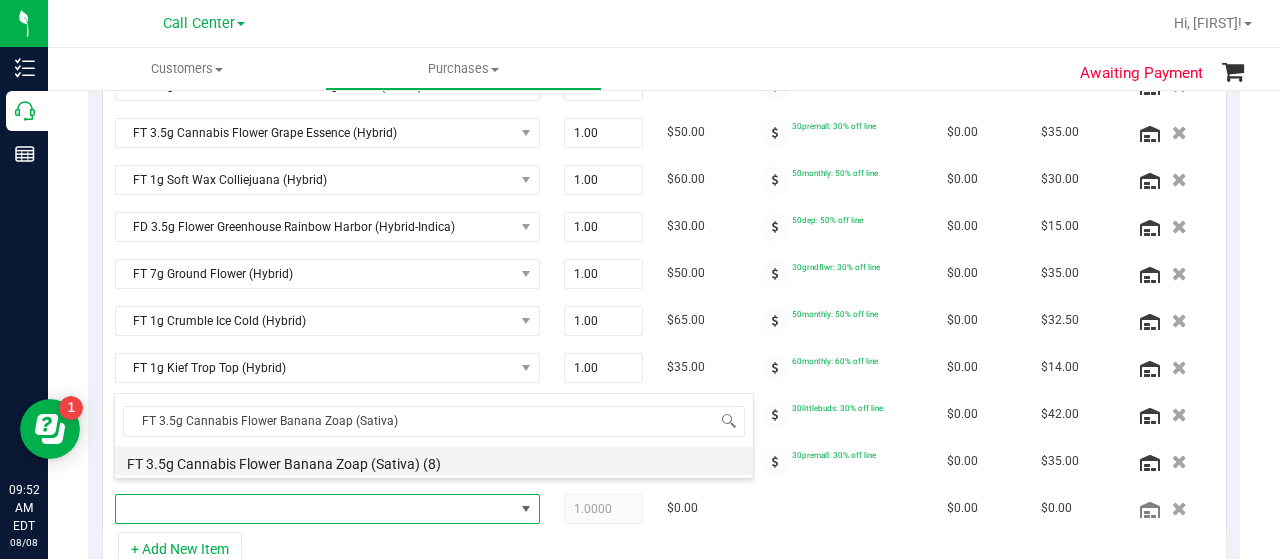 click on "FT 3.5g Cannabis Flower Banana Zoap (Sativa) (8)" at bounding box center [434, 461] 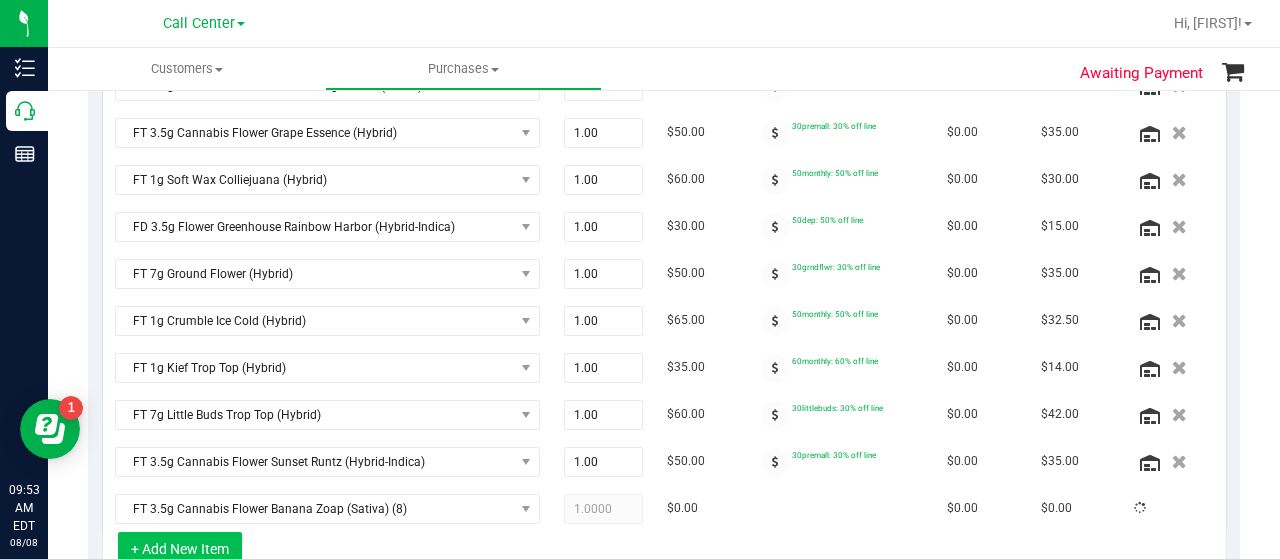 click on "+ Add New Item" at bounding box center [180, 549] 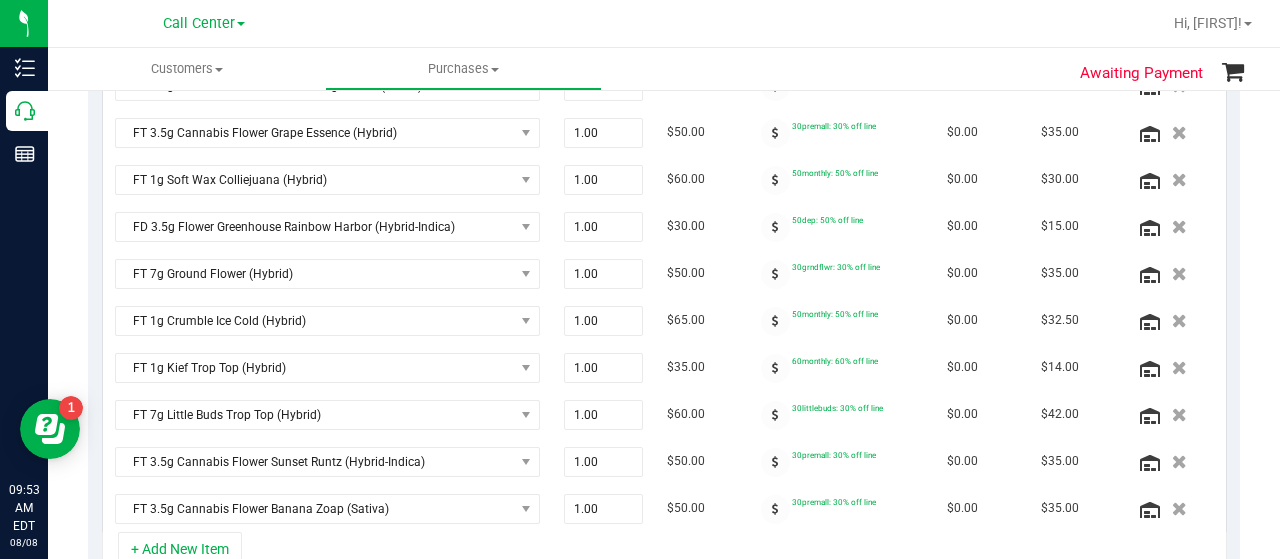scroll, scrollTop: 774, scrollLeft: 0, axis: vertical 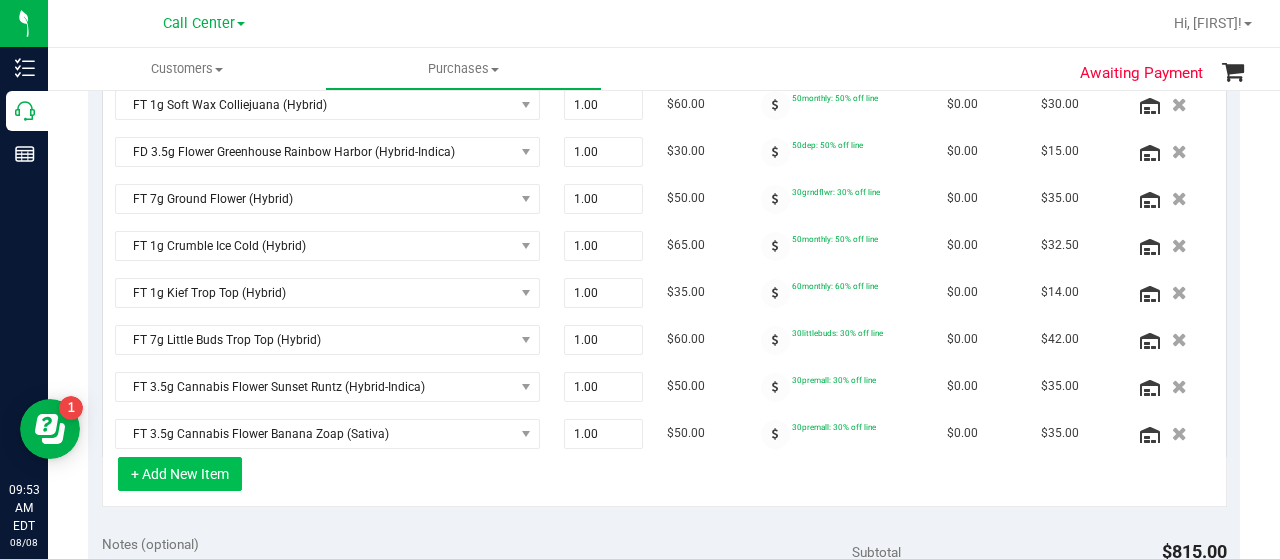 click on "+ Add New Item" at bounding box center [180, 474] 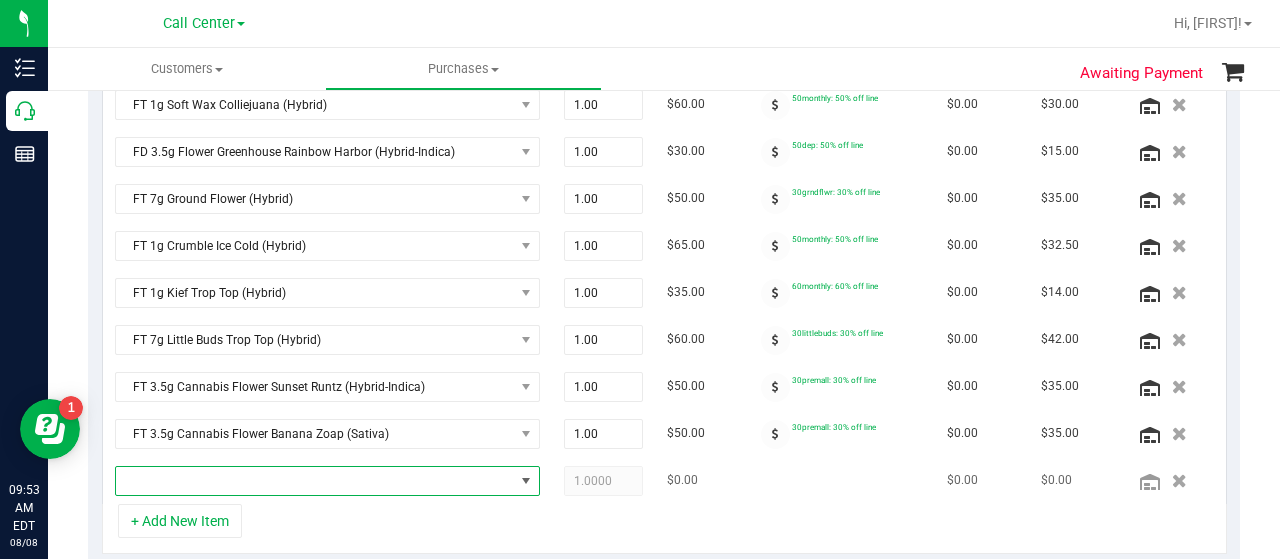 click at bounding box center [315, 481] 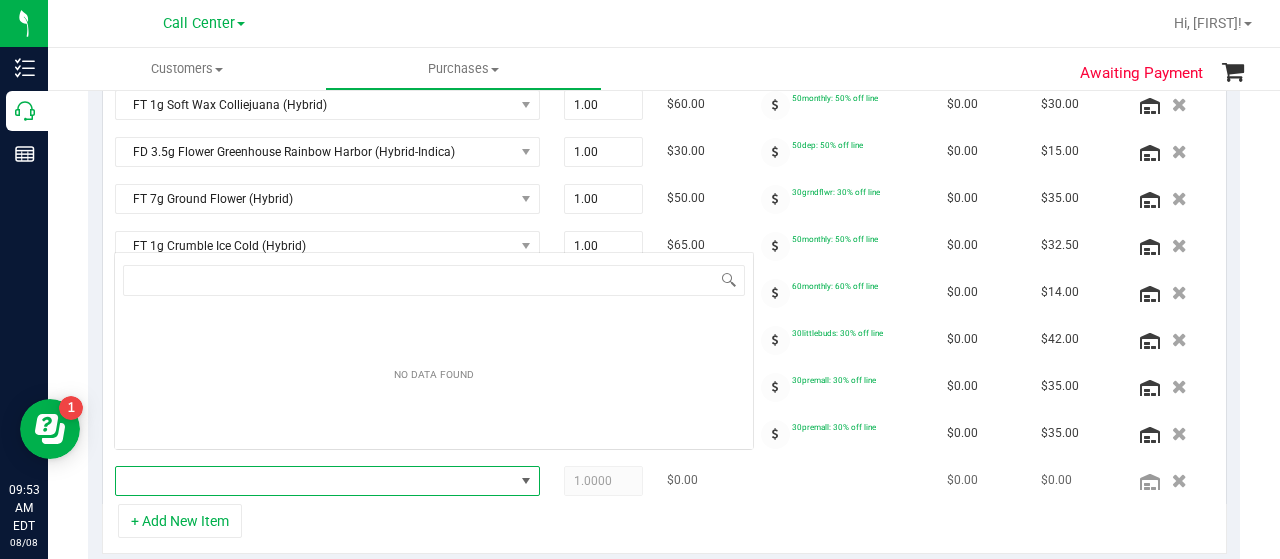 scroll, scrollTop: 0, scrollLeft: 0, axis: both 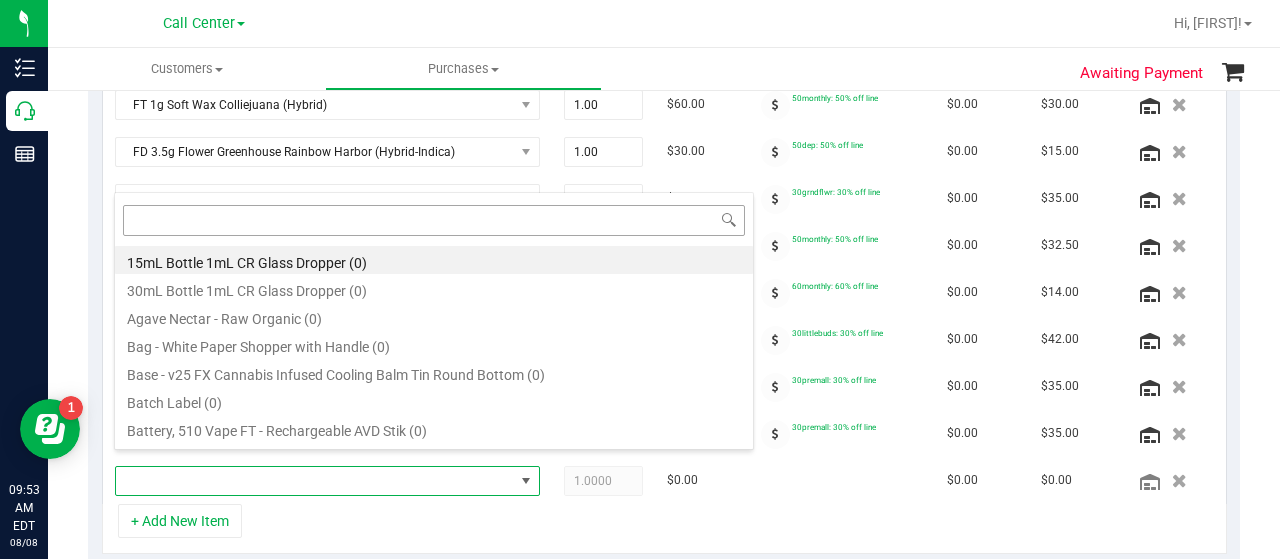 click at bounding box center (434, 220) 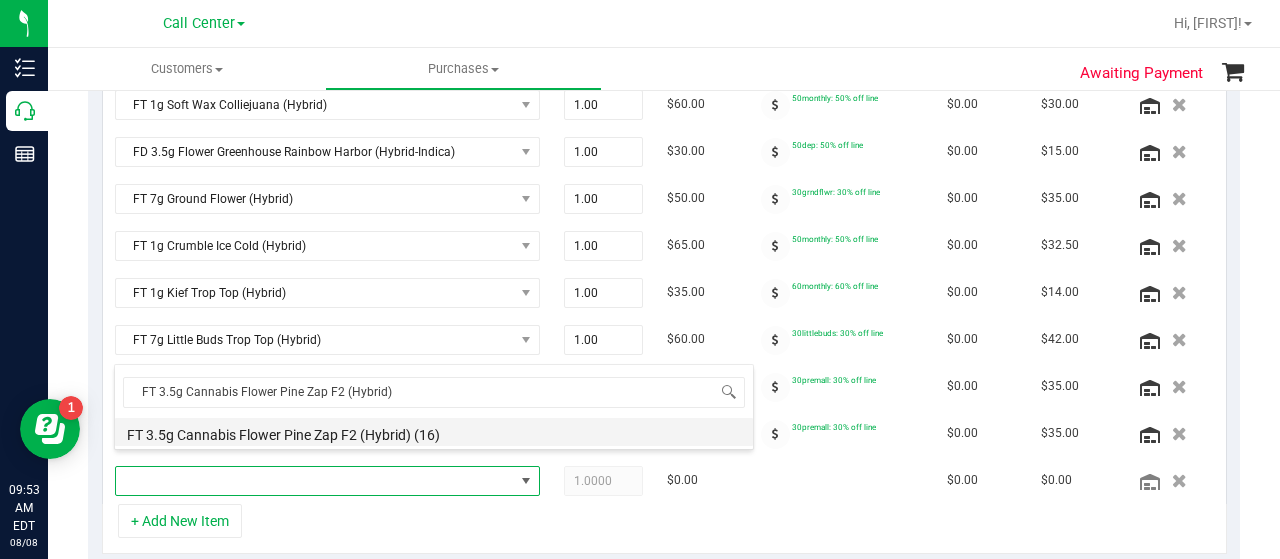 click on "FT 3.5g Cannabis Flower Pine Zap F2 (Hybrid) (16)" at bounding box center [434, 432] 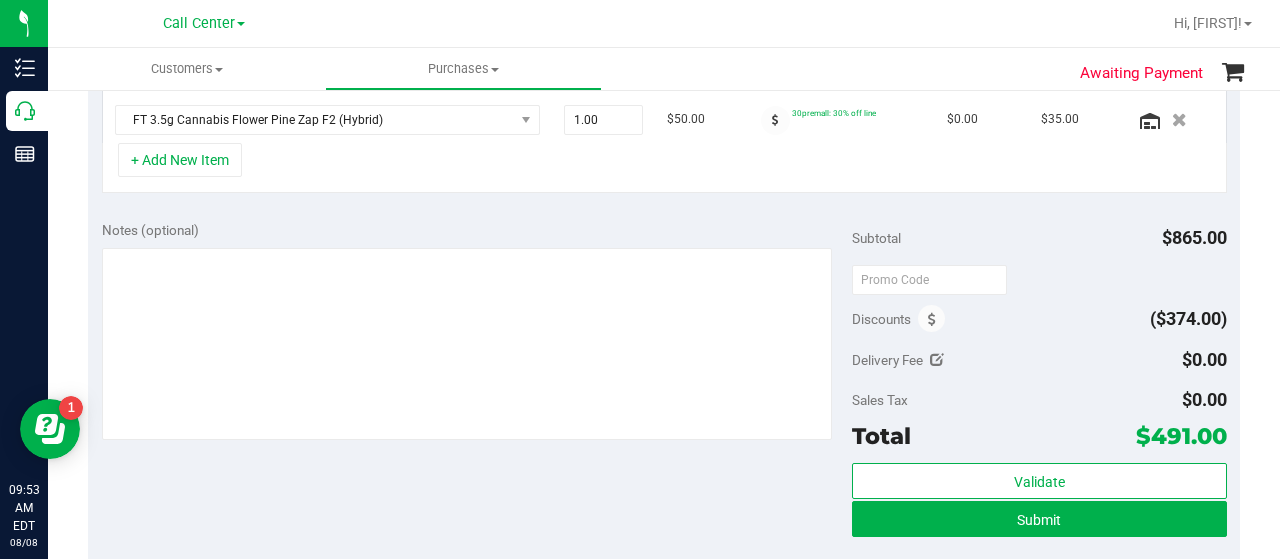 scroll, scrollTop: 1244, scrollLeft: 0, axis: vertical 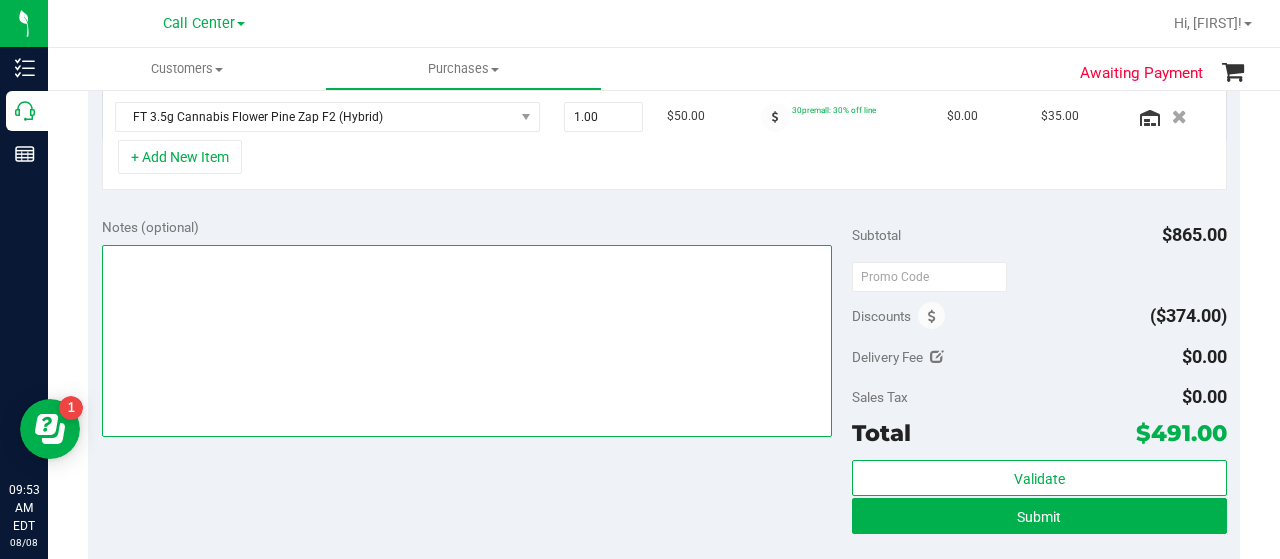 click at bounding box center (467, 341) 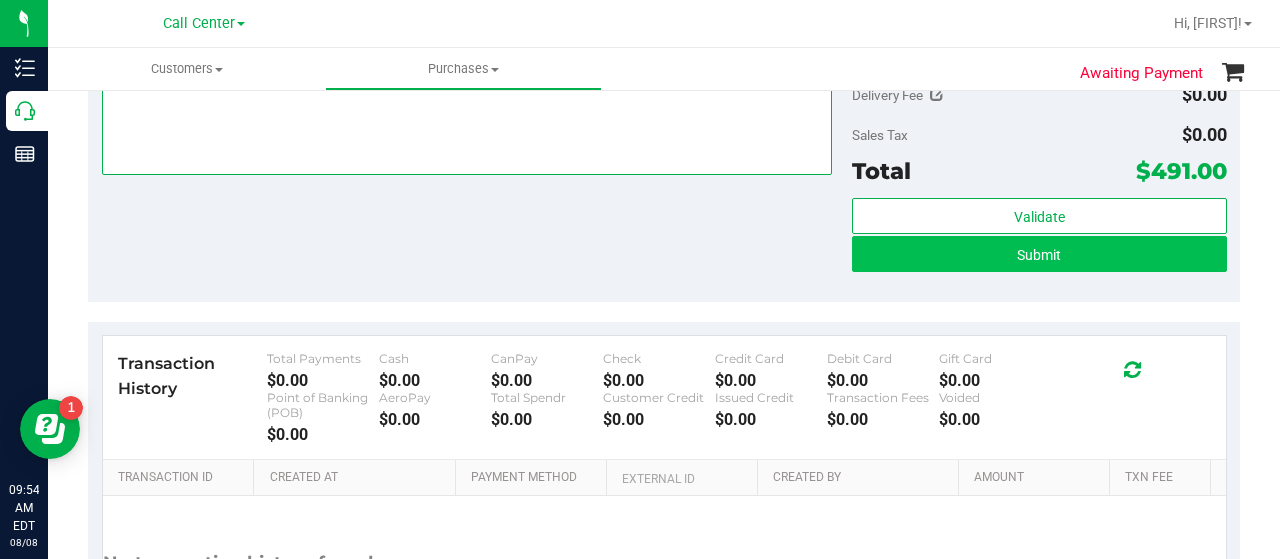 scroll, scrollTop: 1515, scrollLeft: 0, axis: vertical 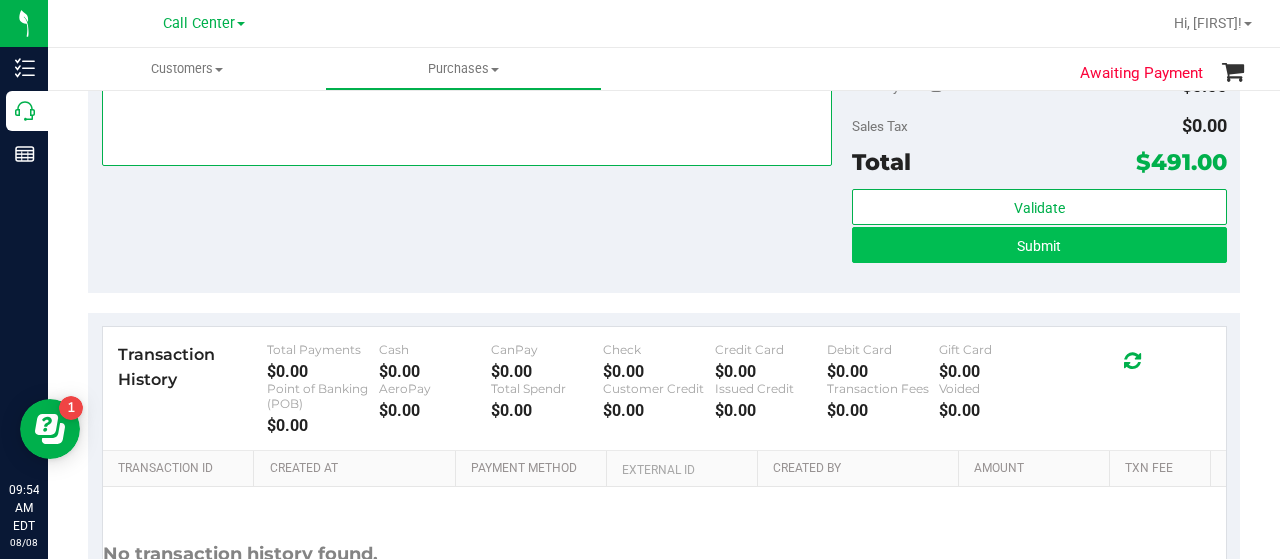 type on "CC [INITIALS] [DATE]" 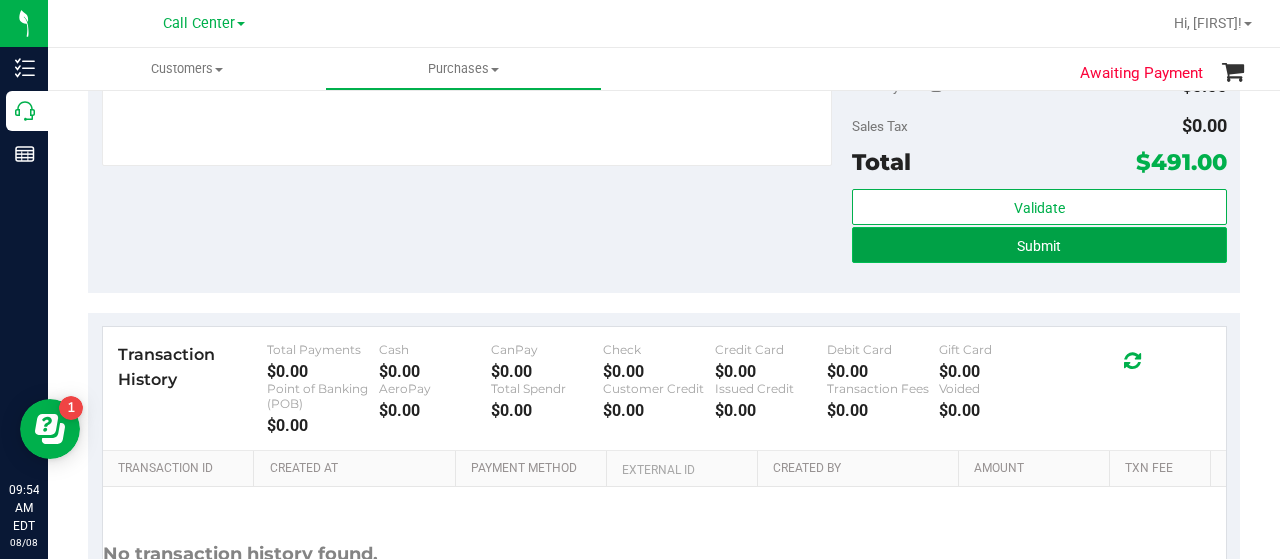 click on "Submit" at bounding box center [1039, 245] 